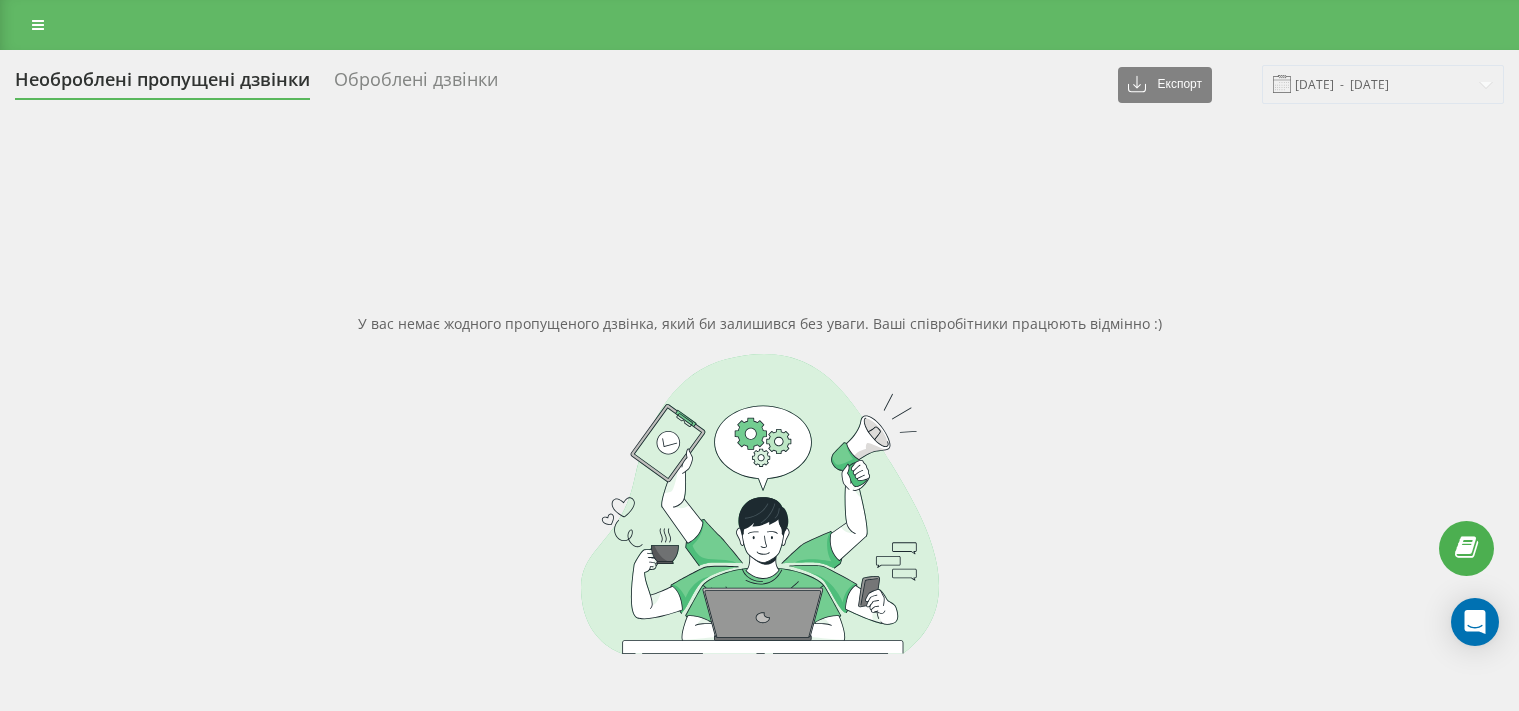 scroll, scrollTop: 0, scrollLeft: 0, axis: both 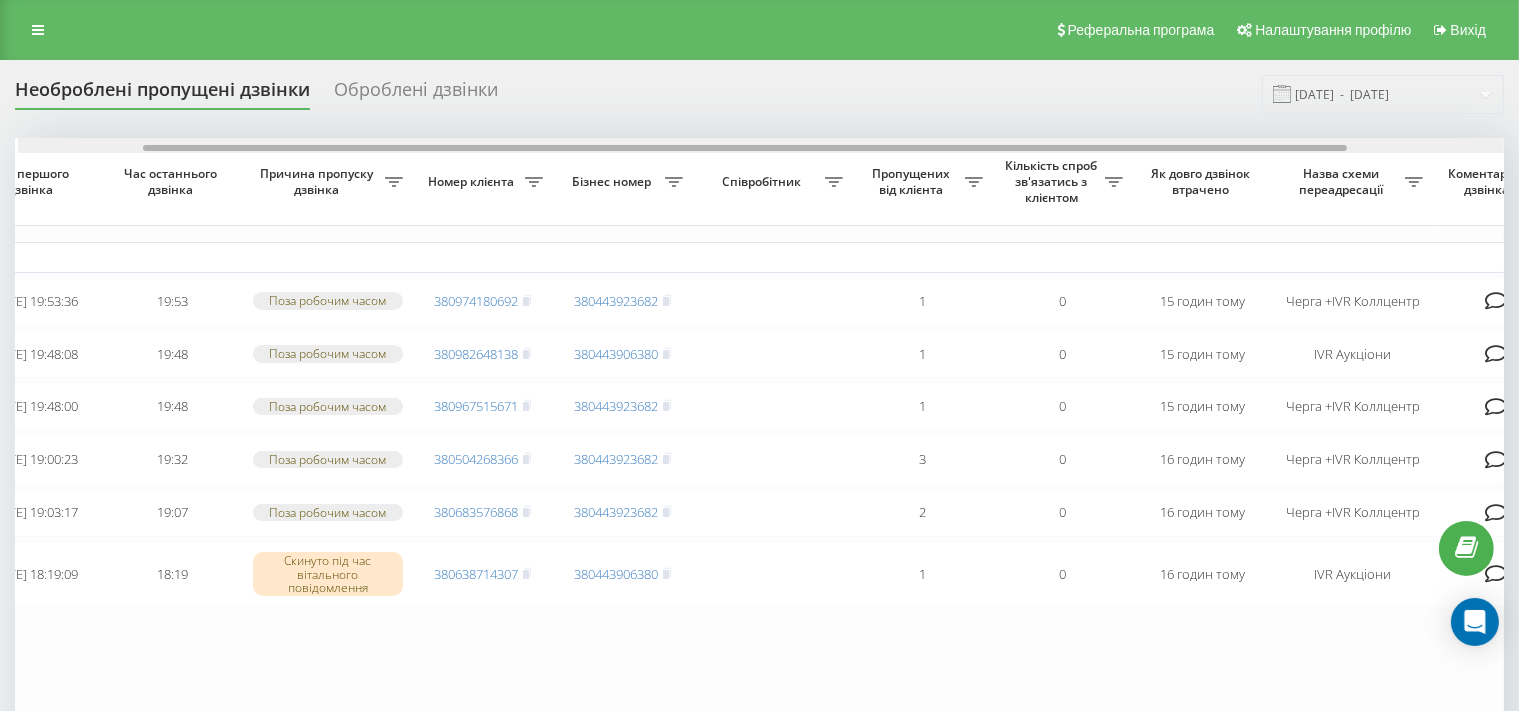 drag, startPoint x: 1008, startPoint y: 151, endPoint x: 1132, endPoint y: 139, distance: 124.57929 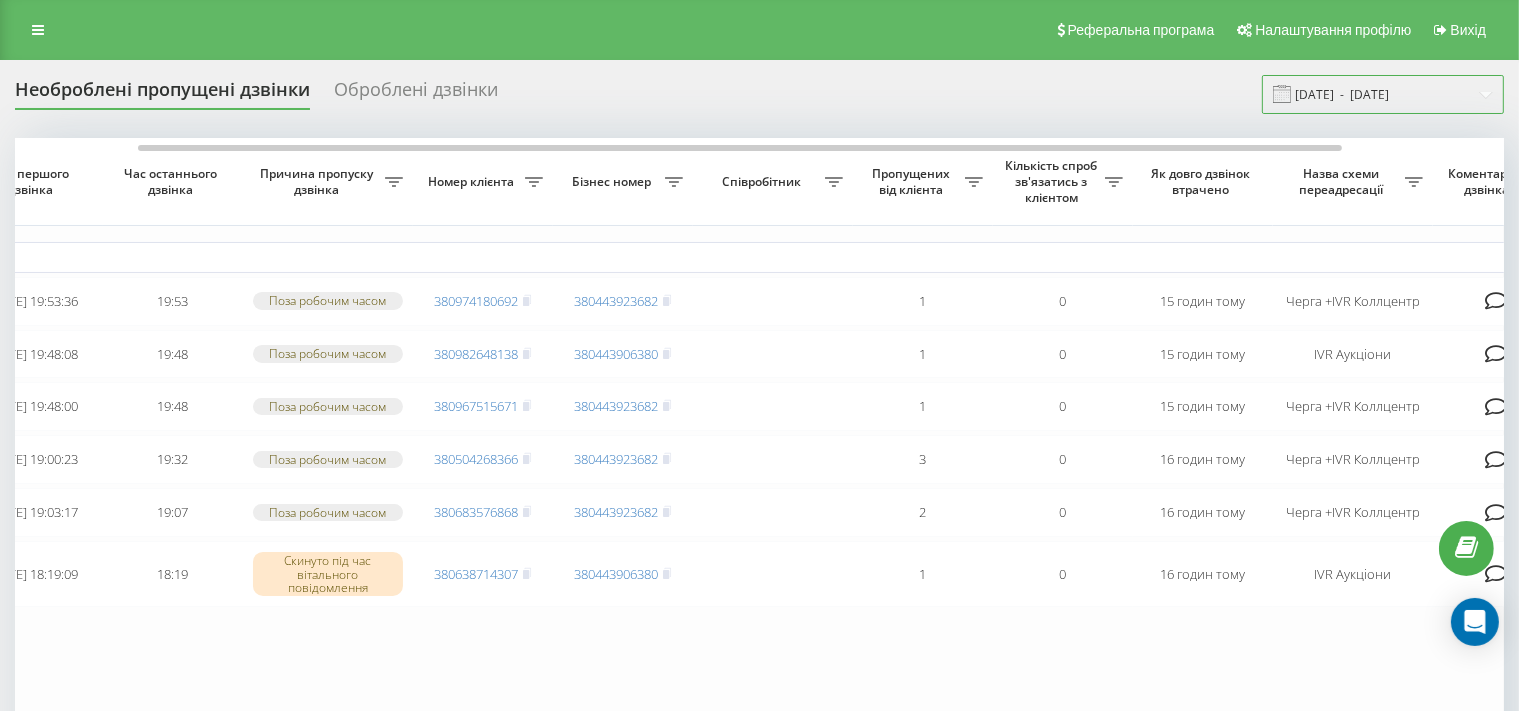 click on "18.07.2025  -  18.07.2025" at bounding box center (1383, 94) 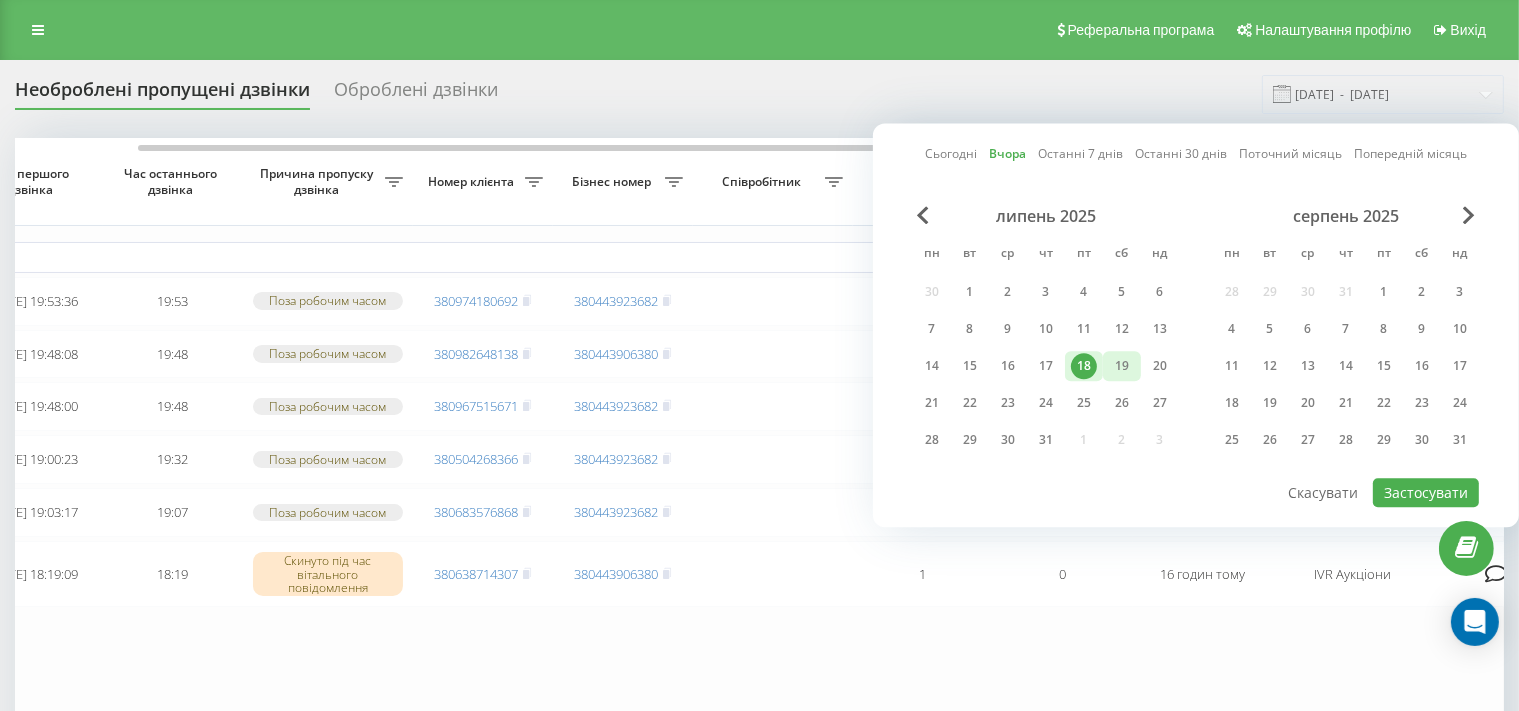 click on "19" at bounding box center [1122, 366] 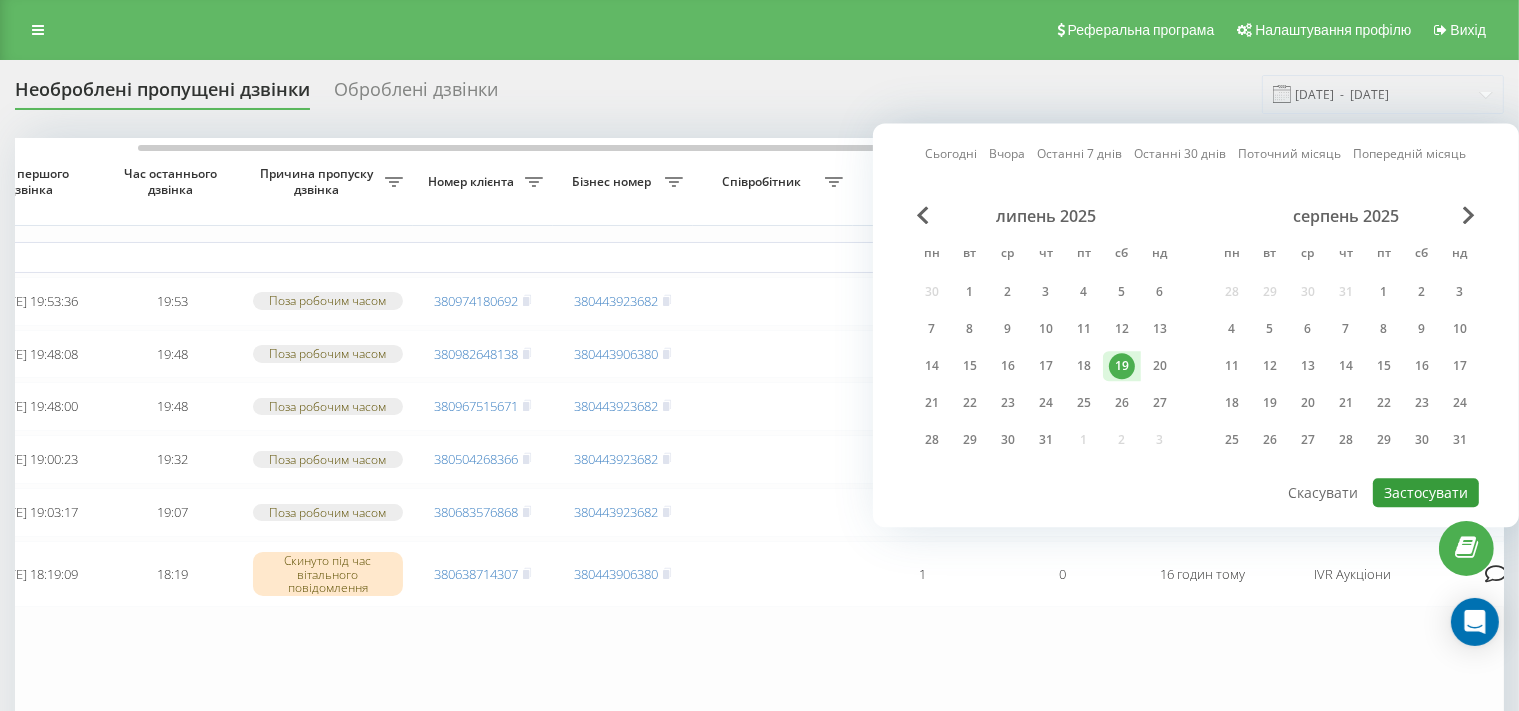 click on "Застосувати" at bounding box center [1426, 492] 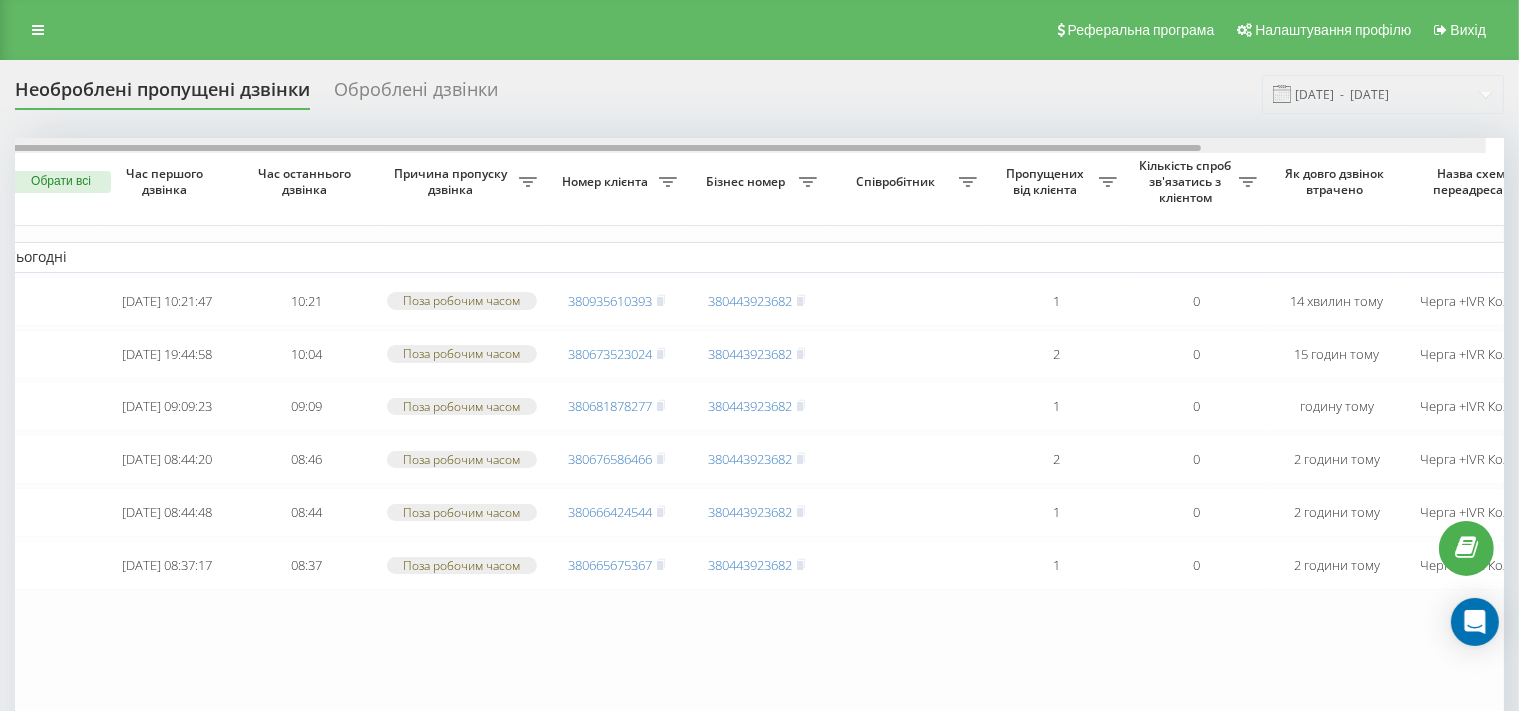 scroll, scrollTop: 0, scrollLeft: 0, axis: both 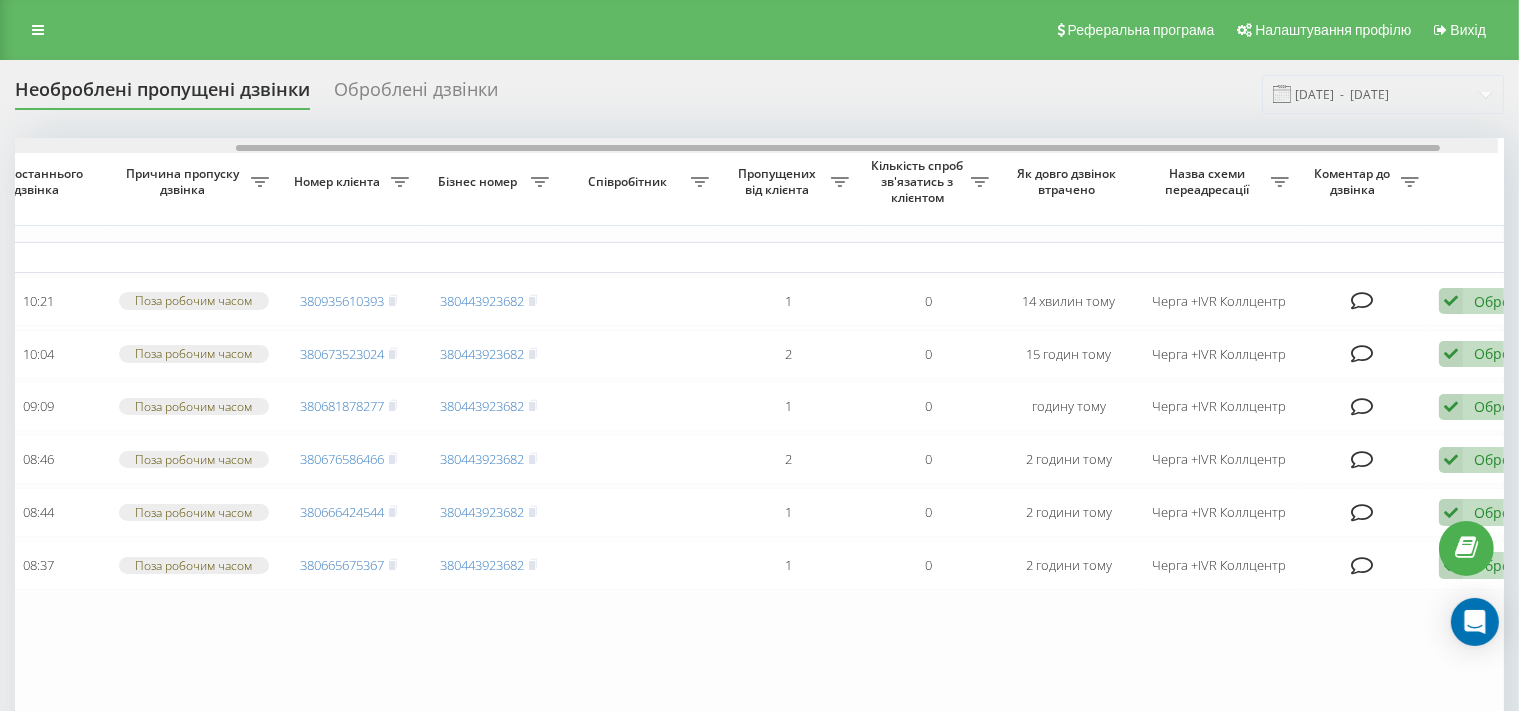 drag, startPoint x: 1066, startPoint y: 148, endPoint x: 1313, endPoint y: 174, distance: 248.36465 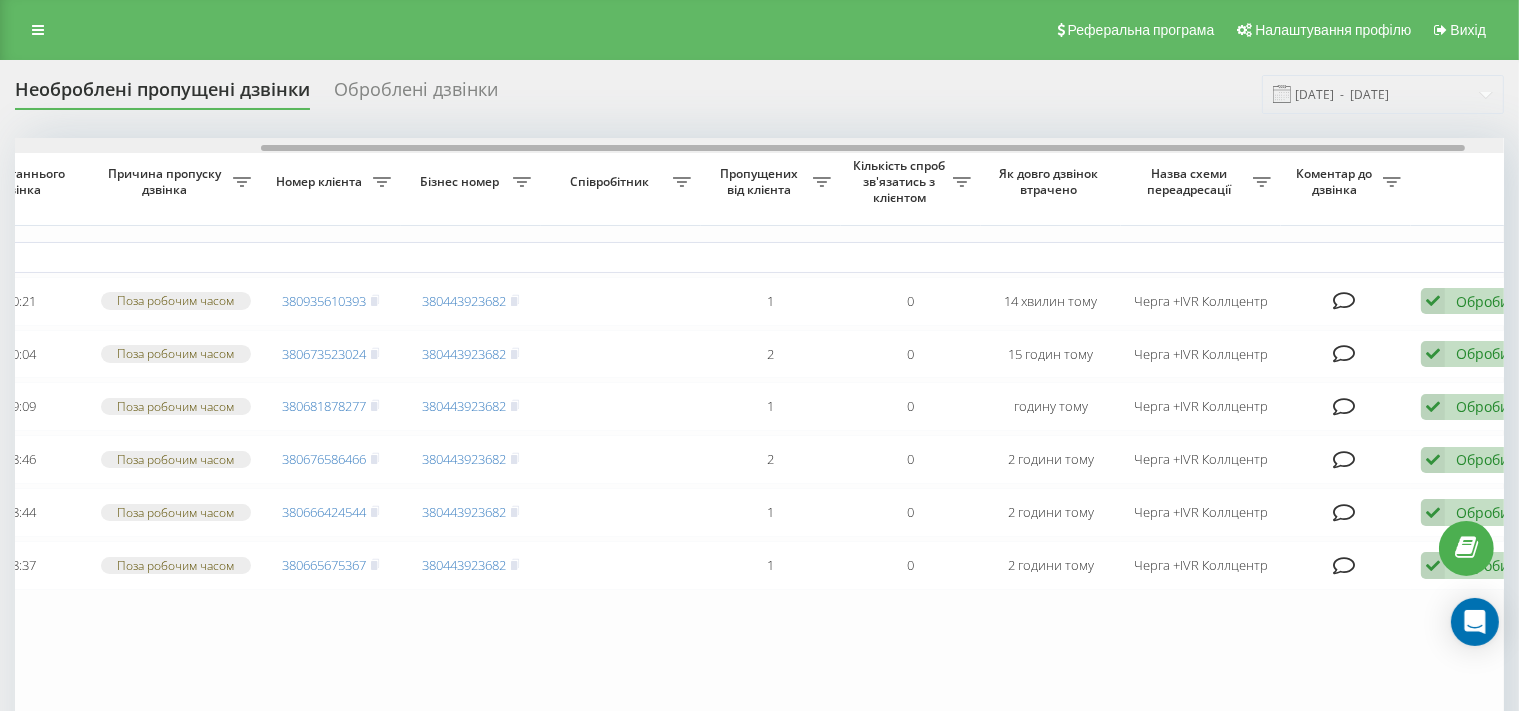 scroll, scrollTop: 0, scrollLeft: 351, axis: horizontal 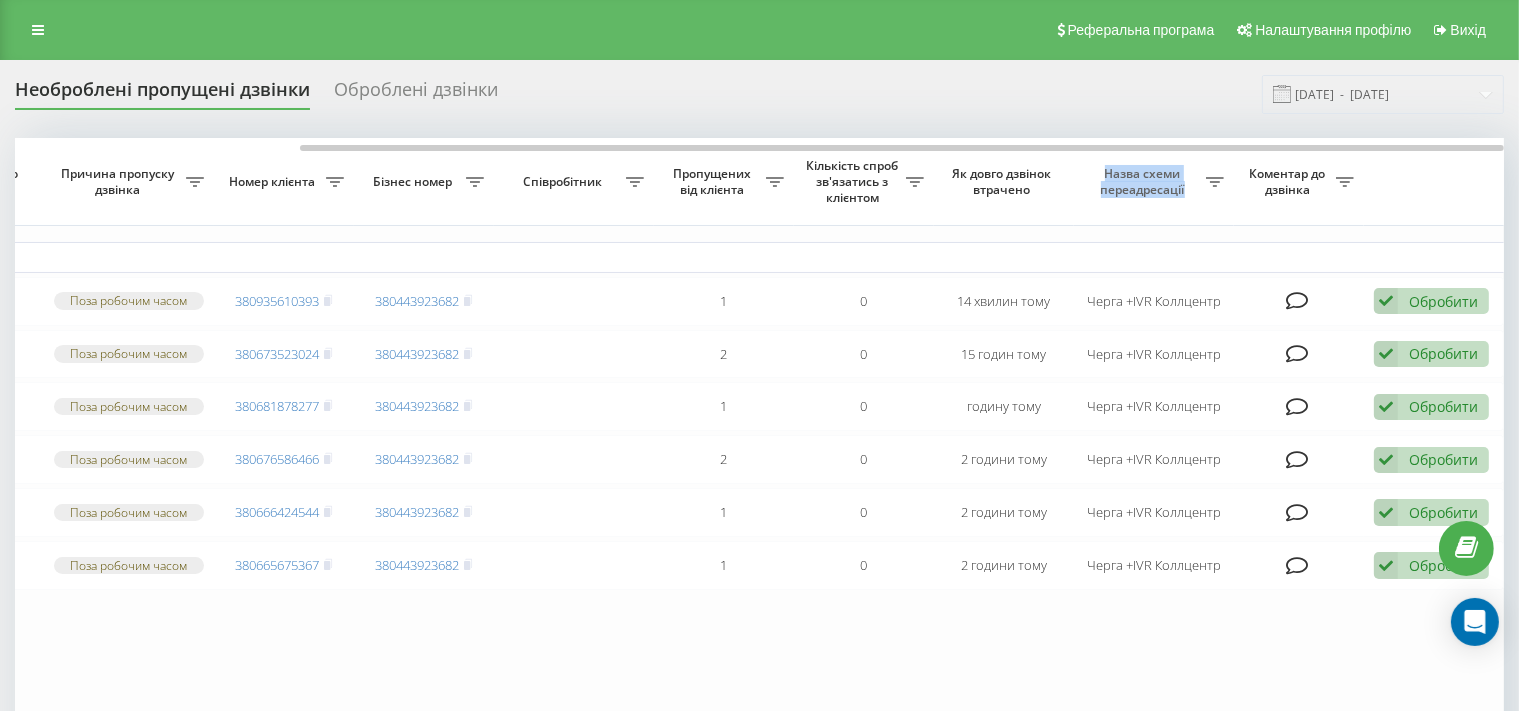 drag, startPoint x: 1320, startPoint y: 152, endPoint x: 1093, endPoint y: 176, distance: 228.2652 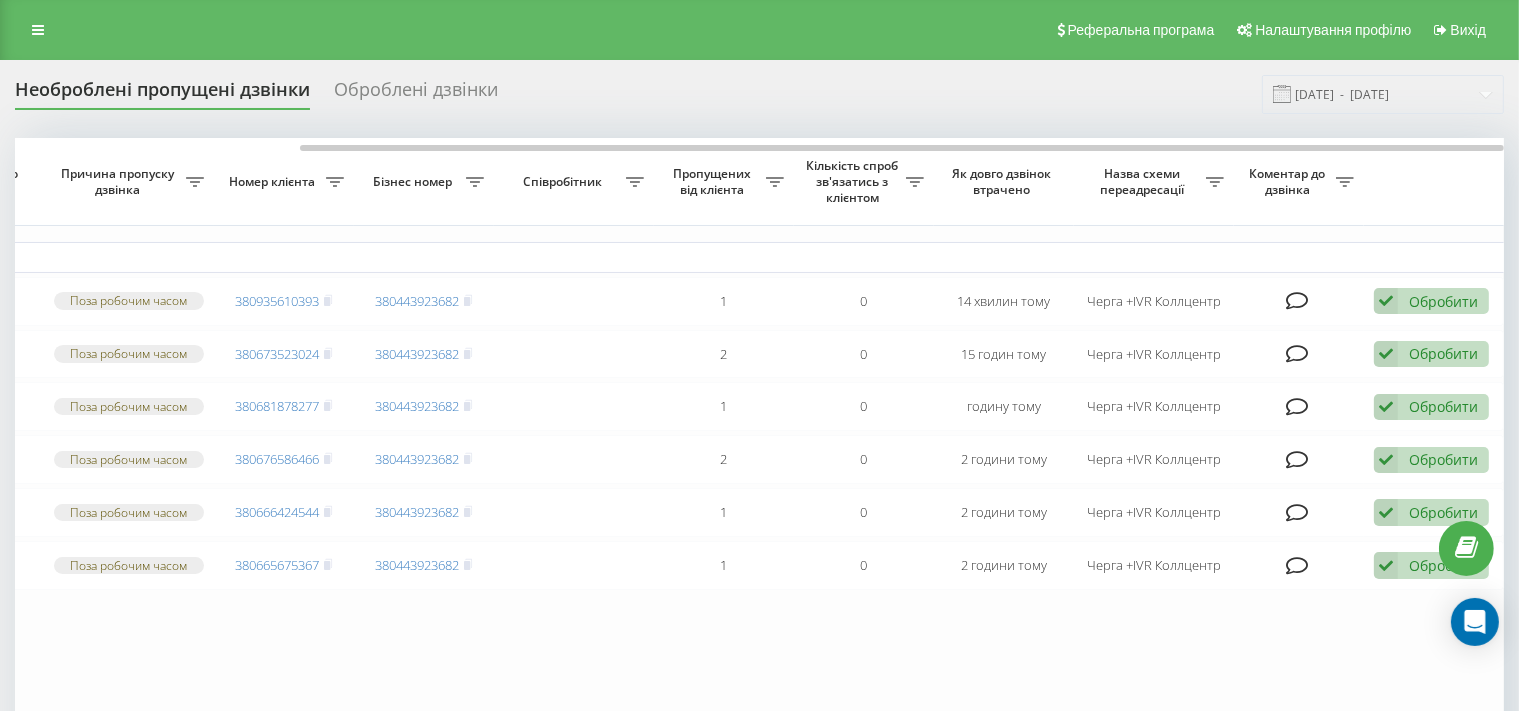 click on "Назва схеми переадресації" at bounding box center (1145, 181) 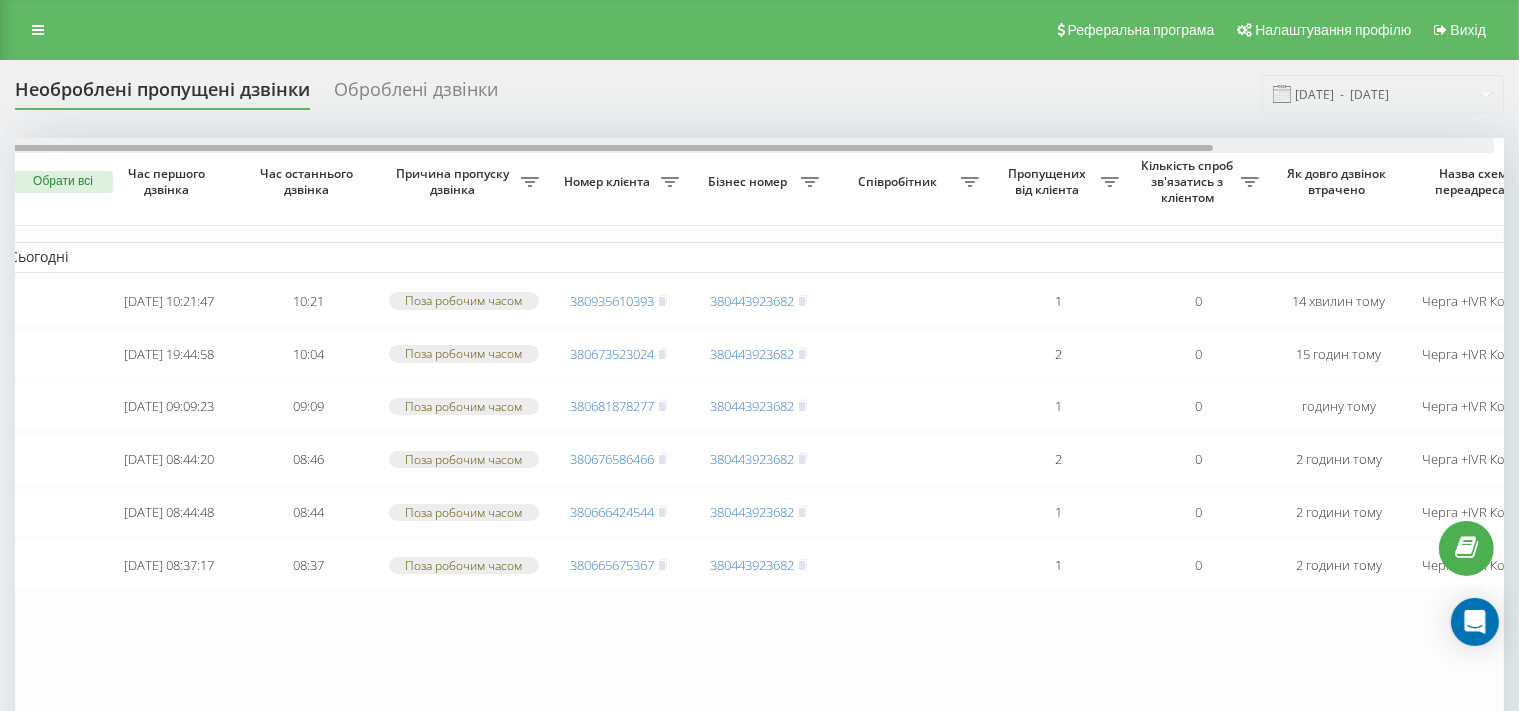 scroll, scrollTop: 0, scrollLeft: 0, axis: both 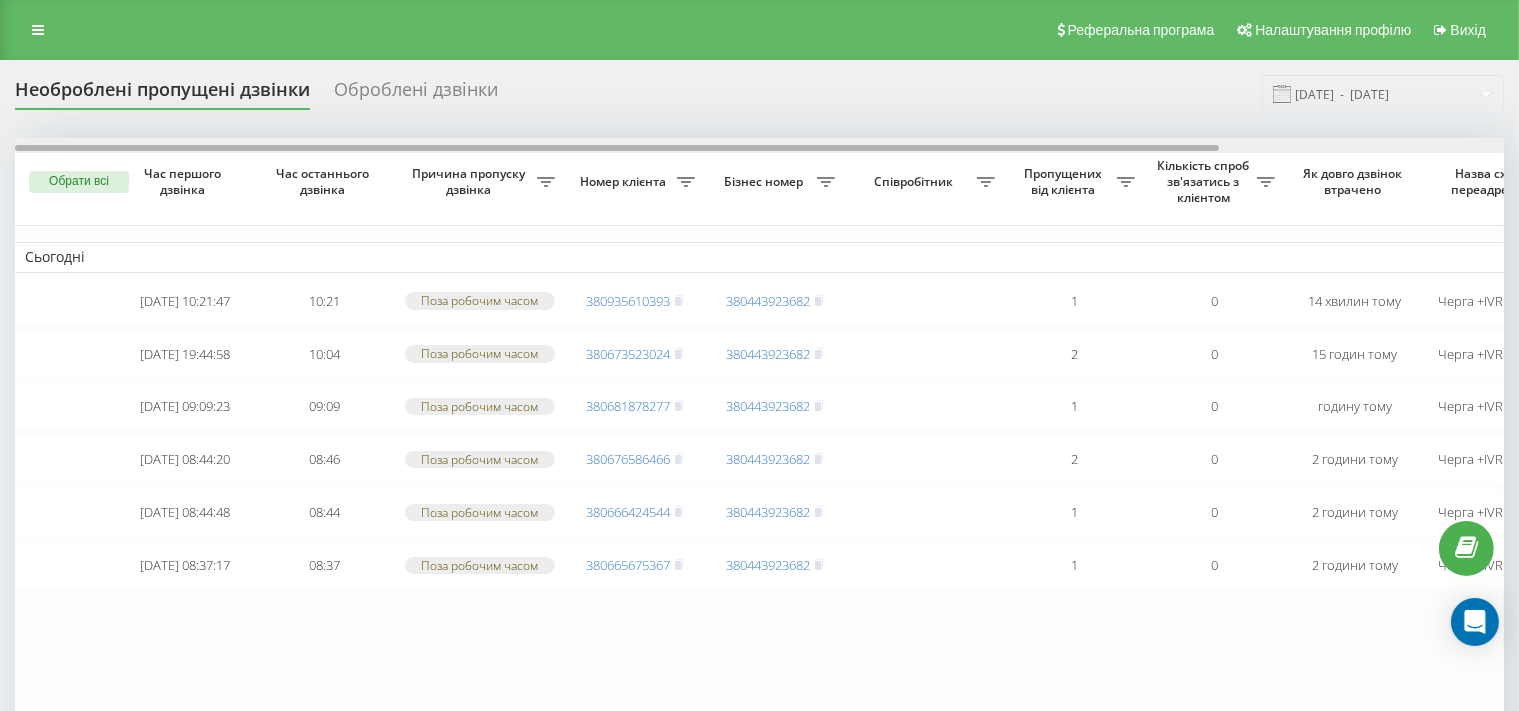 drag, startPoint x: 974, startPoint y: 147, endPoint x: 643, endPoint y: 179, distance: 332.54324 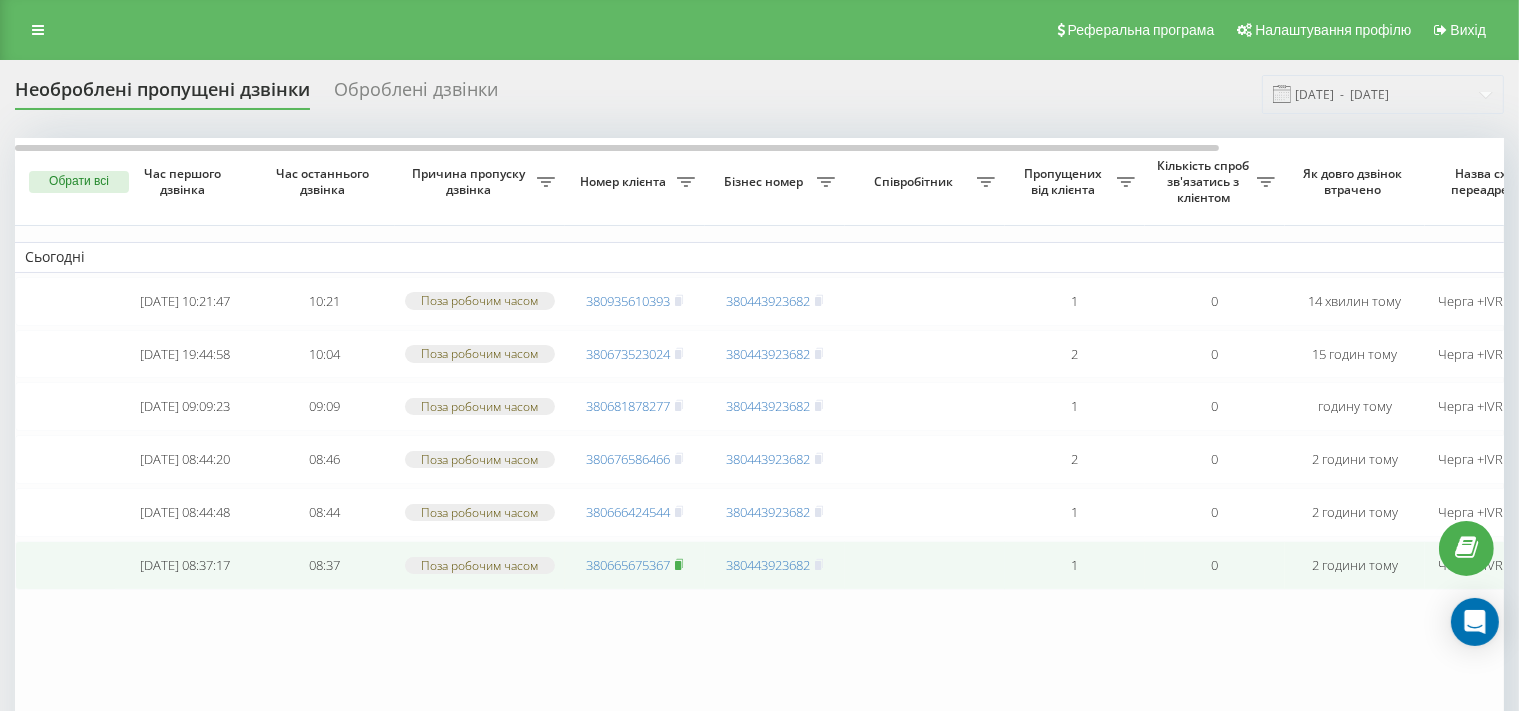 click 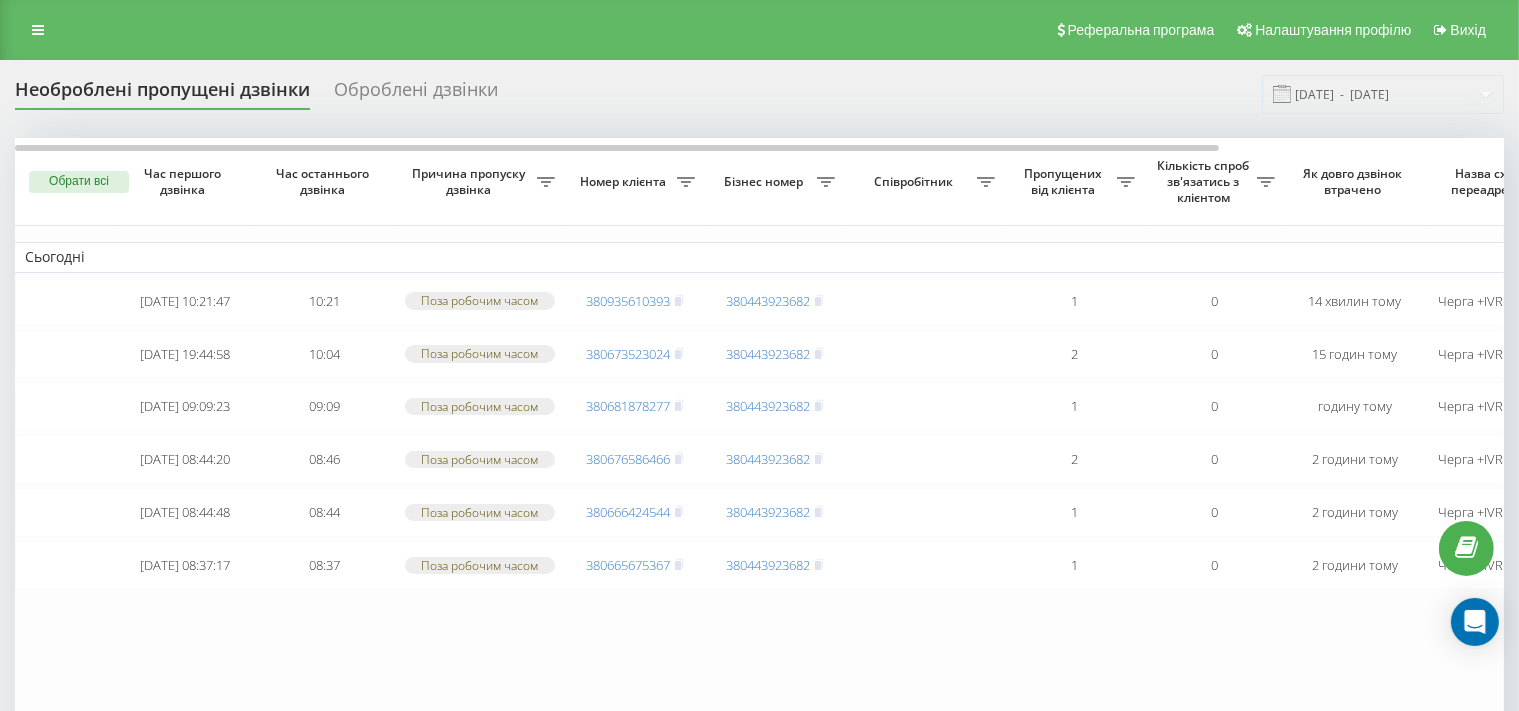 click on "Сьогодні 2025-07-19 10:21:47 10:21 Поза робочим часом 380935610393 380443923682 1 0 14 хвилин тому Черга +IVR Коллцентр Обробити Не вдалося зв'язатися Зв'язався з клієнтом за допомогою іншого каналу Клієнт передзвонив сам з іншого номера Інший варіант 2025-07-18 19:44:58 10:04 Поза робочим часом 380673523024 380443923682 2 0 15 годин тому Черга +IVR Коллцентр Обробити Не вдалося зв'язатися Зв'язався з клієнтом за допомогою іншого каналу Клієнт передзвонив сам з іншого номера Інший варіант 2025-07-19 09:09:23 09:09 Поза робочим часом 380681878277 380443923682 1 0 годину тому Черга +IVR Коллцентр Обробити Не вдалося зв'язатися 08:46 2 0 08:44" at bounding box center [935, 436] 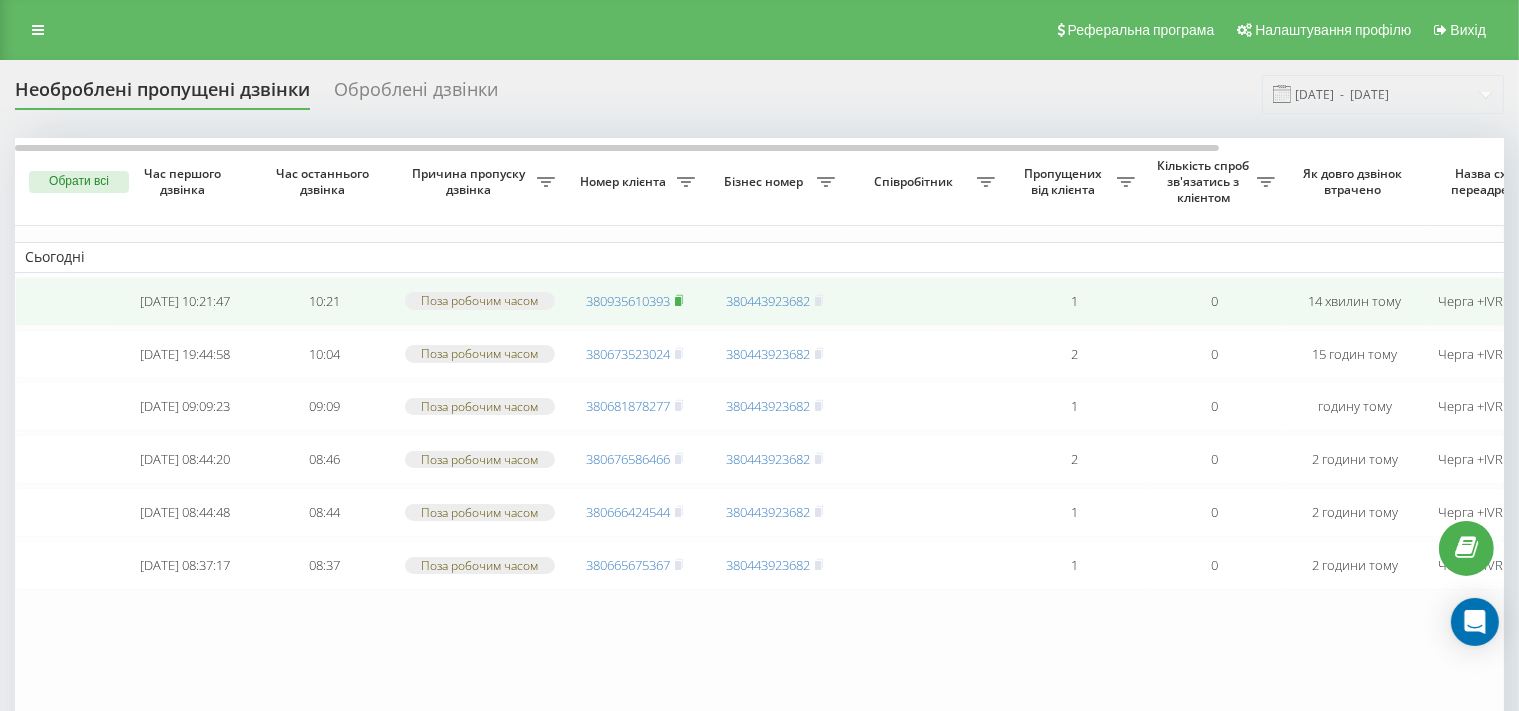 click 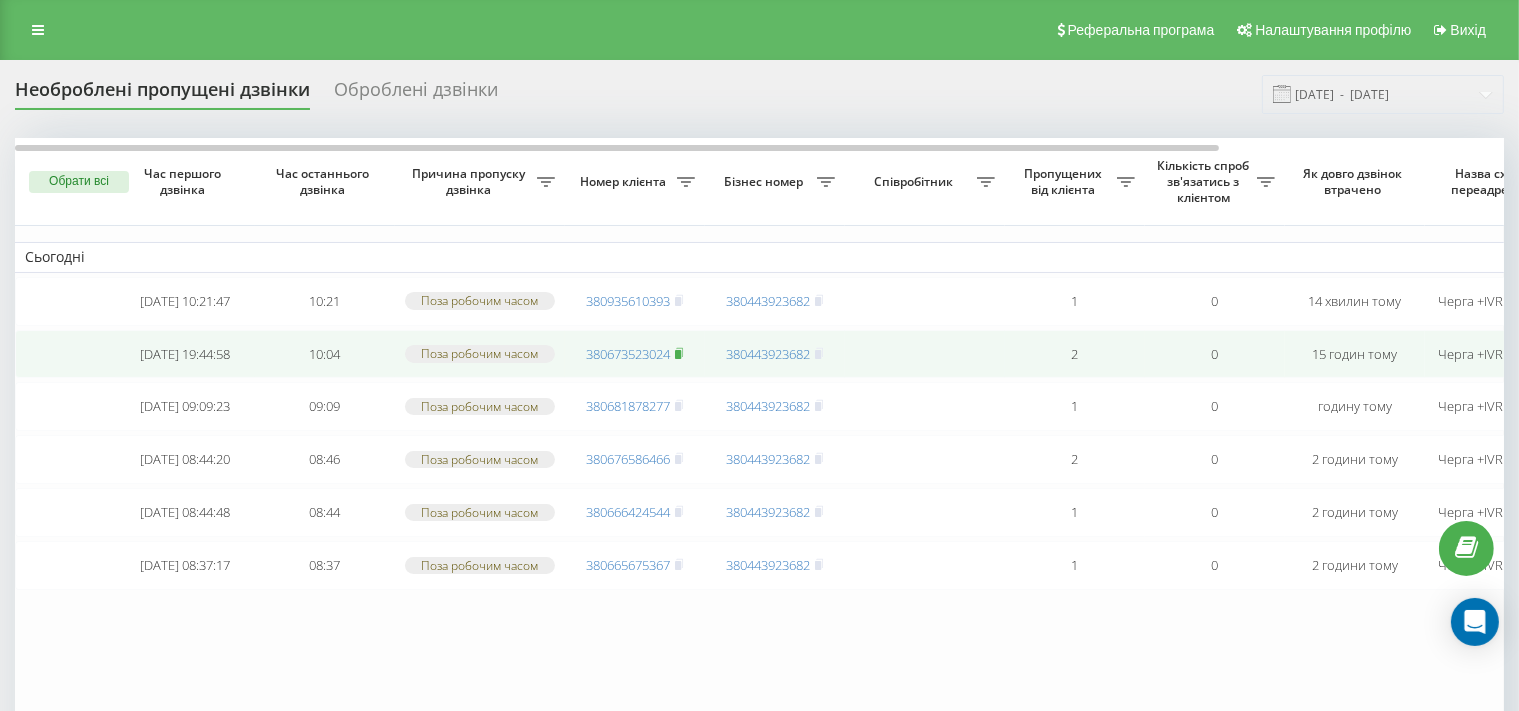 click 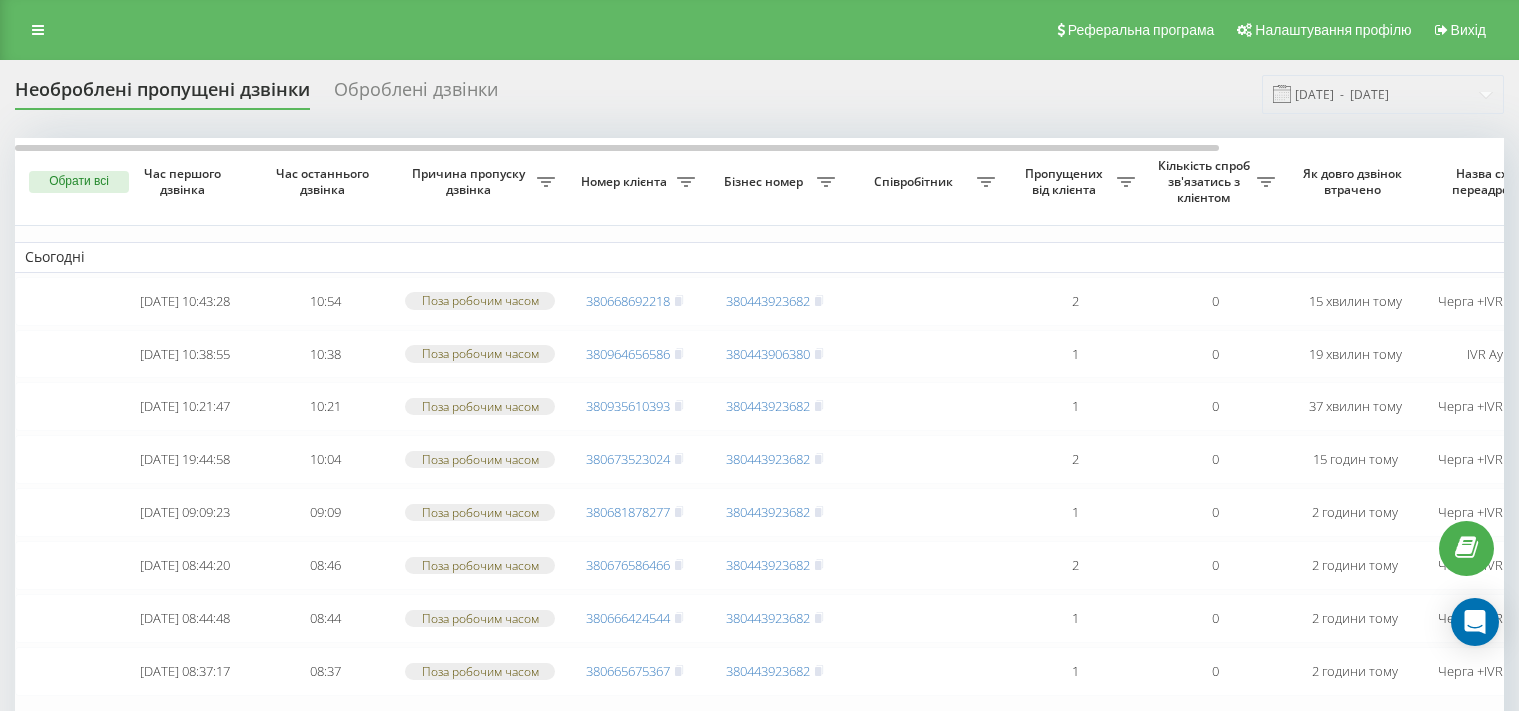 scroll, scrollTop: 0, scrollLeft: 0, axis: both 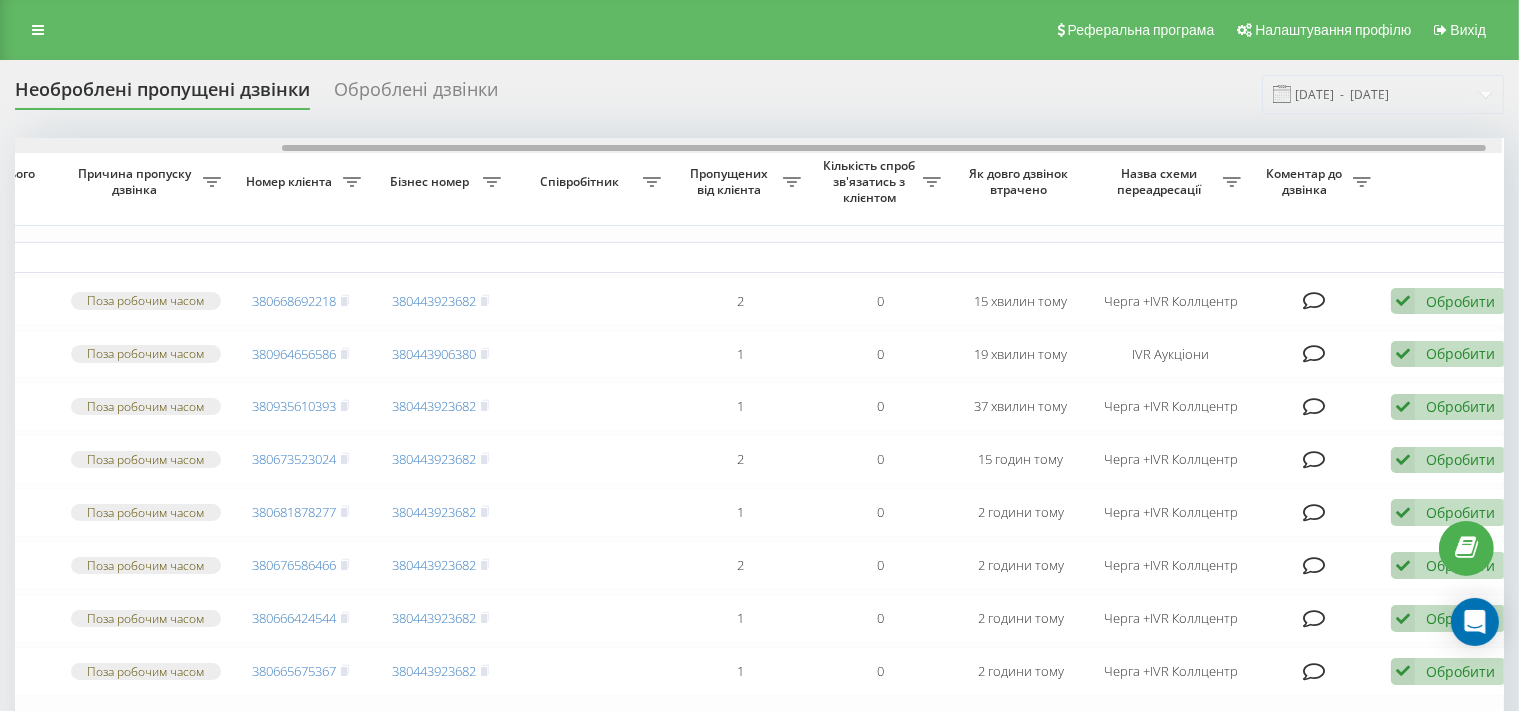drag, startPoint x: 854, startPoint y: 149, endPoint x: 1126, endPoint y: 153, distance: 272.02942 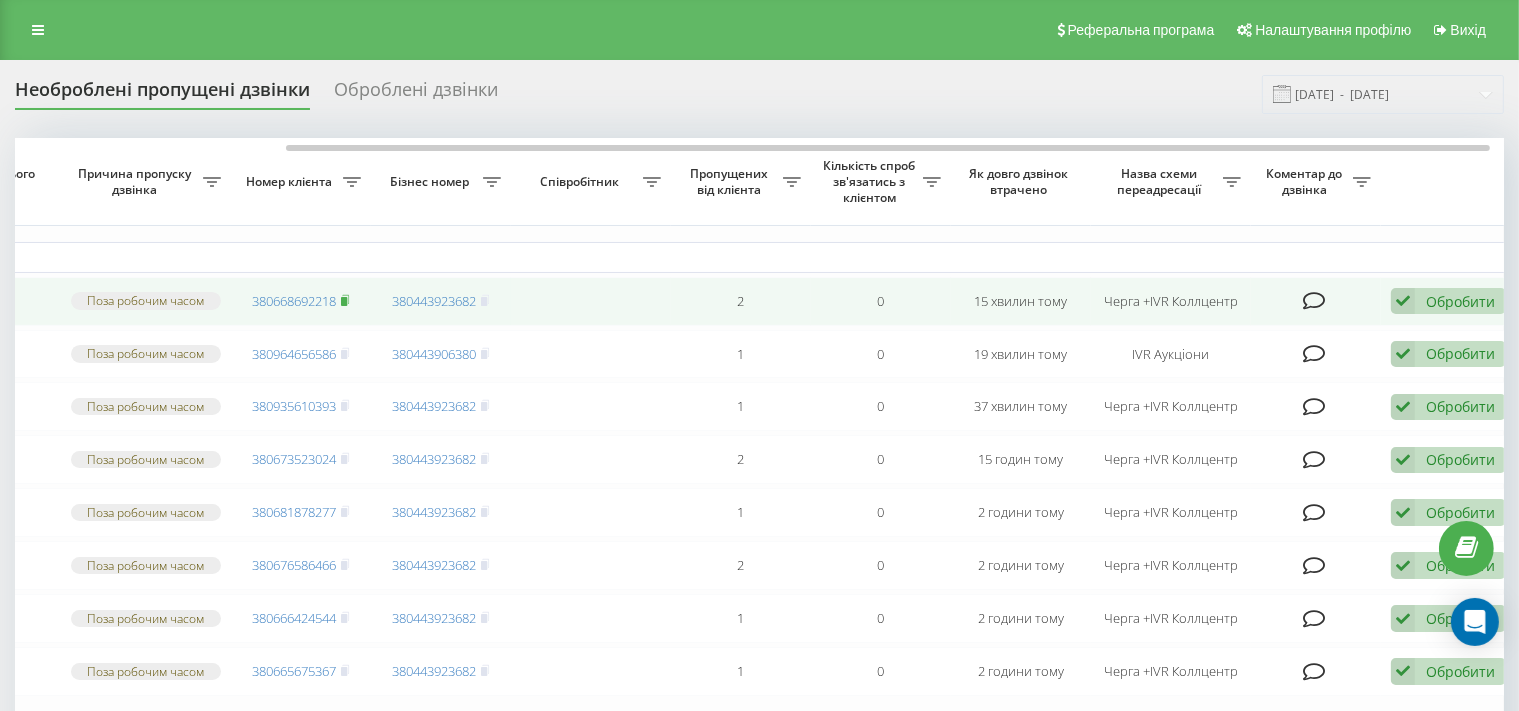 click 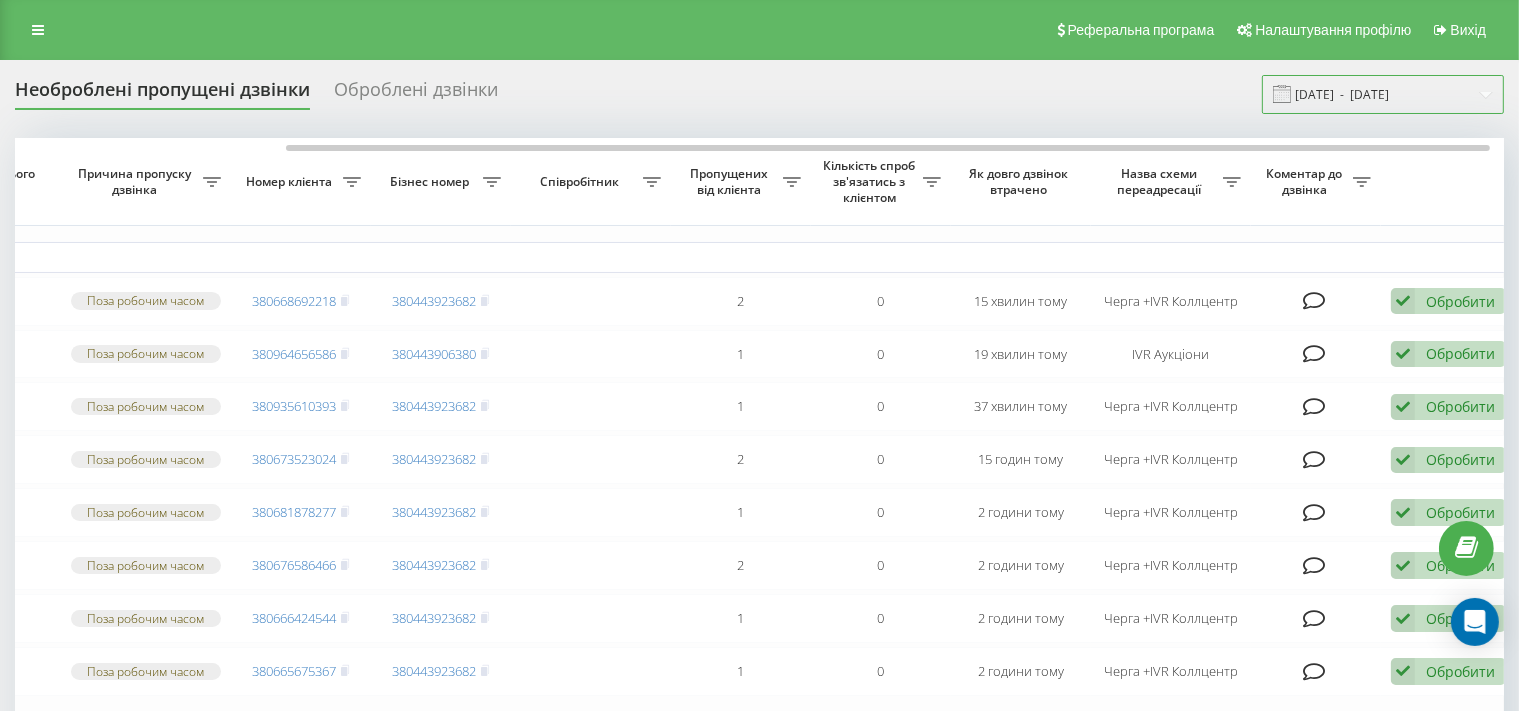 click on "19.07.2025  -  19.07.2025" at bounding box center (1383, 94) 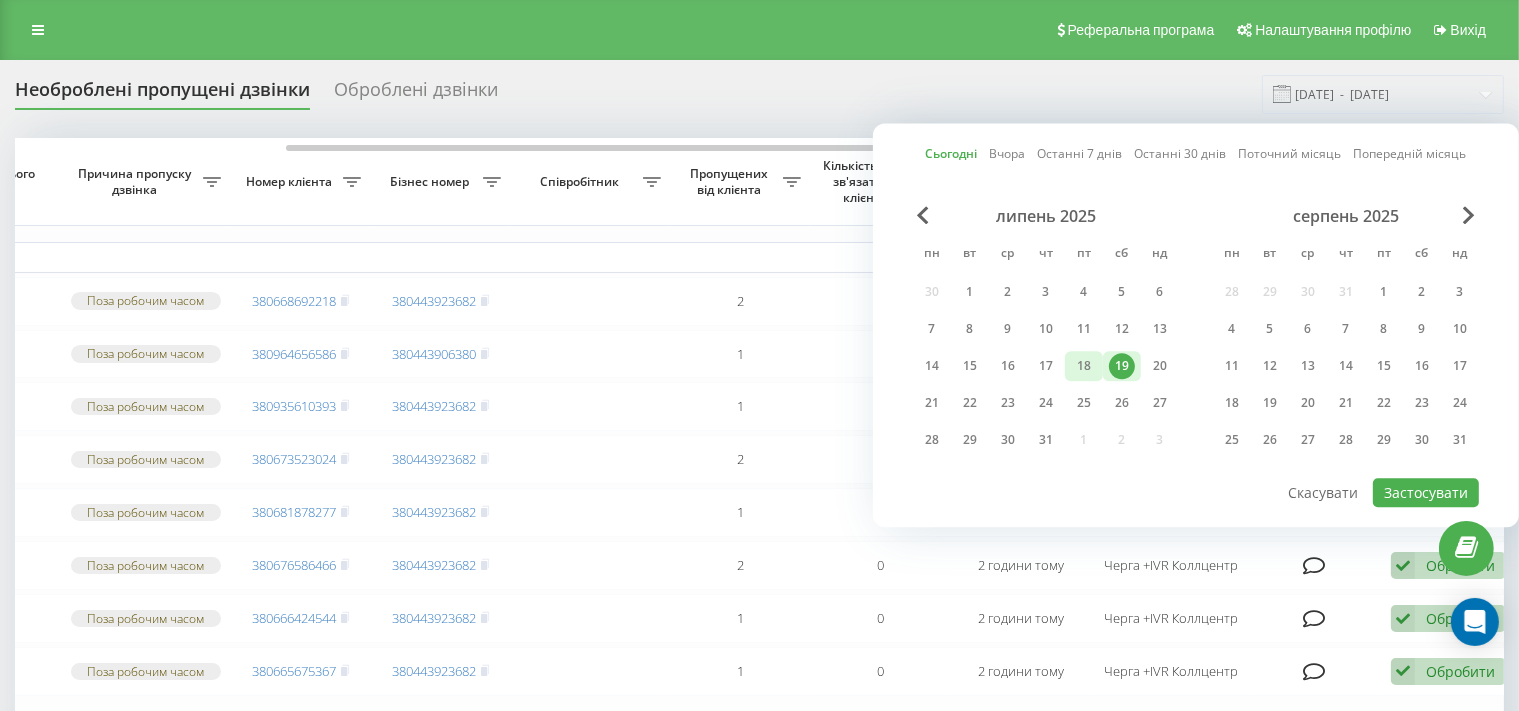 click on "18" at bounding box center (1084, 366) 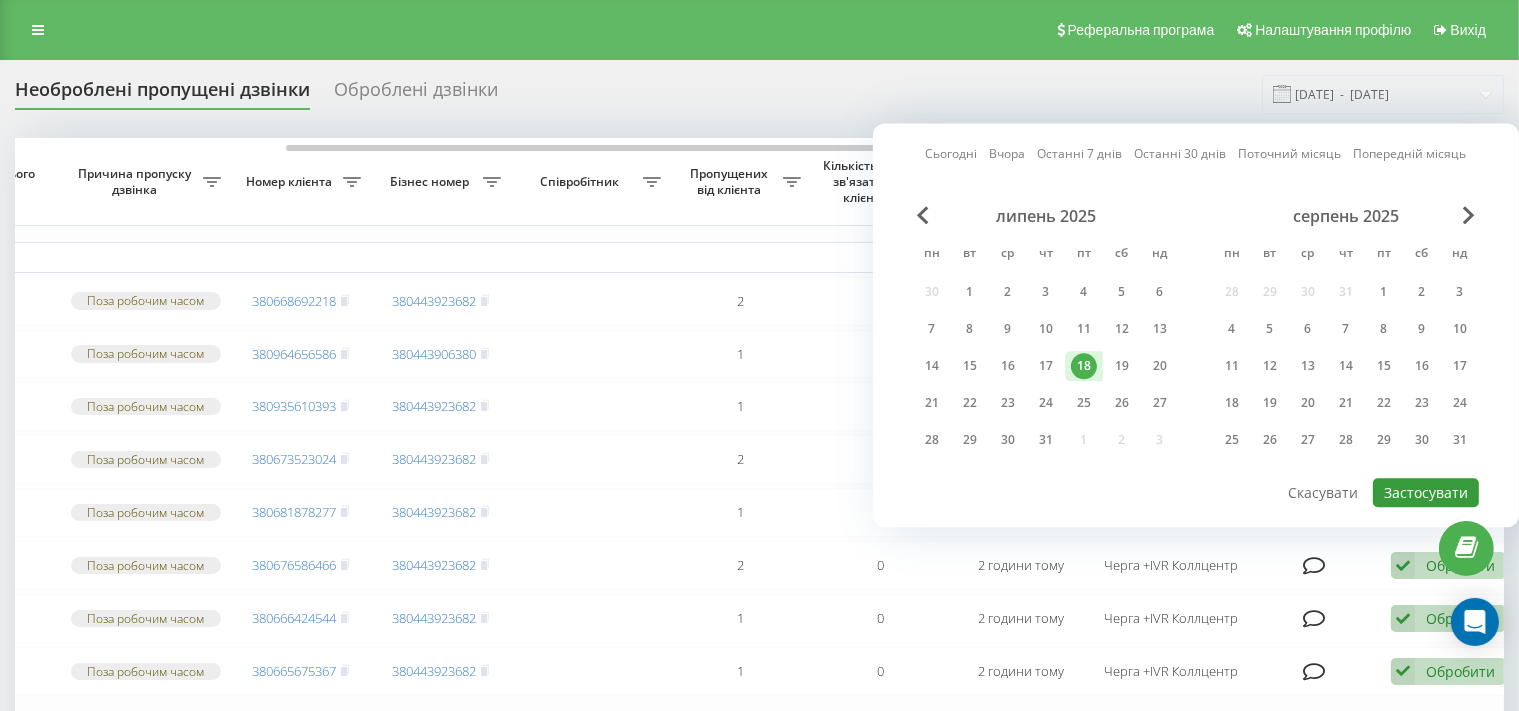 click on "Застосувати" at bounding box center (1426, 492) 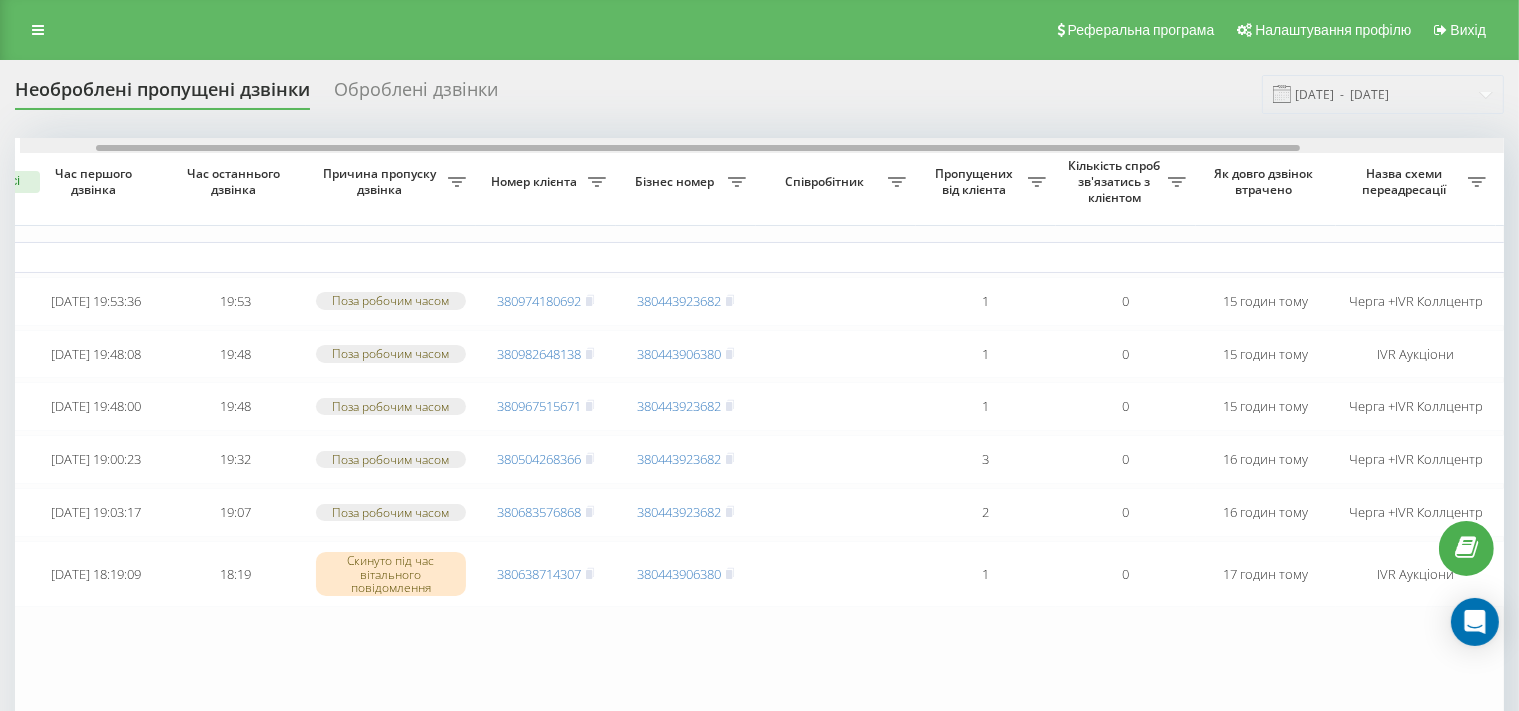 scroll, scrollTop: 0, scrollLeft: 88, axis: horizontal 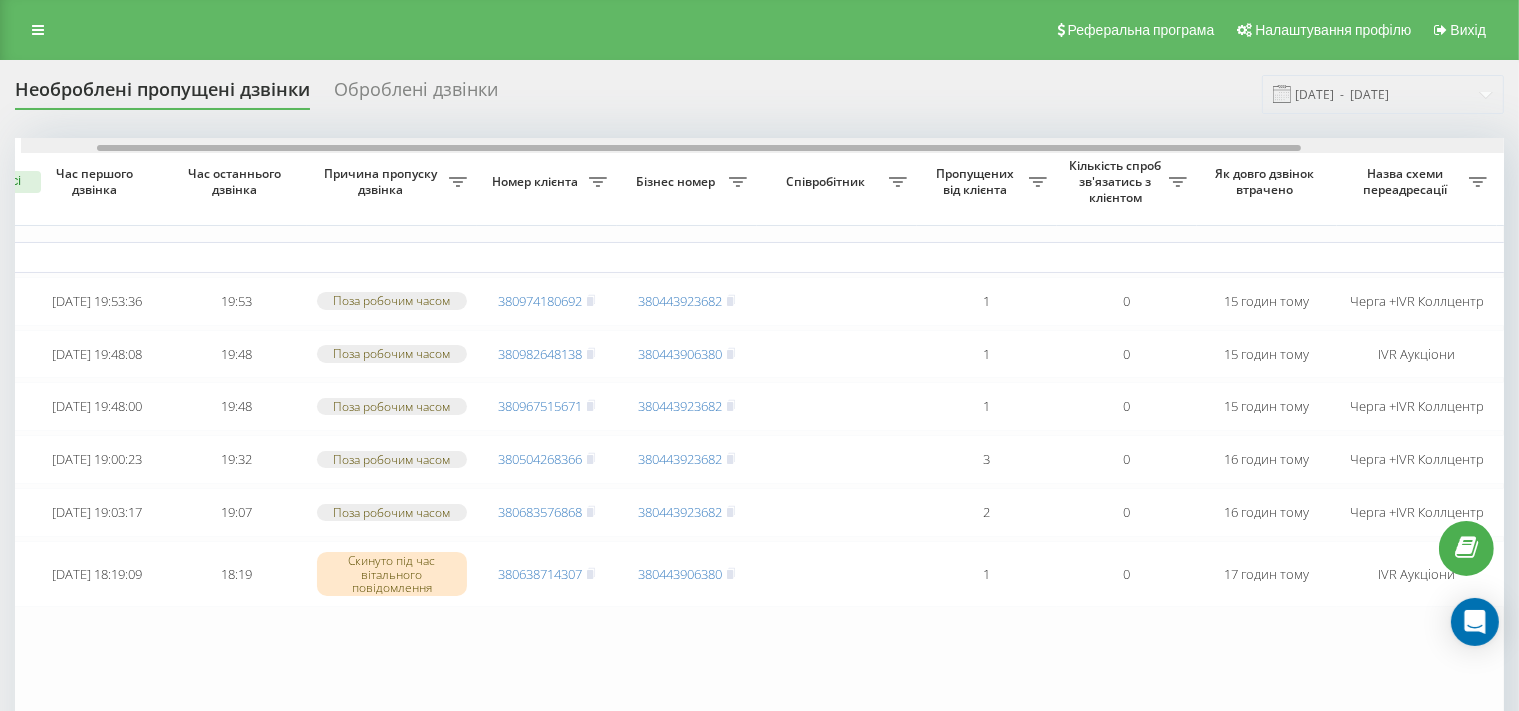 drag, startPoint x: 935, startPoint y: 151, endPoint x: 994, endPoint y: 150, distance: 59.008472 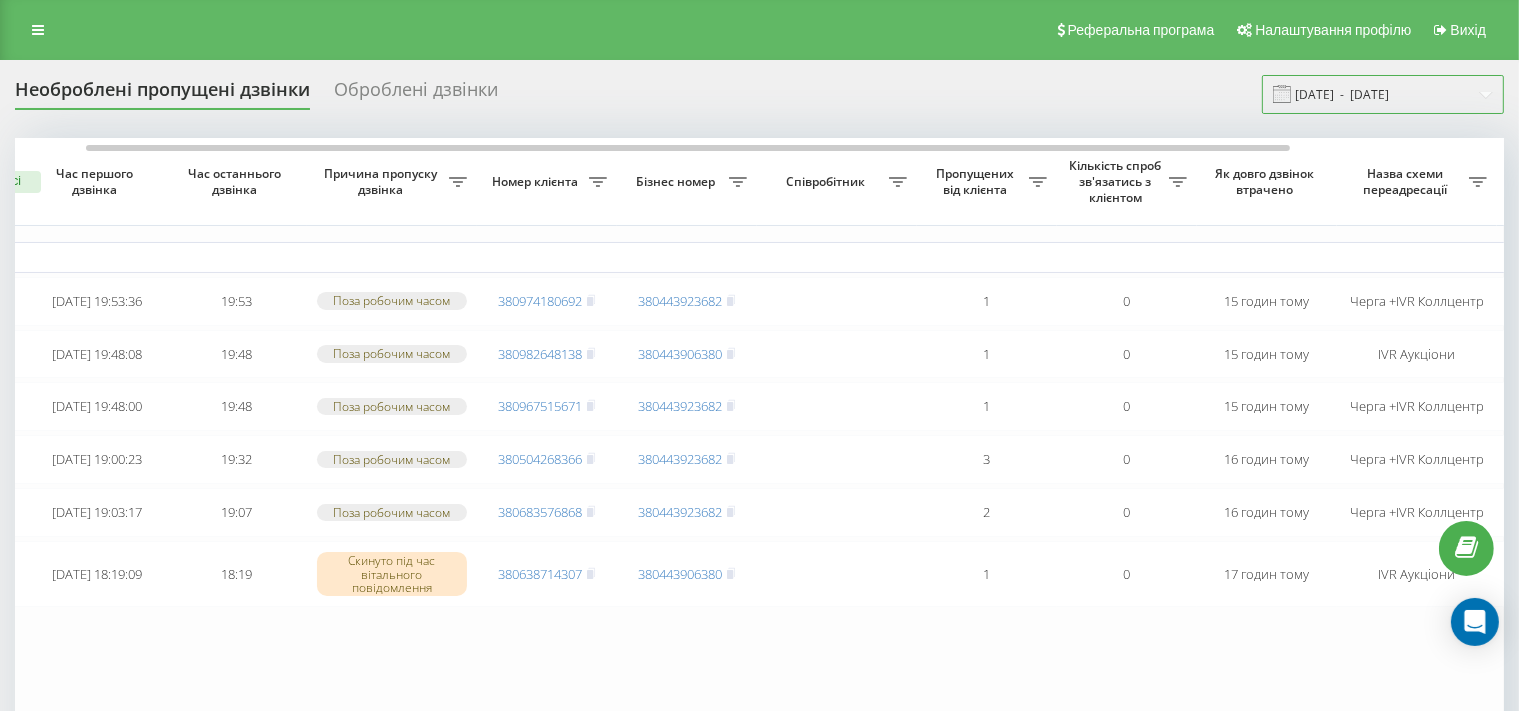 click on "[DATE]  -  [DATE]" at bounding box center (1383, 94) 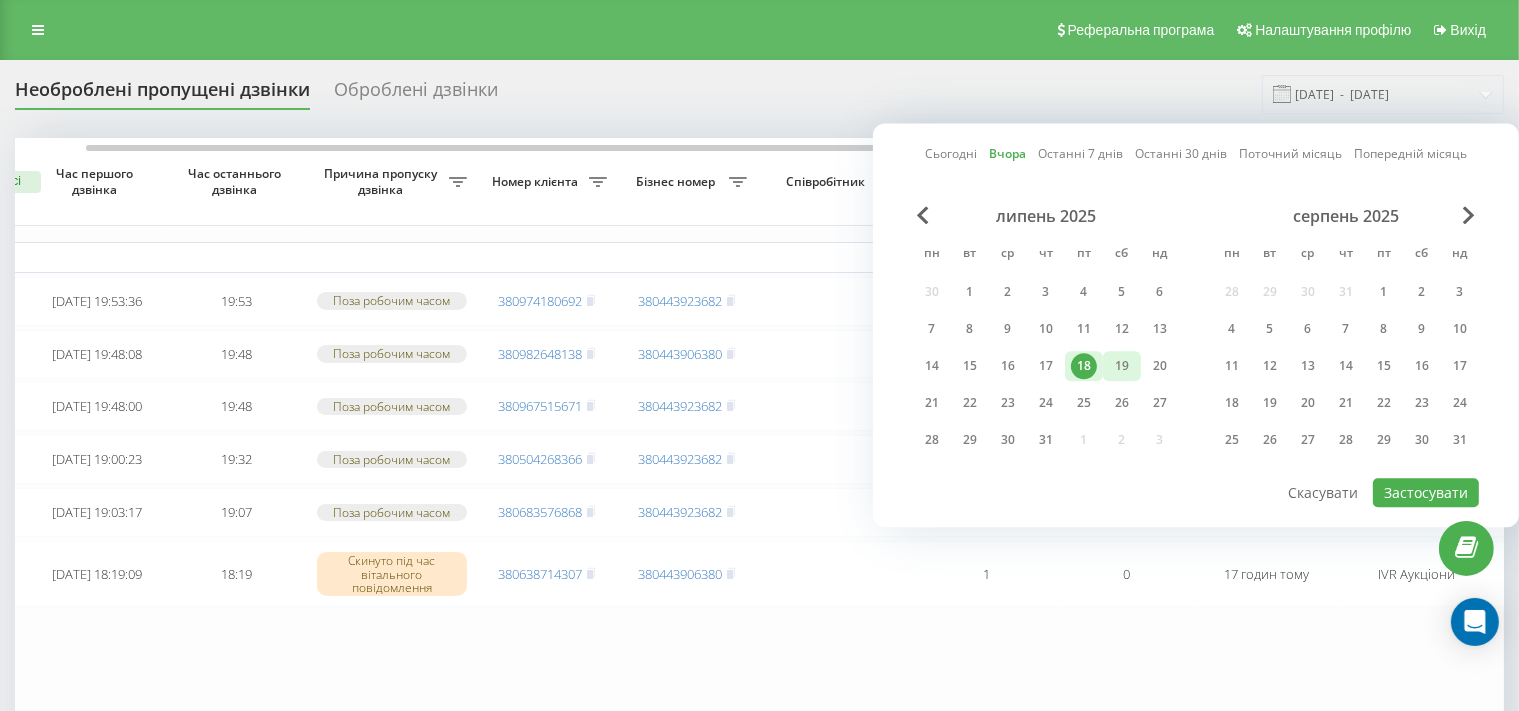 click on "19" at bounding box center (1122, 366) 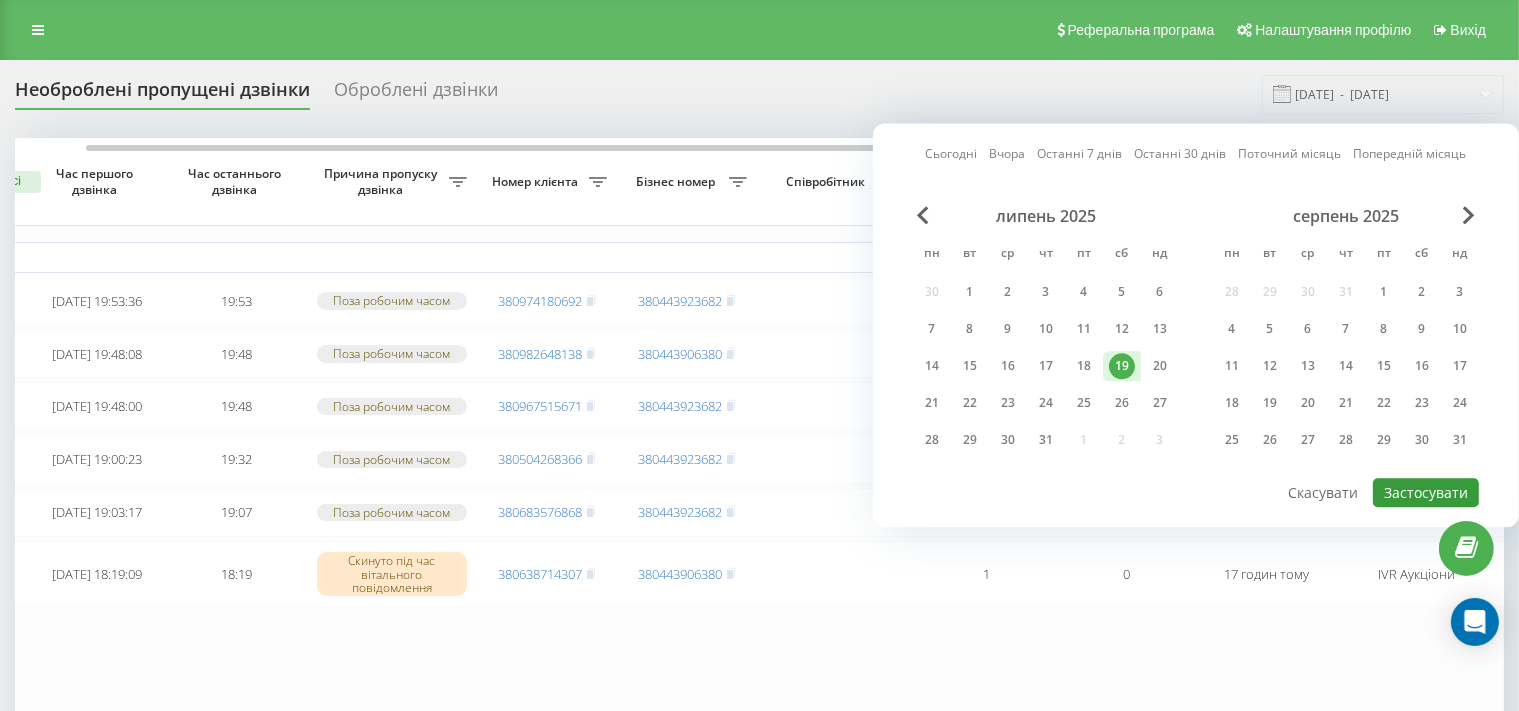drag, startPoint x: 1407, startPoint y: 497, endPoint x: 1199, endPoint y: 426, distance: 219.78398 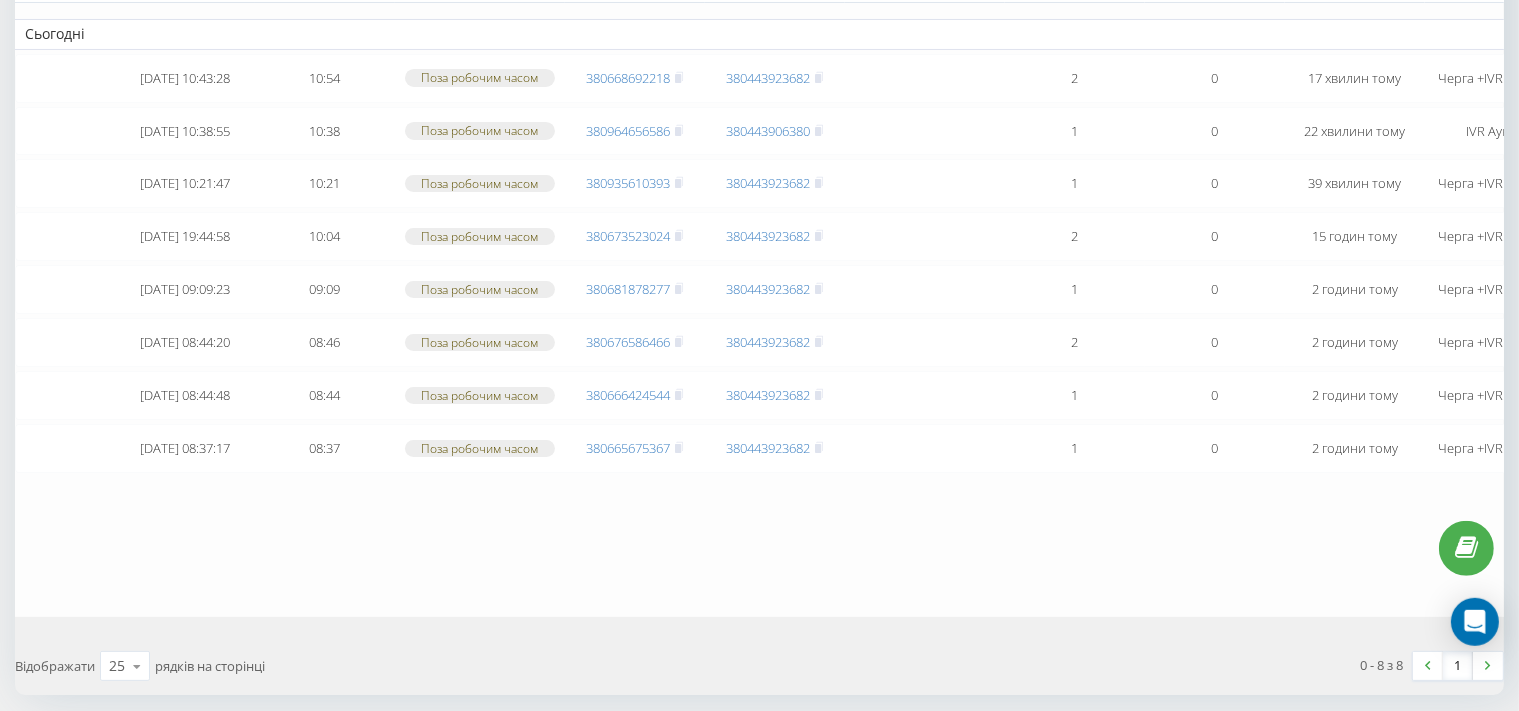 scroll, scrollTop: 0, scrollLeft: 0, axis: both 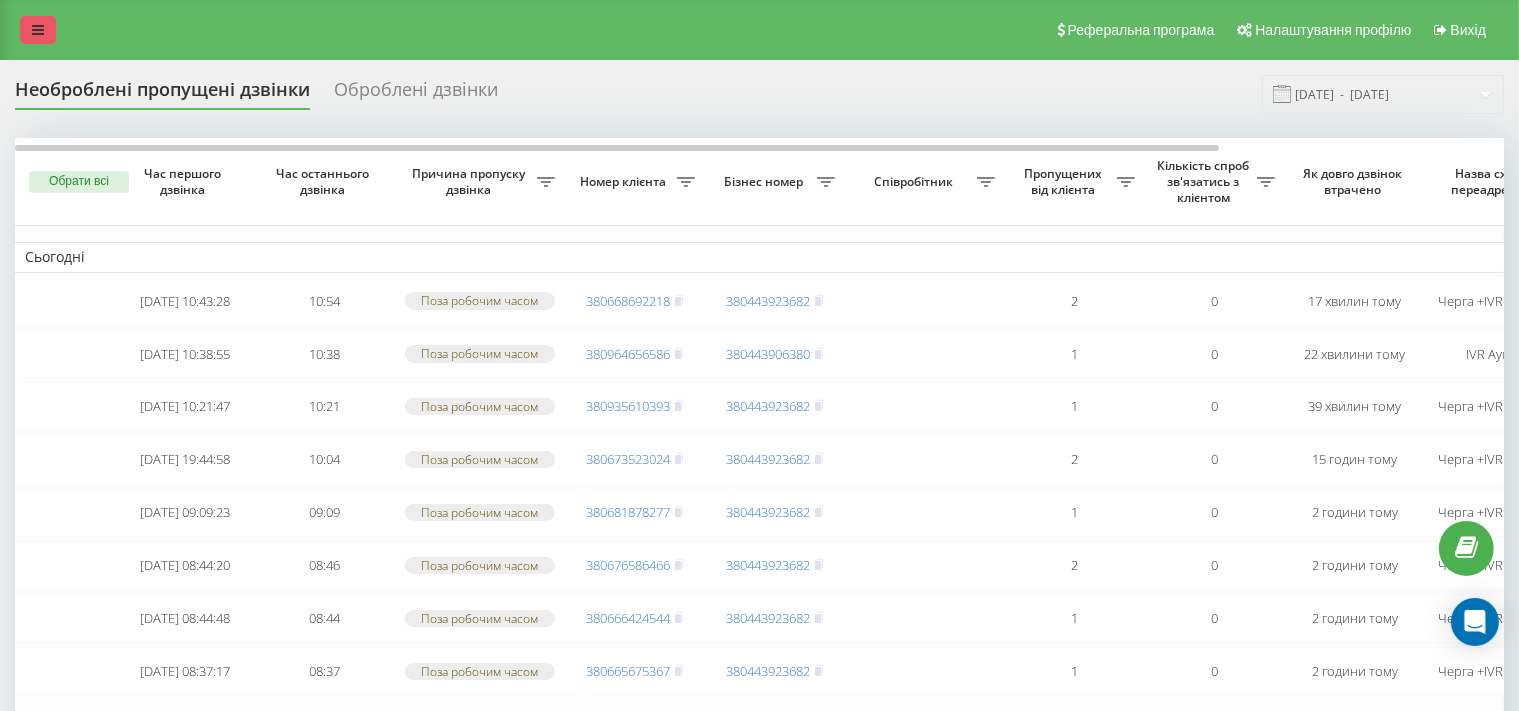 click at bounding box center (38, 30) 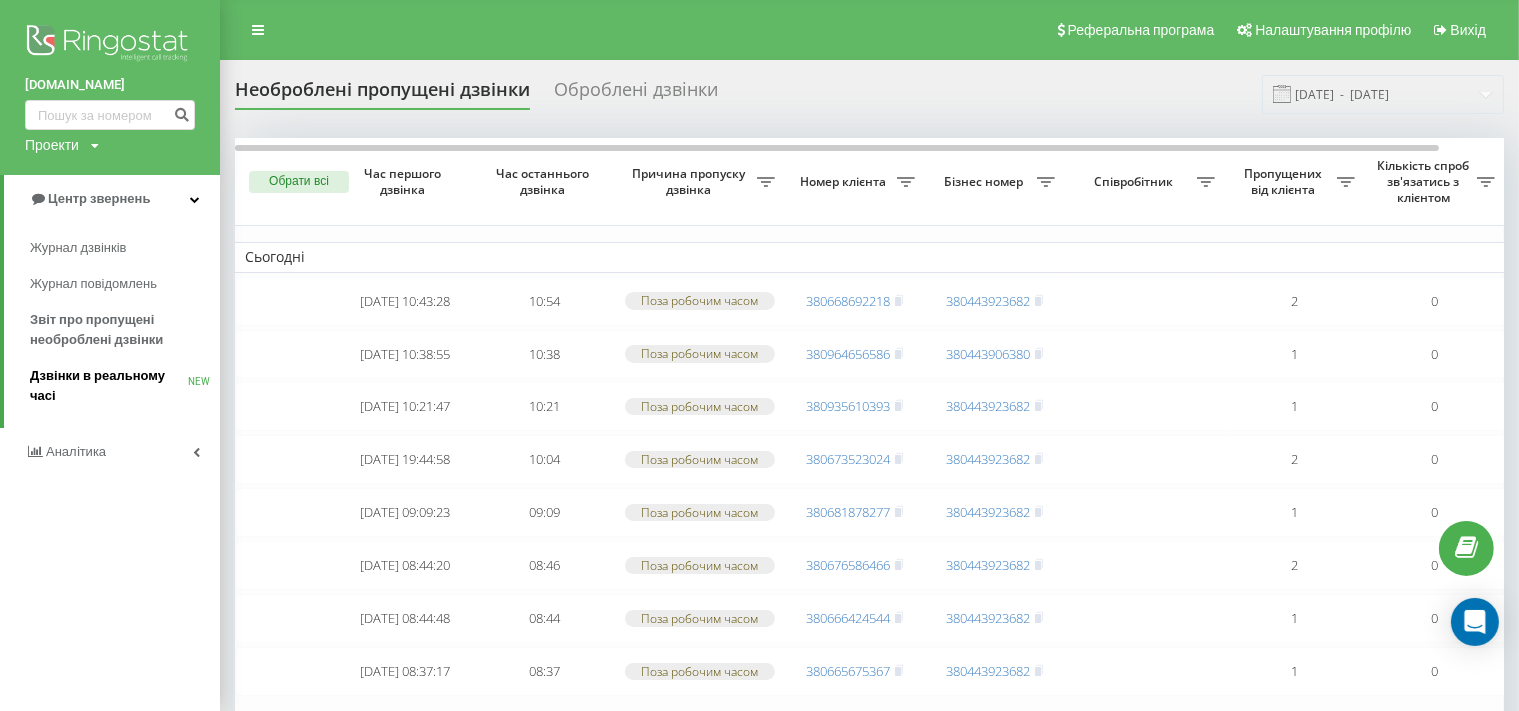 click on "Дзвінки в реальному часі" at bounding box center [109, 386] 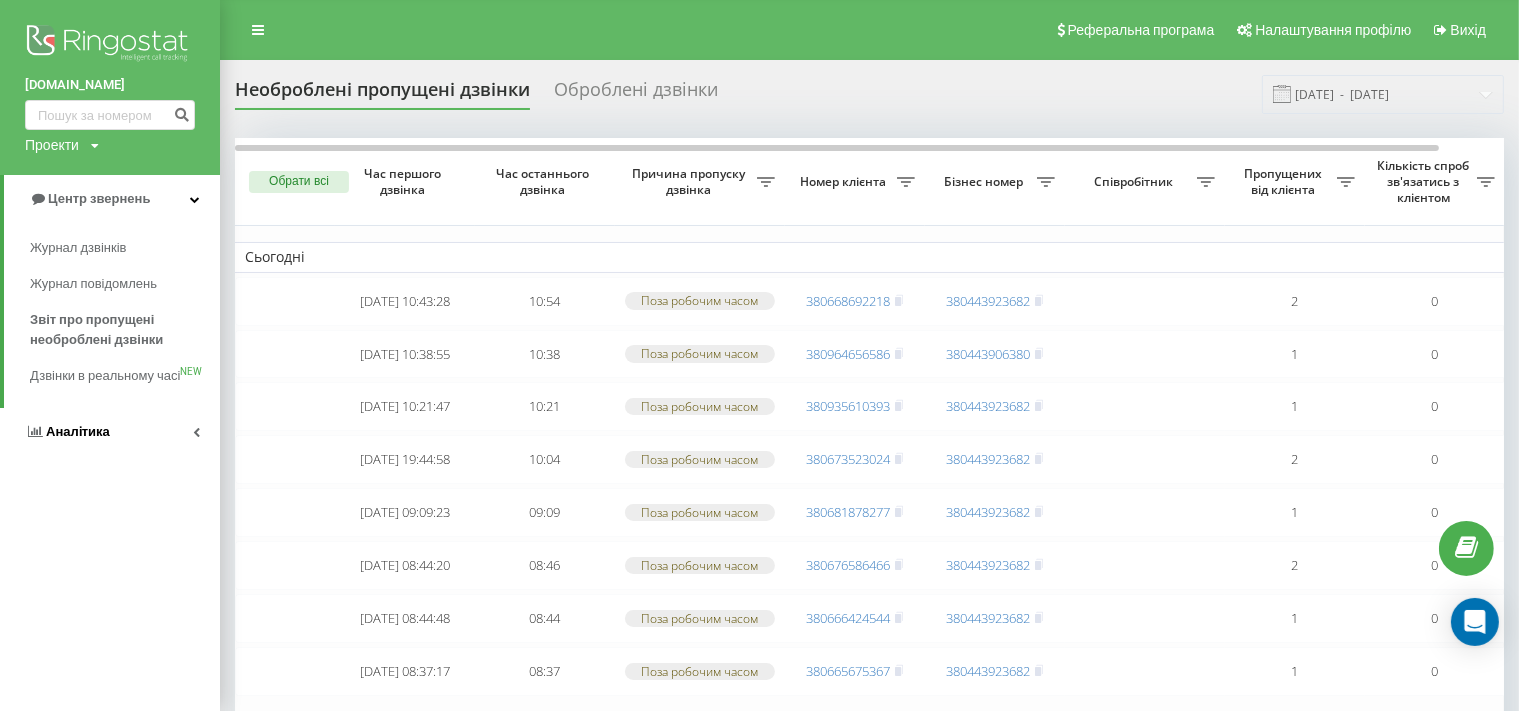 click on "Аналiтика" at bounding box center (110, 432) 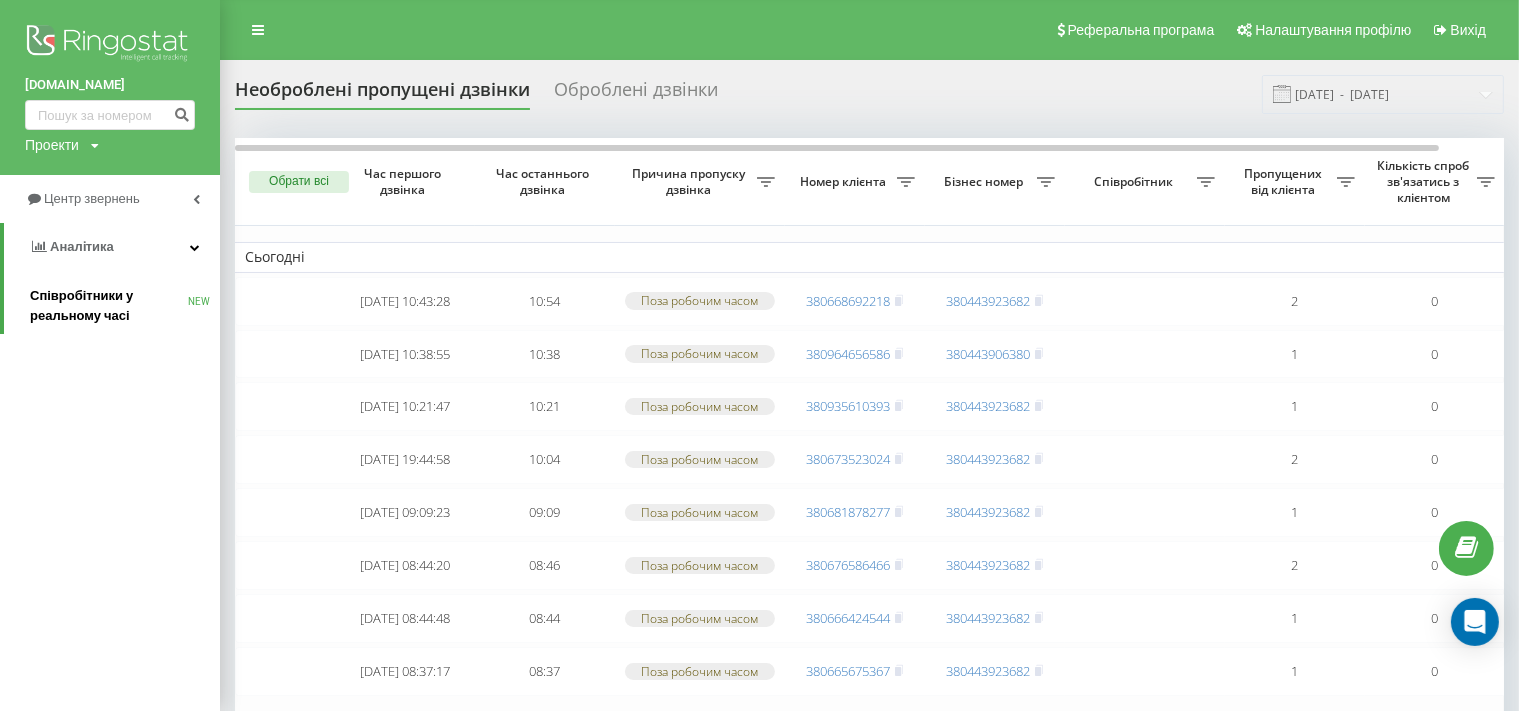 click on "Співробітники у реальному часі" at bounding box center [109, 306] 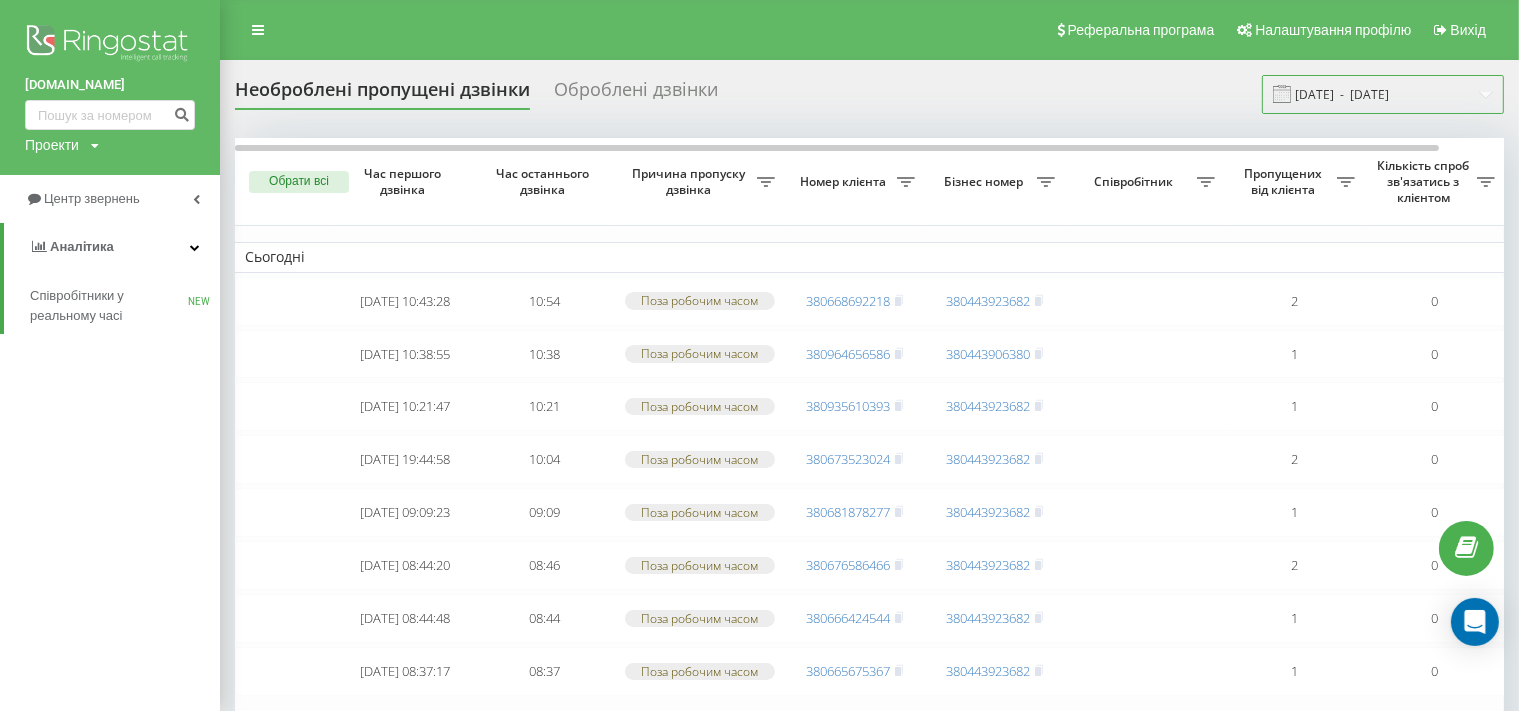 click on "19.07.2025  -  19.07.2025" at bounding box center (1383, 94) 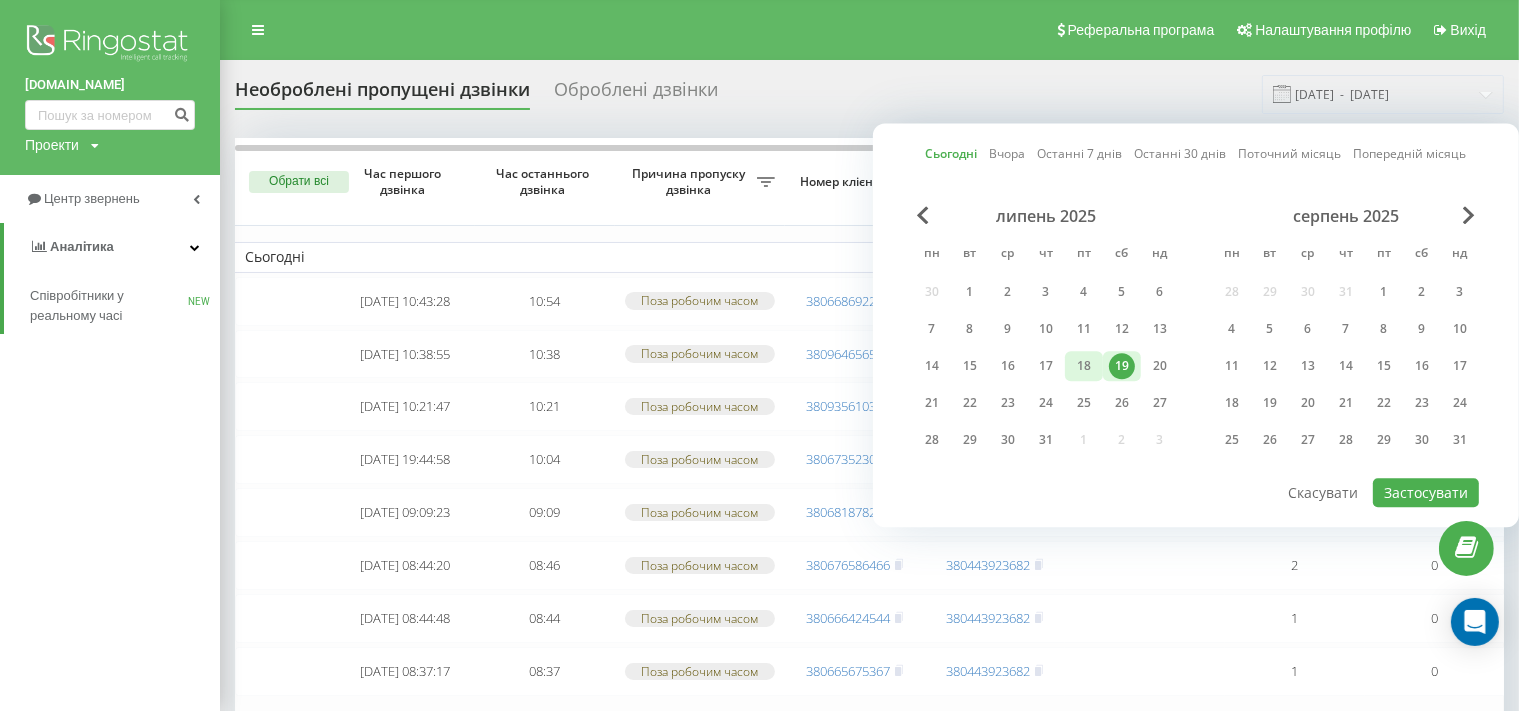 click on "18" at bounding box center (1084, 366) 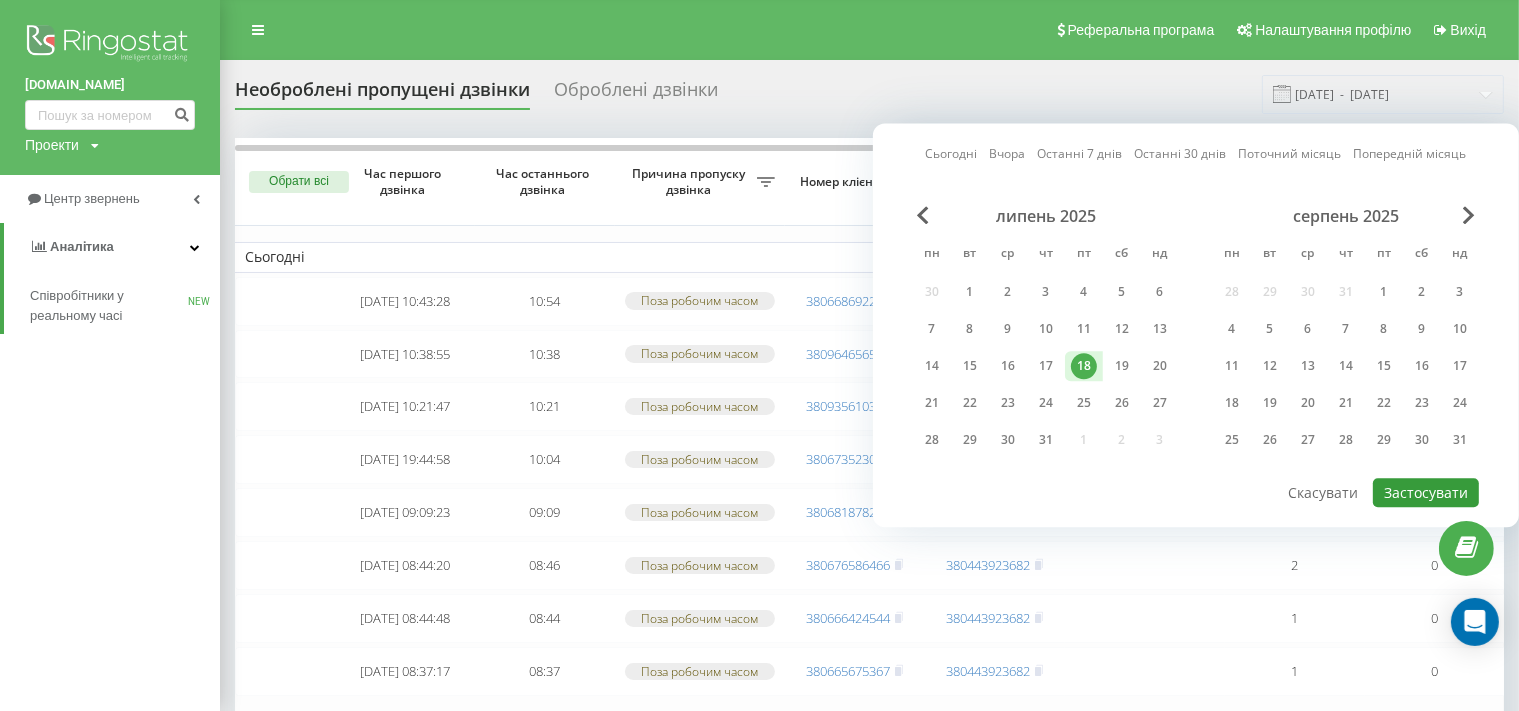 drag, startPoint x: 1410, startPoint y: 498, endPoint x: 1383, endPoint y: 497, distance: 27.018513 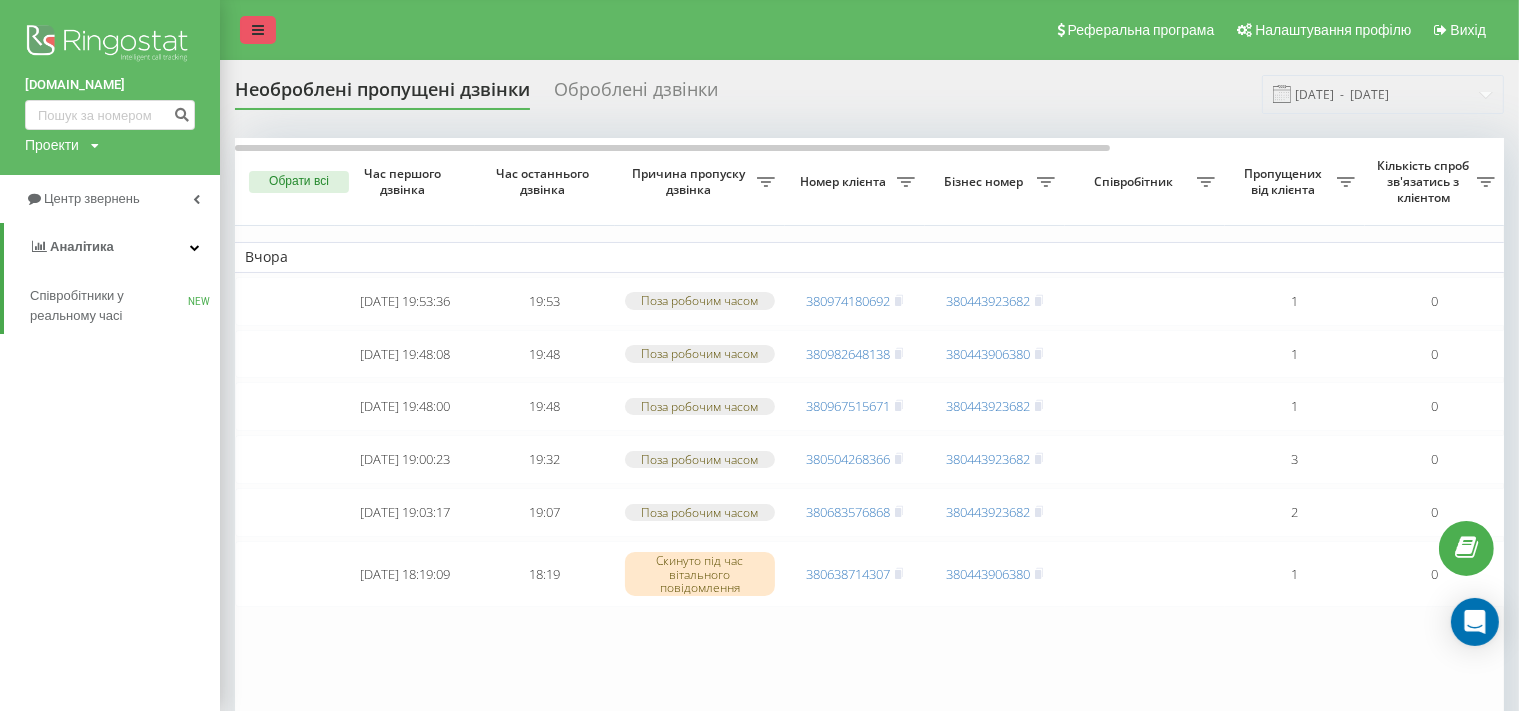 click at bounding box center [258, 30] 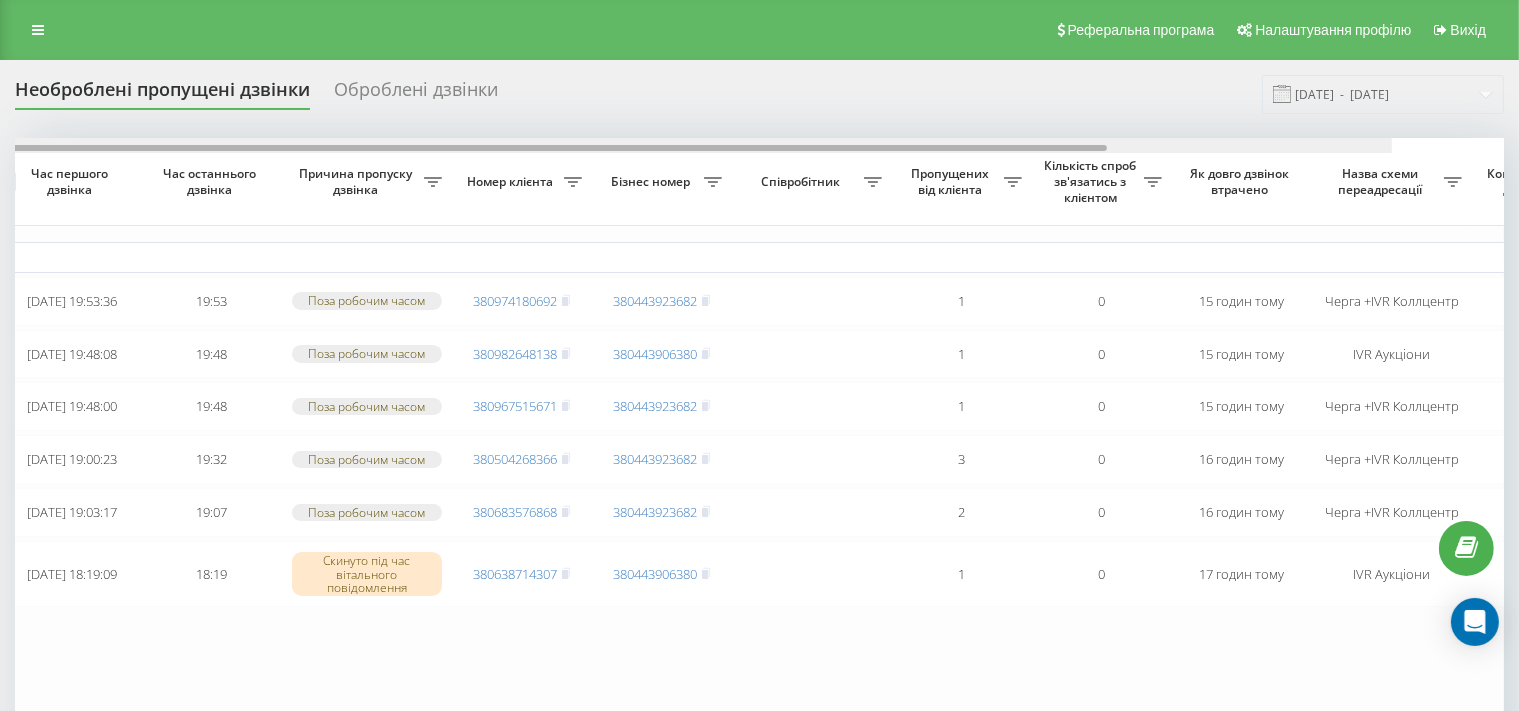 scroll, scrollTop: 0, scrollLeft: 114, axis: horizontal 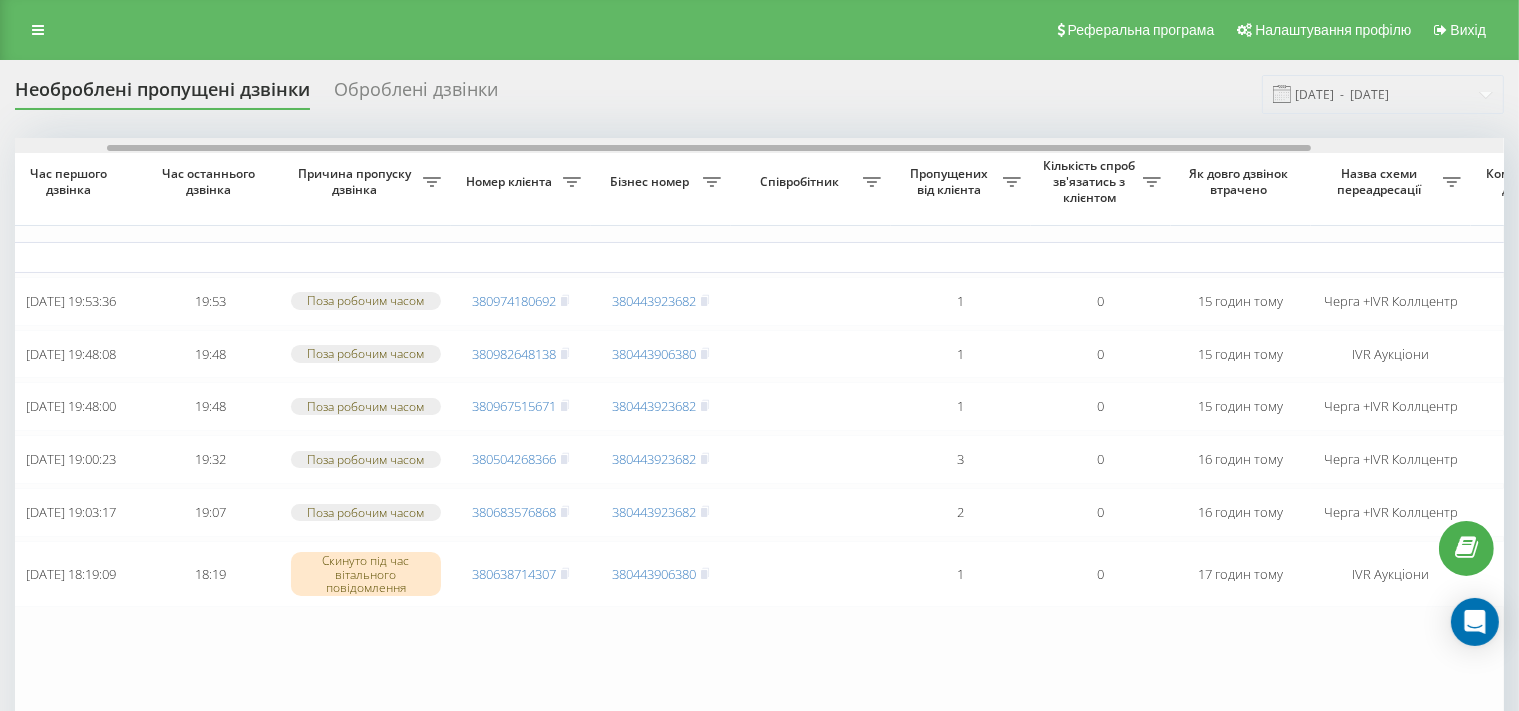drag, startPoint x: 839, startPoint y: 147, endPoint x: 918, endPoint y: 156, distance: 79.51101 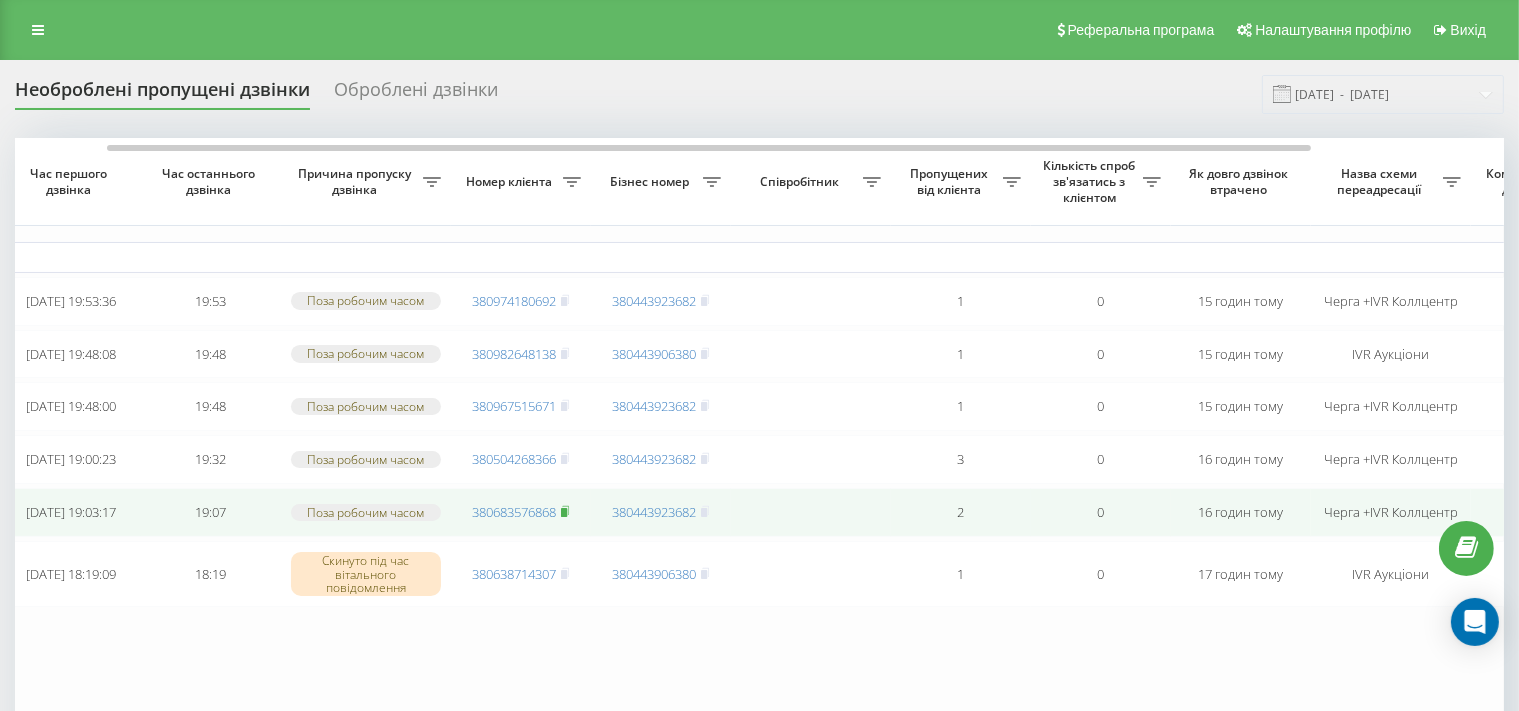 click 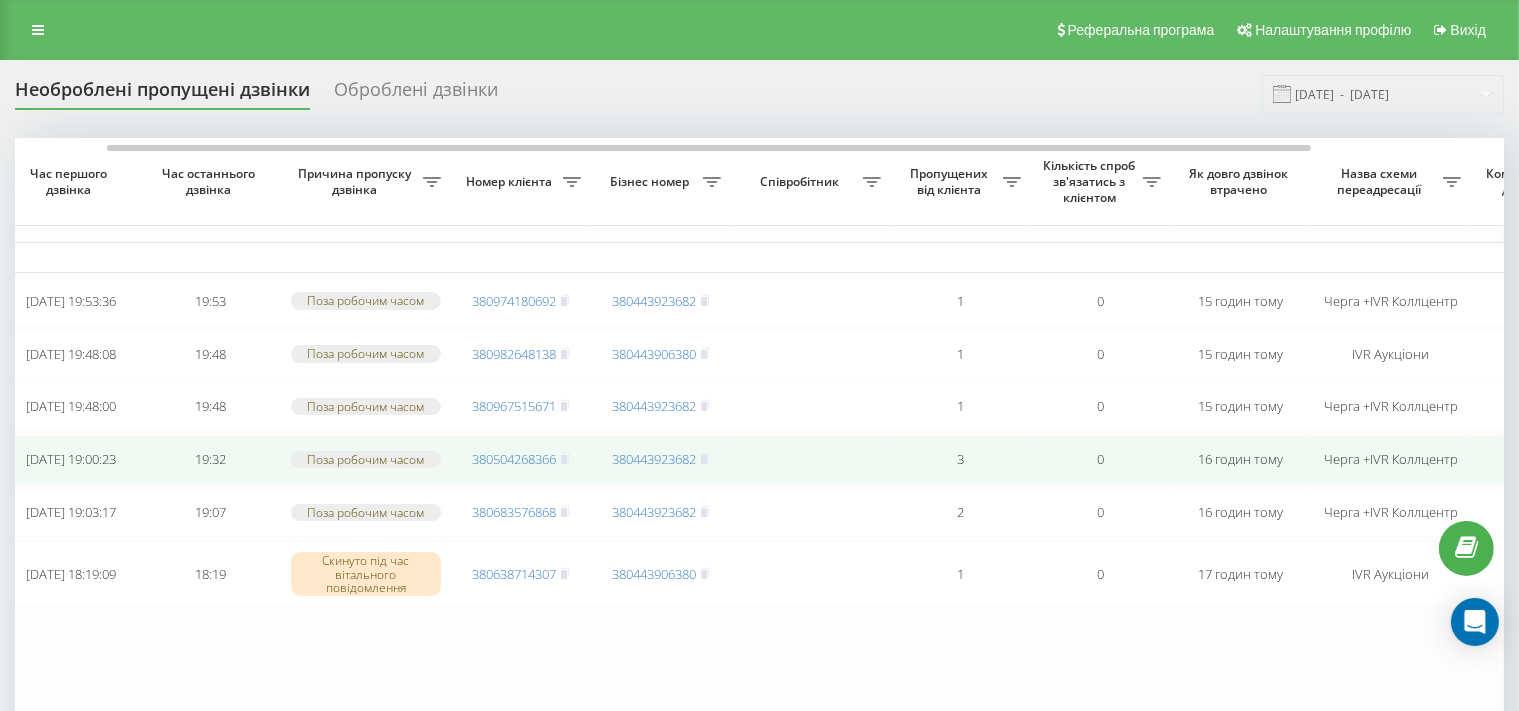 click on "380504268366" at bounding box center (521, 459) 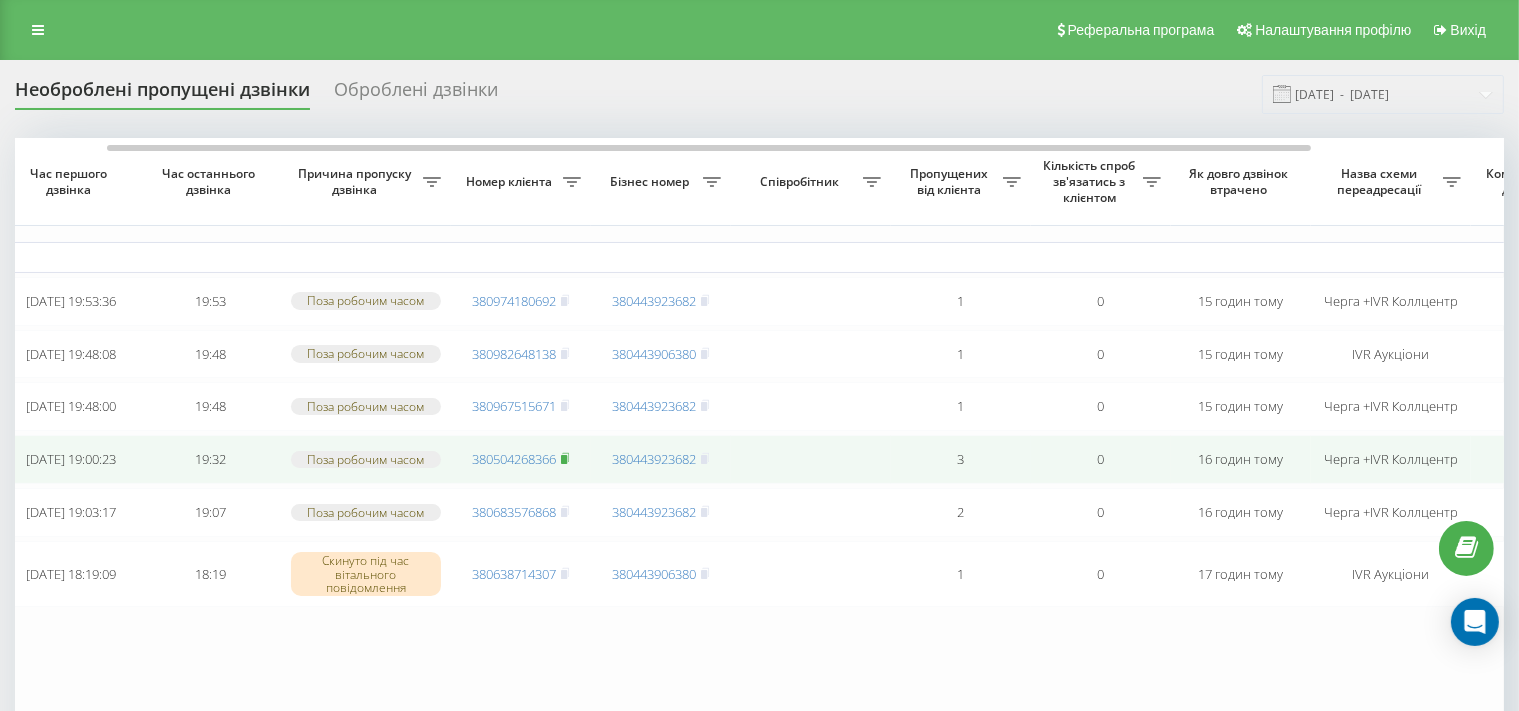 click 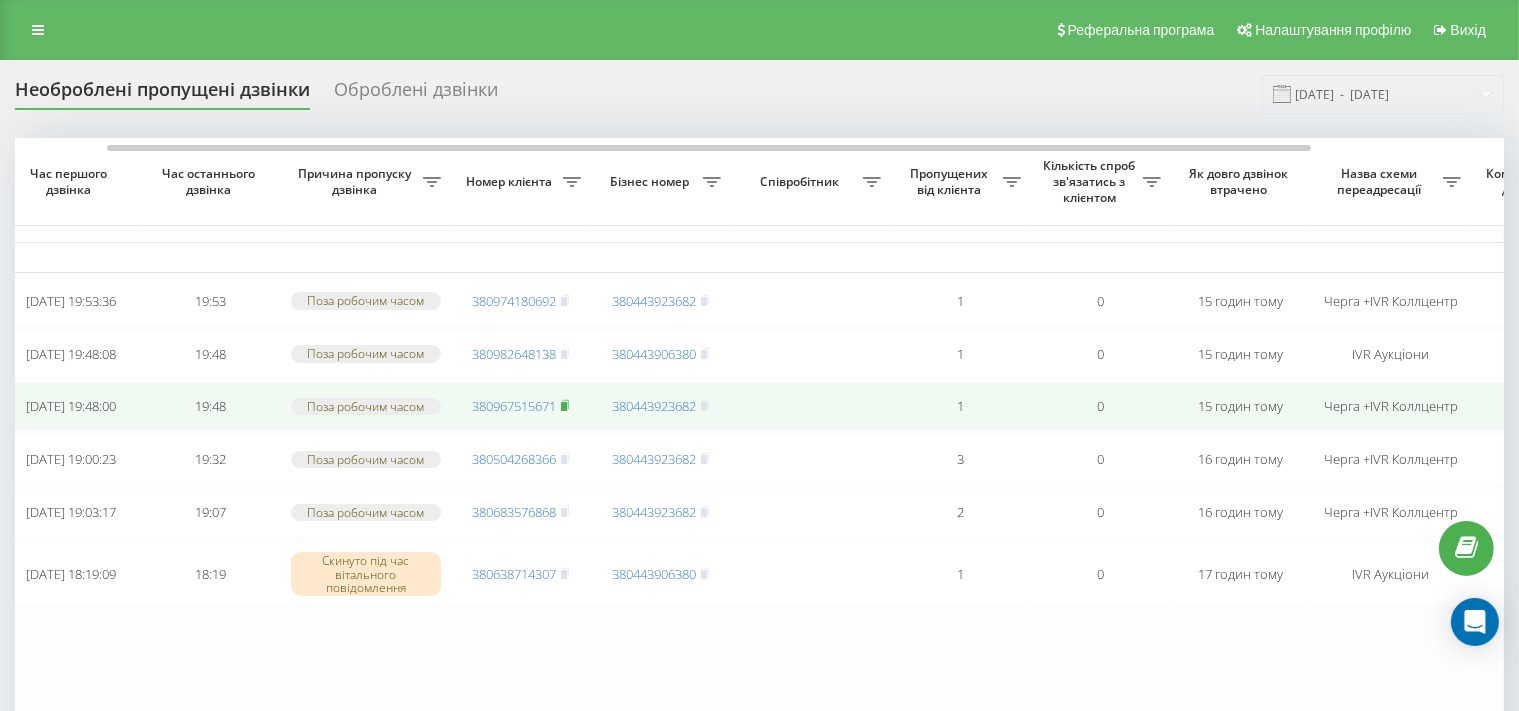 click 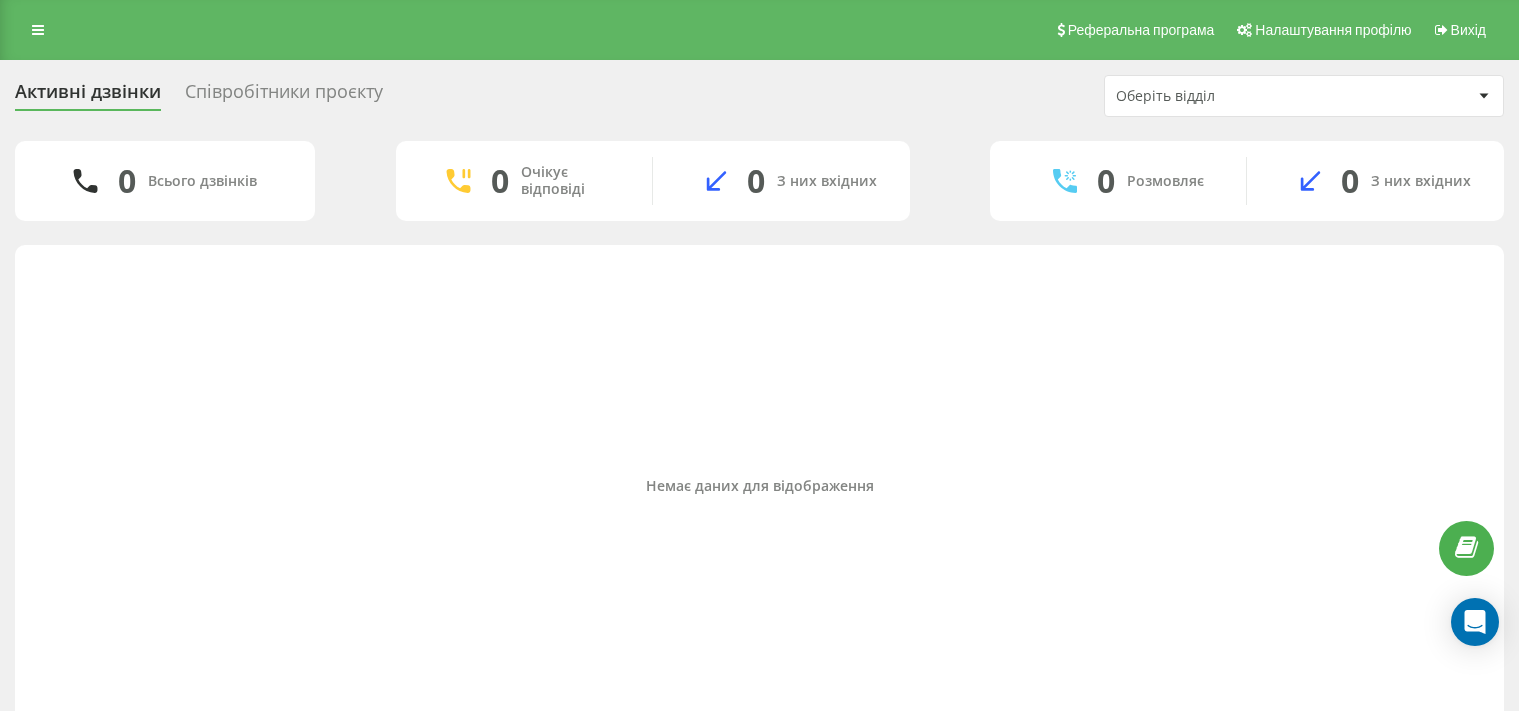 scroll, scrollTop: 0, scrollLeft: 0, axis: both 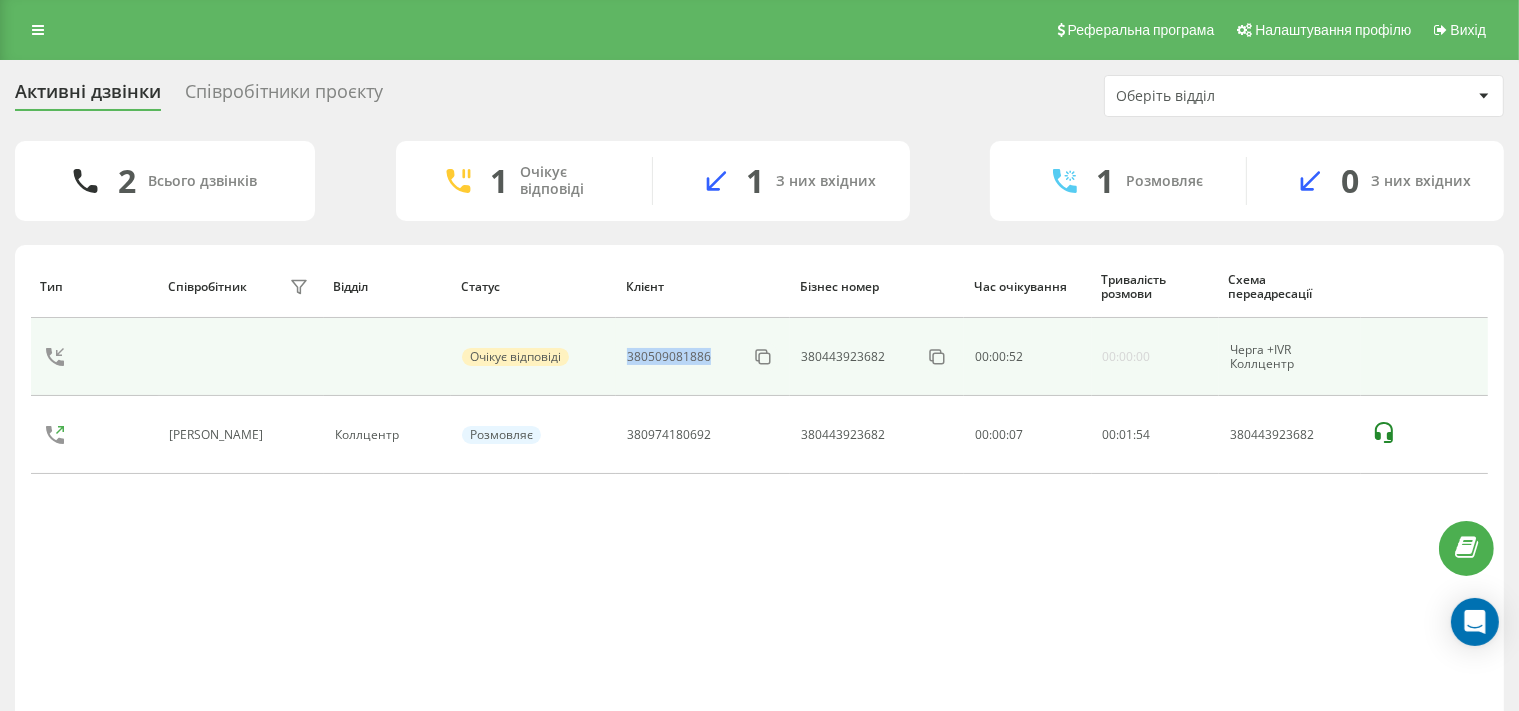 drag, startPoint x: 725, startPoint y: 358, endPoint x: 632, endPoint y: 358, distance: 93 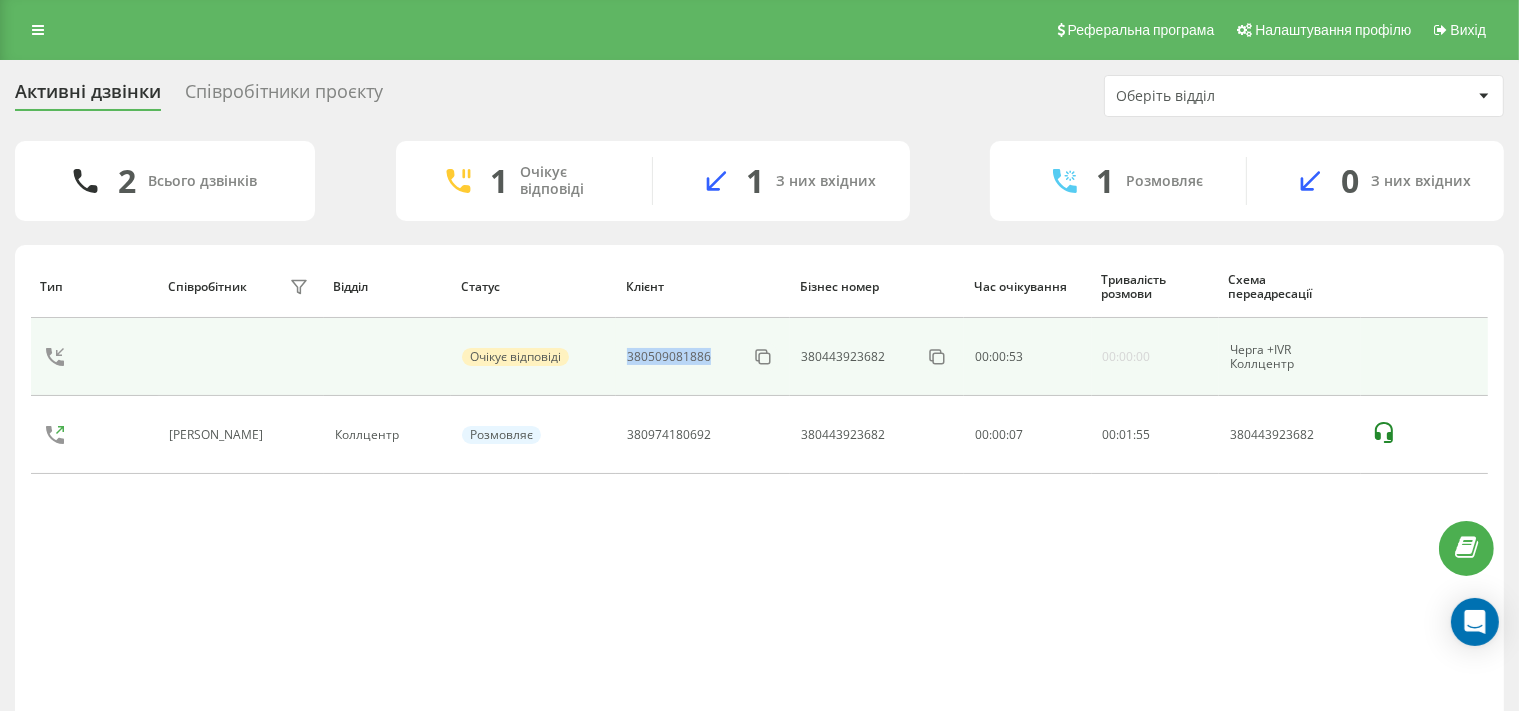copy on "380509081886" 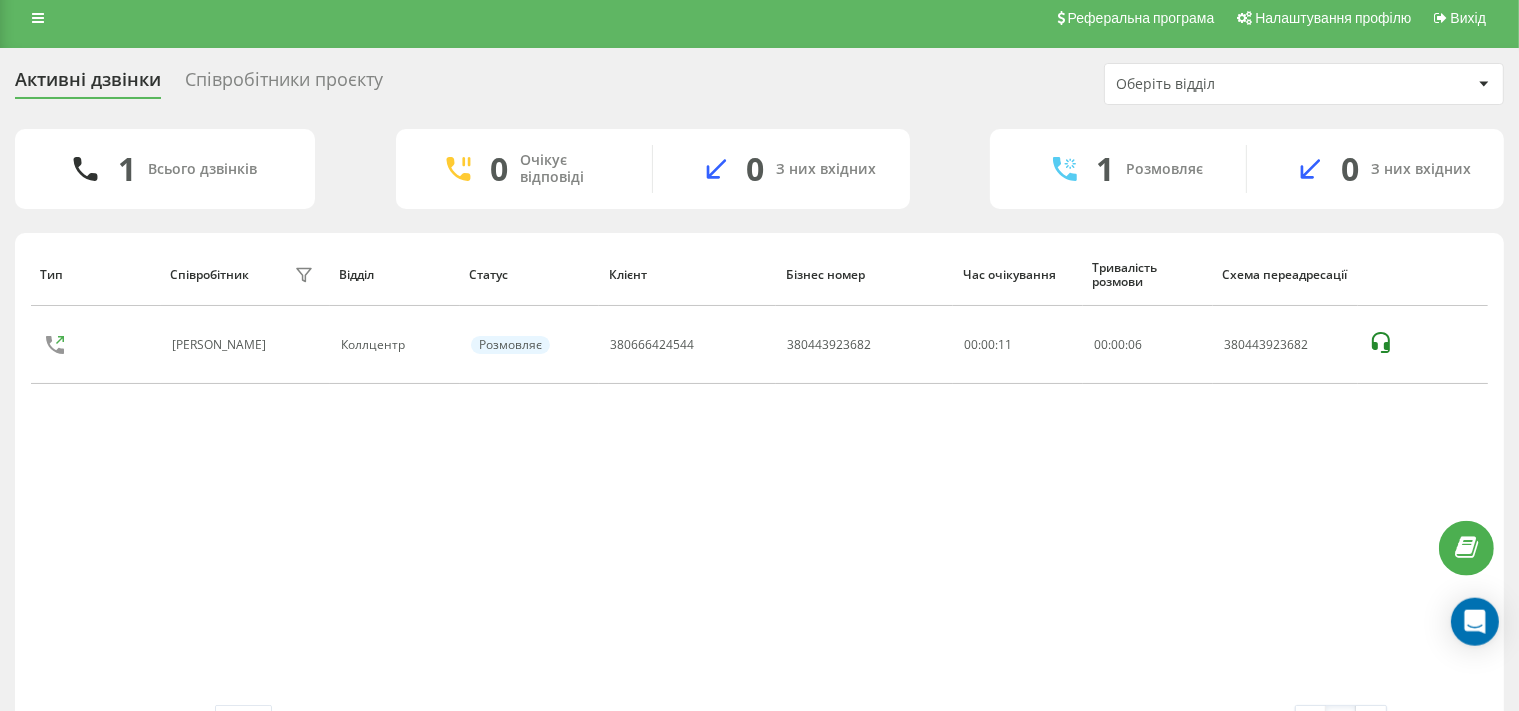 scroll, scrollTop: 0, scrollLeft: 0, axis: both 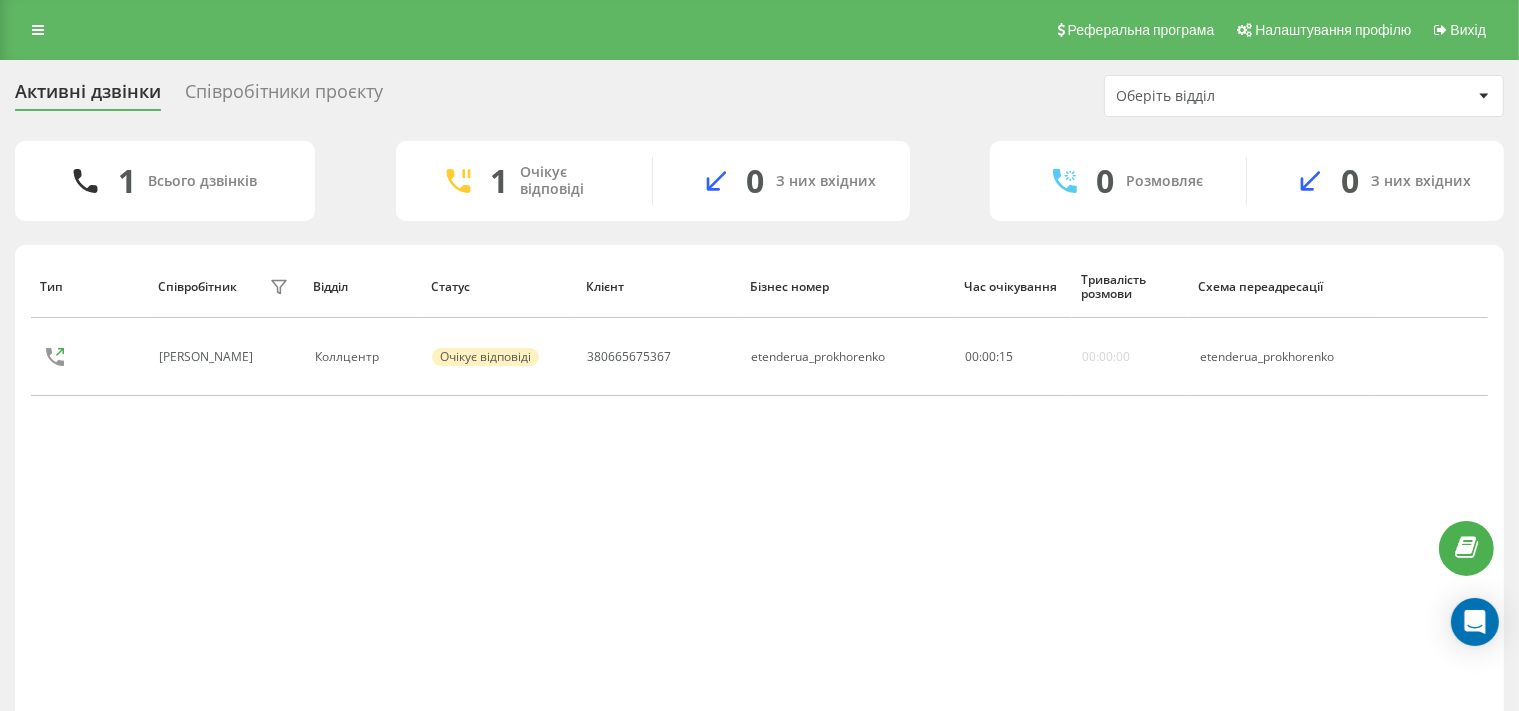 click on "Тип Співробітник  фільтру  Відділ Статус Клієнт Бізнес номер Час очікування Тривалість розмови Схема переадресації Владислава Прохоренко Коллцентр Очікує відповіді 380665675367 etenderua_prokhorenko 00 : 00 : 15 00:00:00 etenderua_prokhorenko" at bounding box center (759, 486) 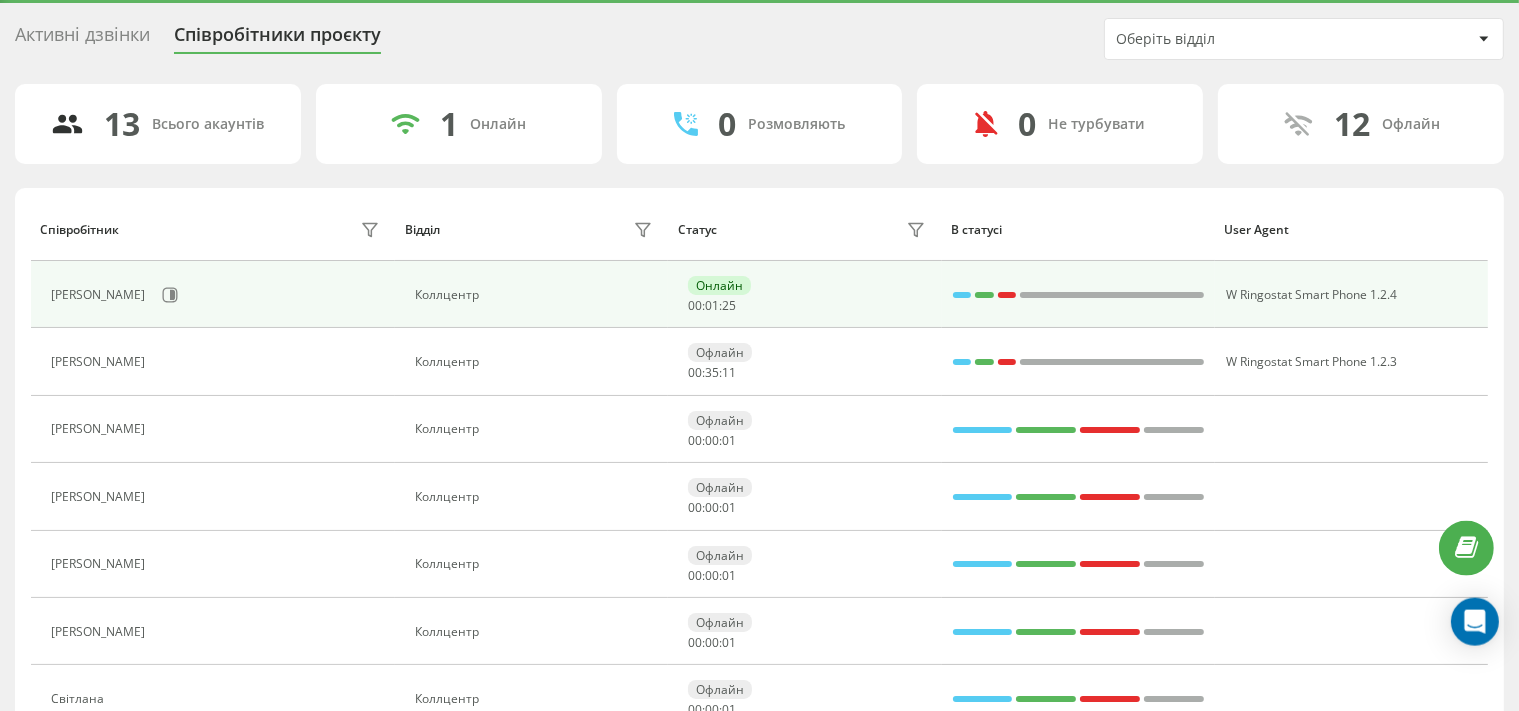 scroll, scrollTop: 105, scrollLeft: 0, axis: vertical 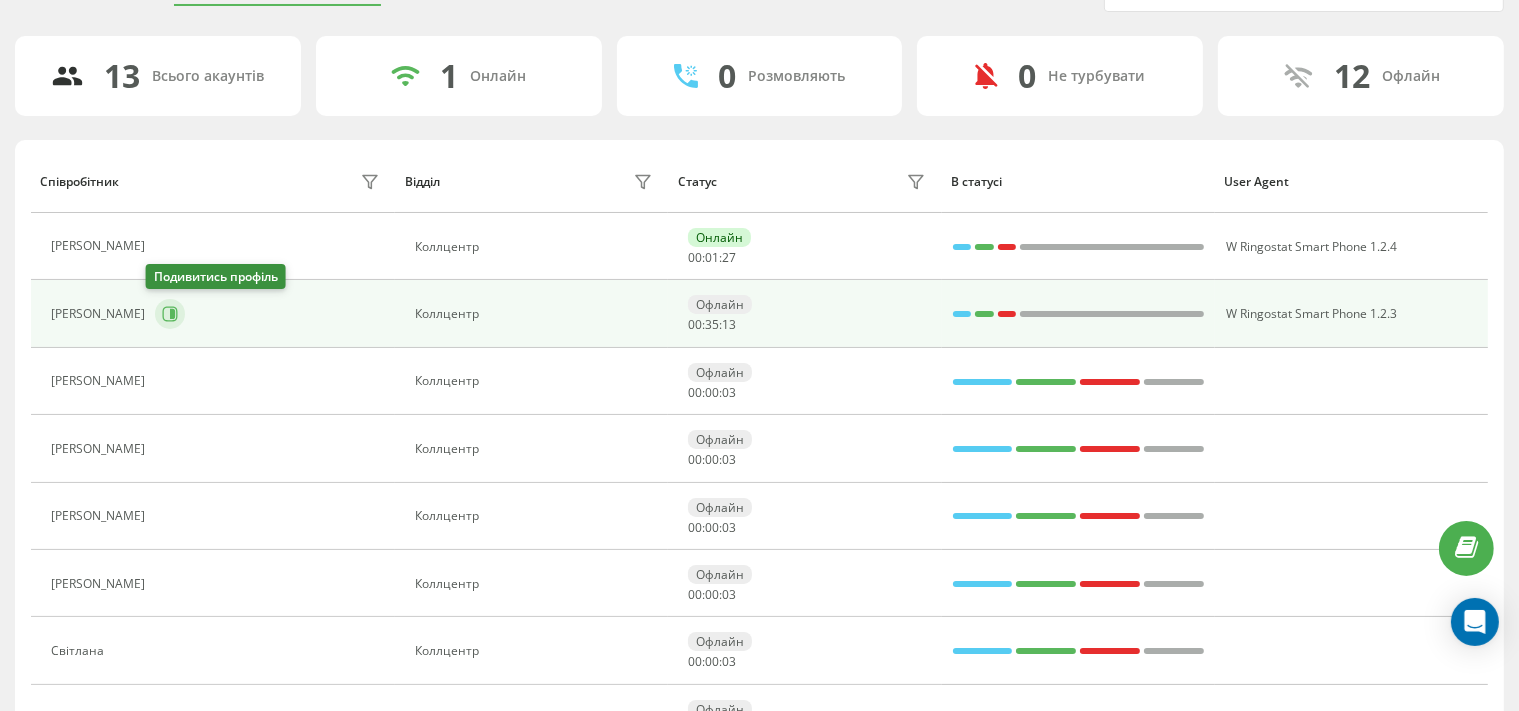 click 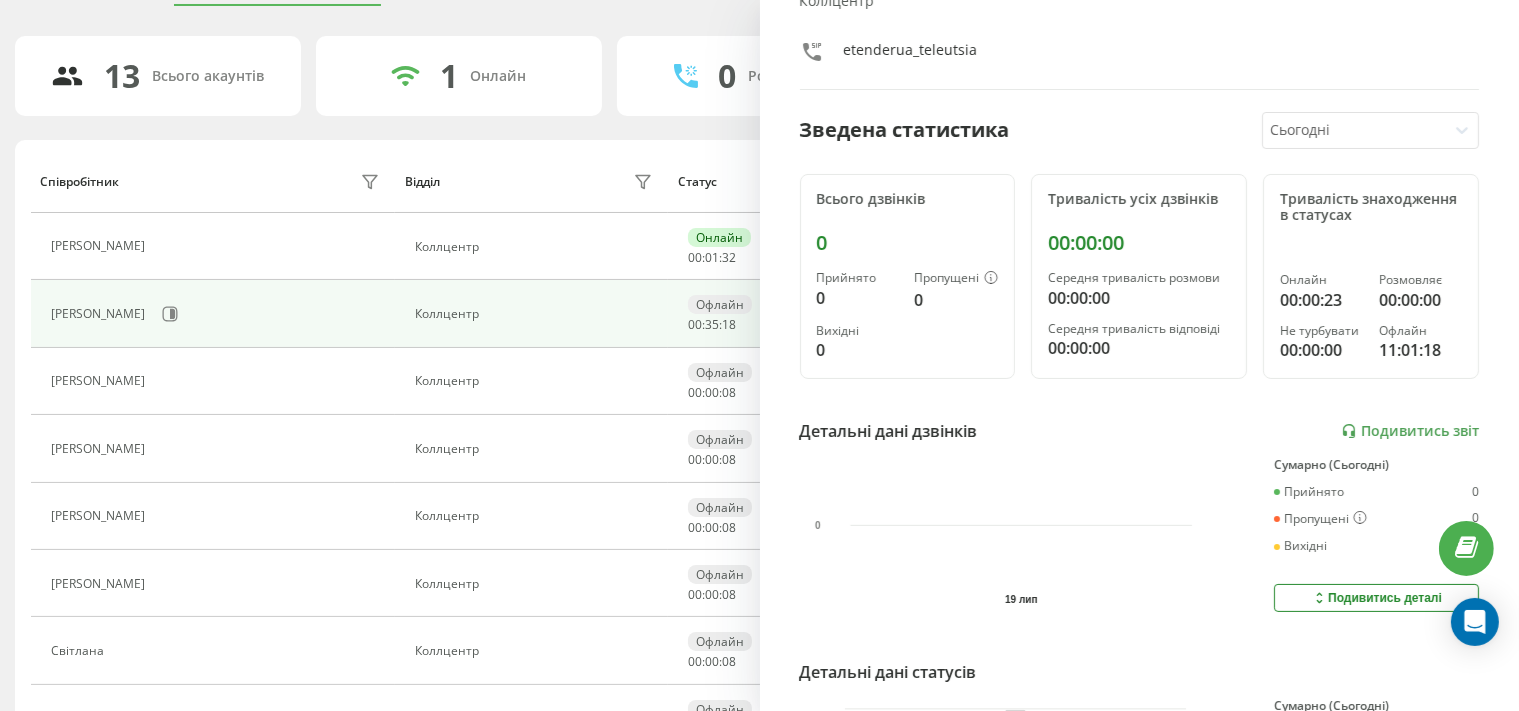 scroll, scrollTop: 0, scrollLeft: 0, axis: both 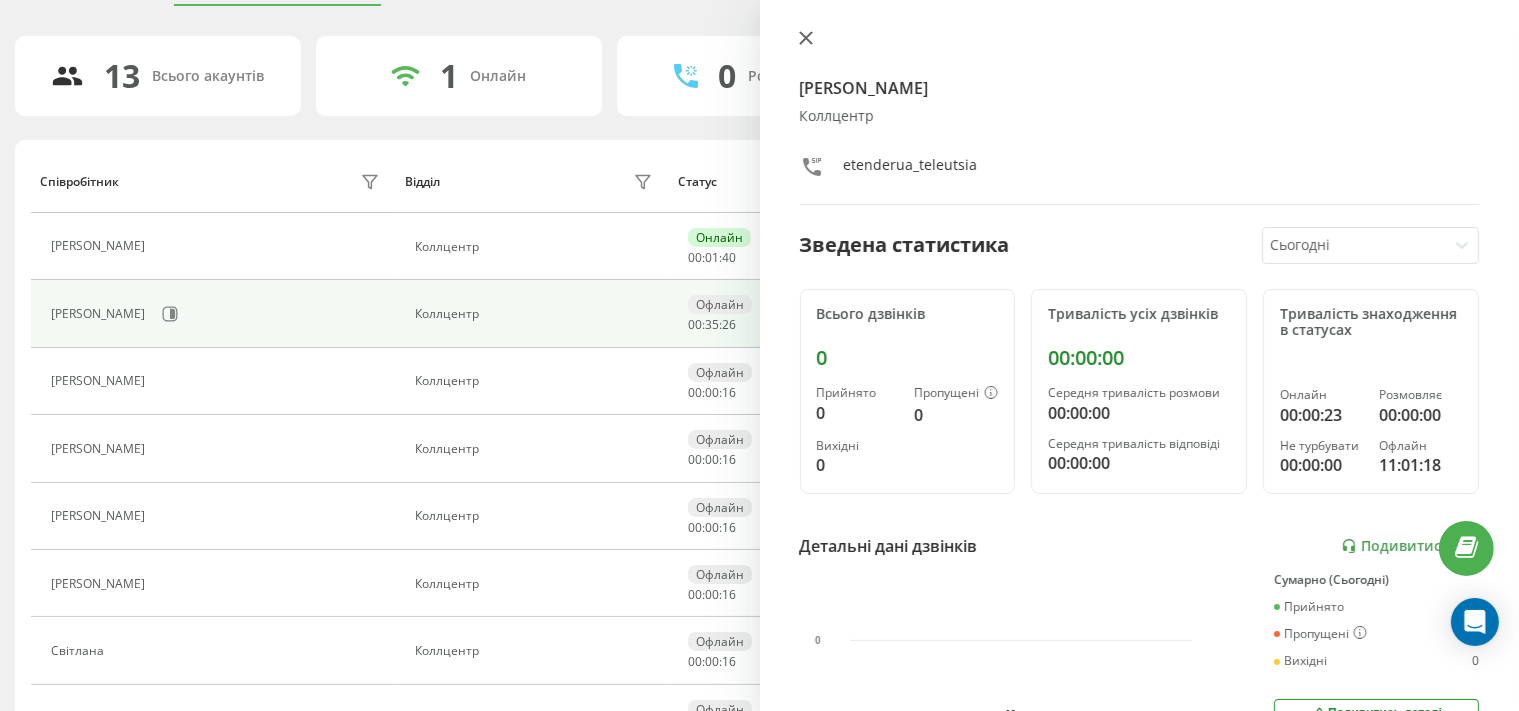 click 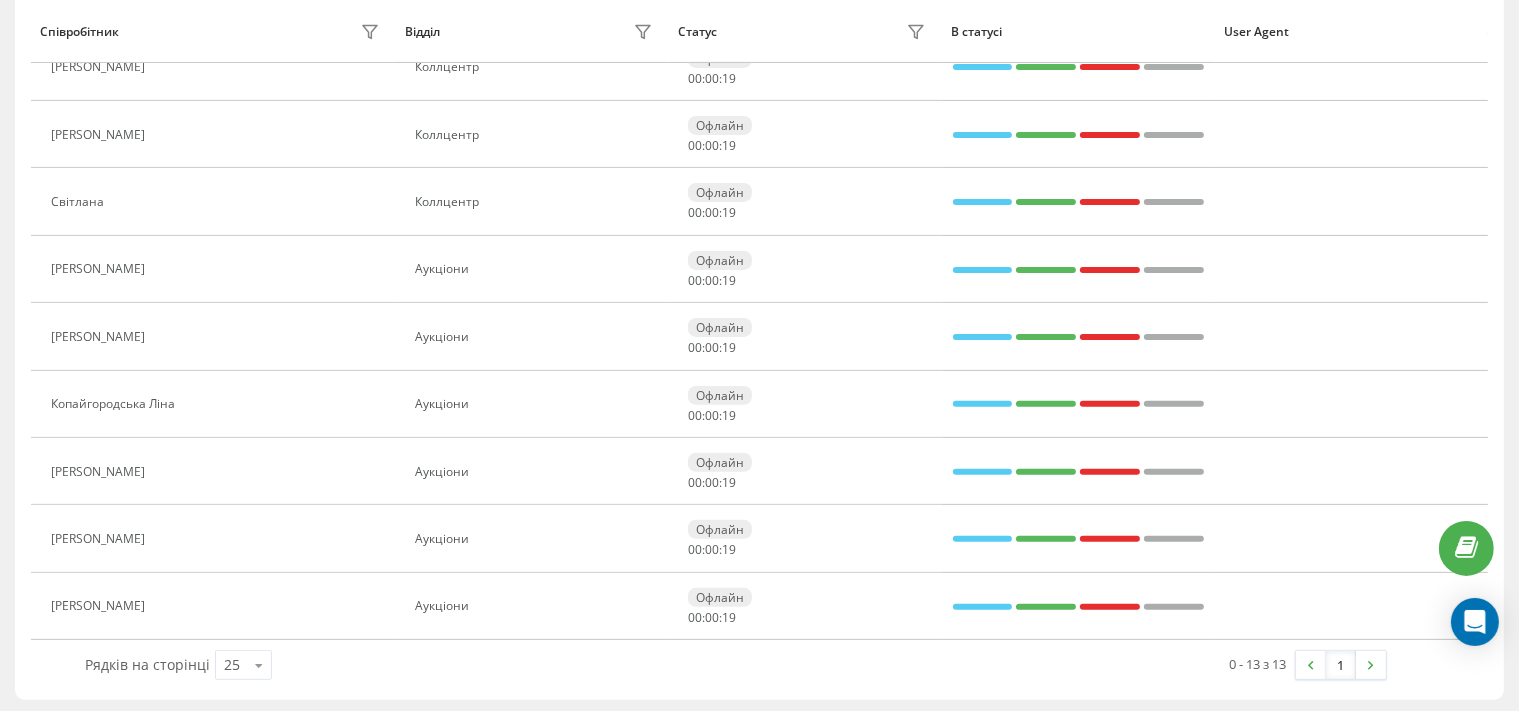 scroll, scrollTop: 0, scrollLeft: 0, axis: both 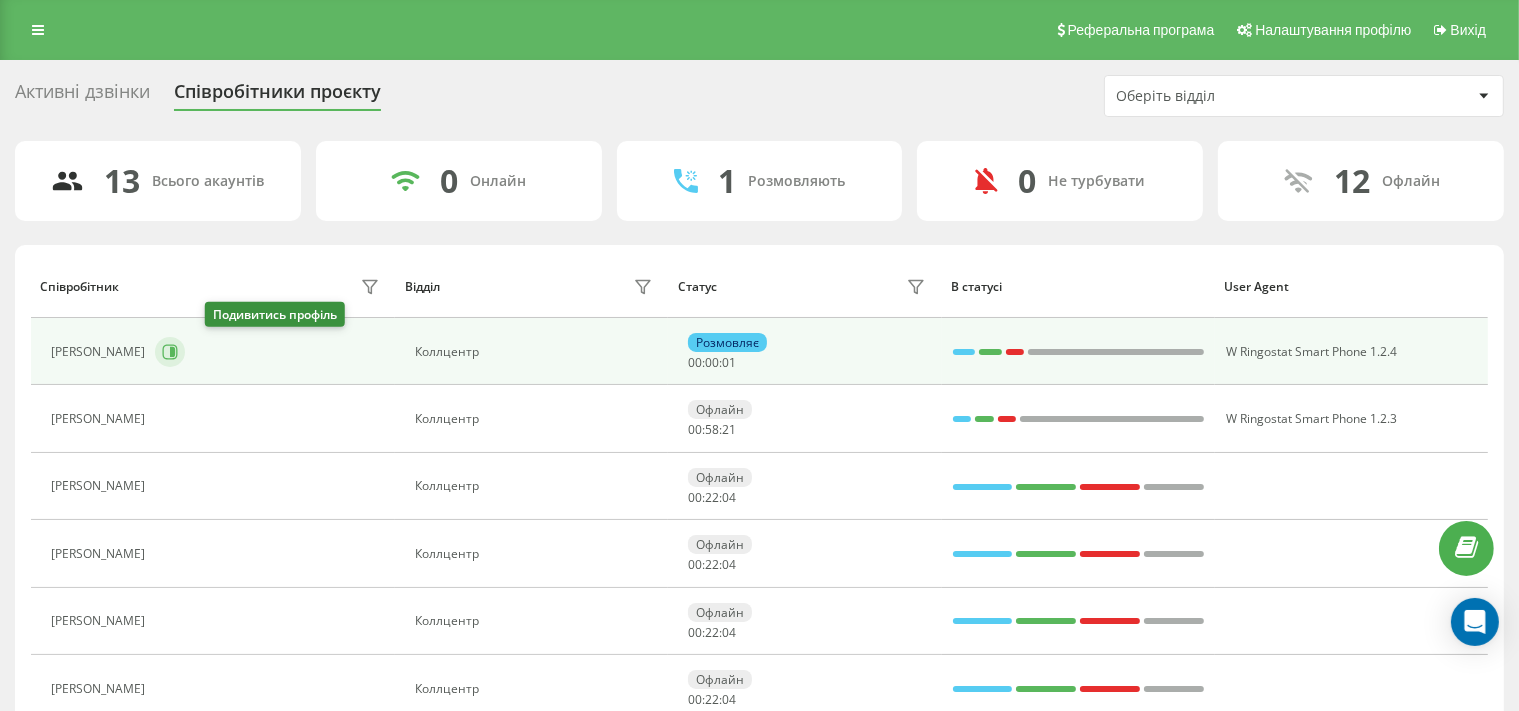 click 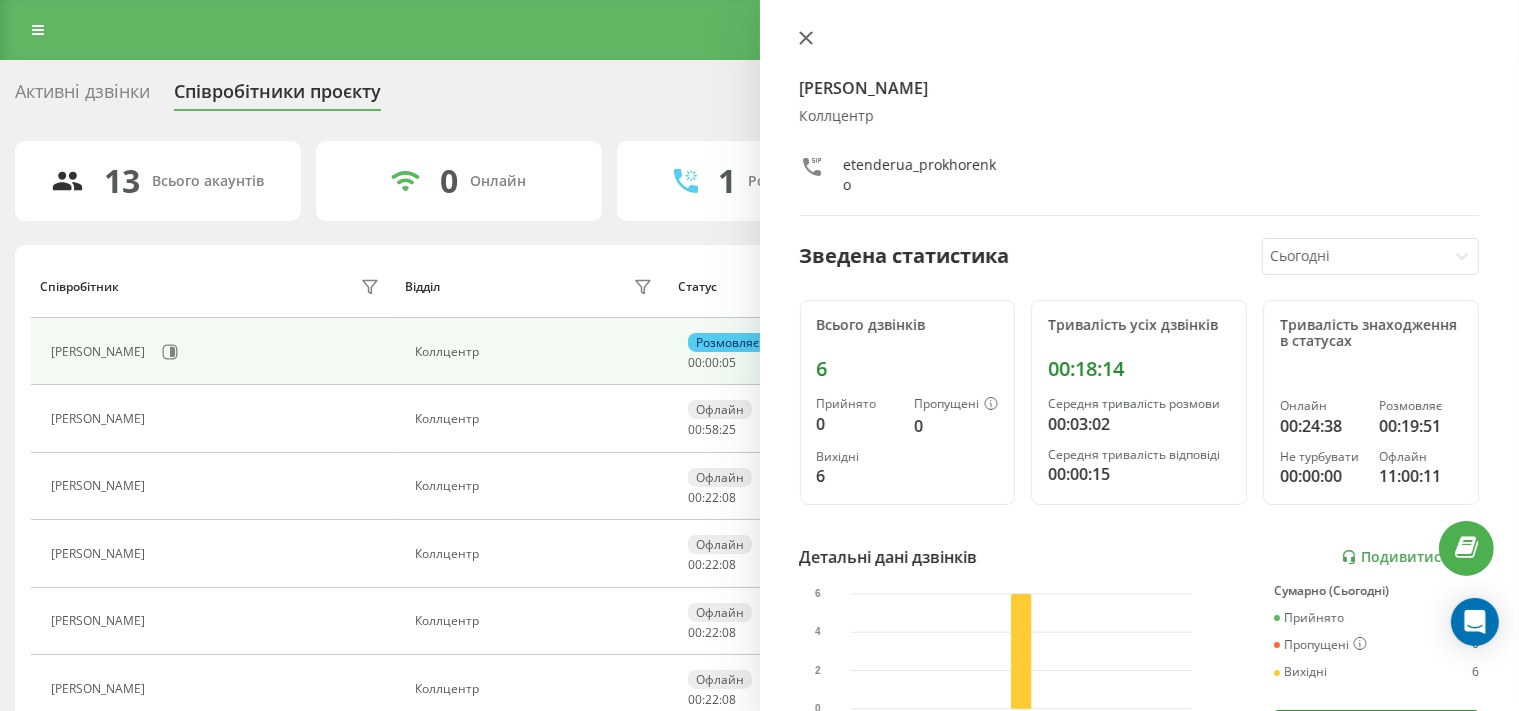 click 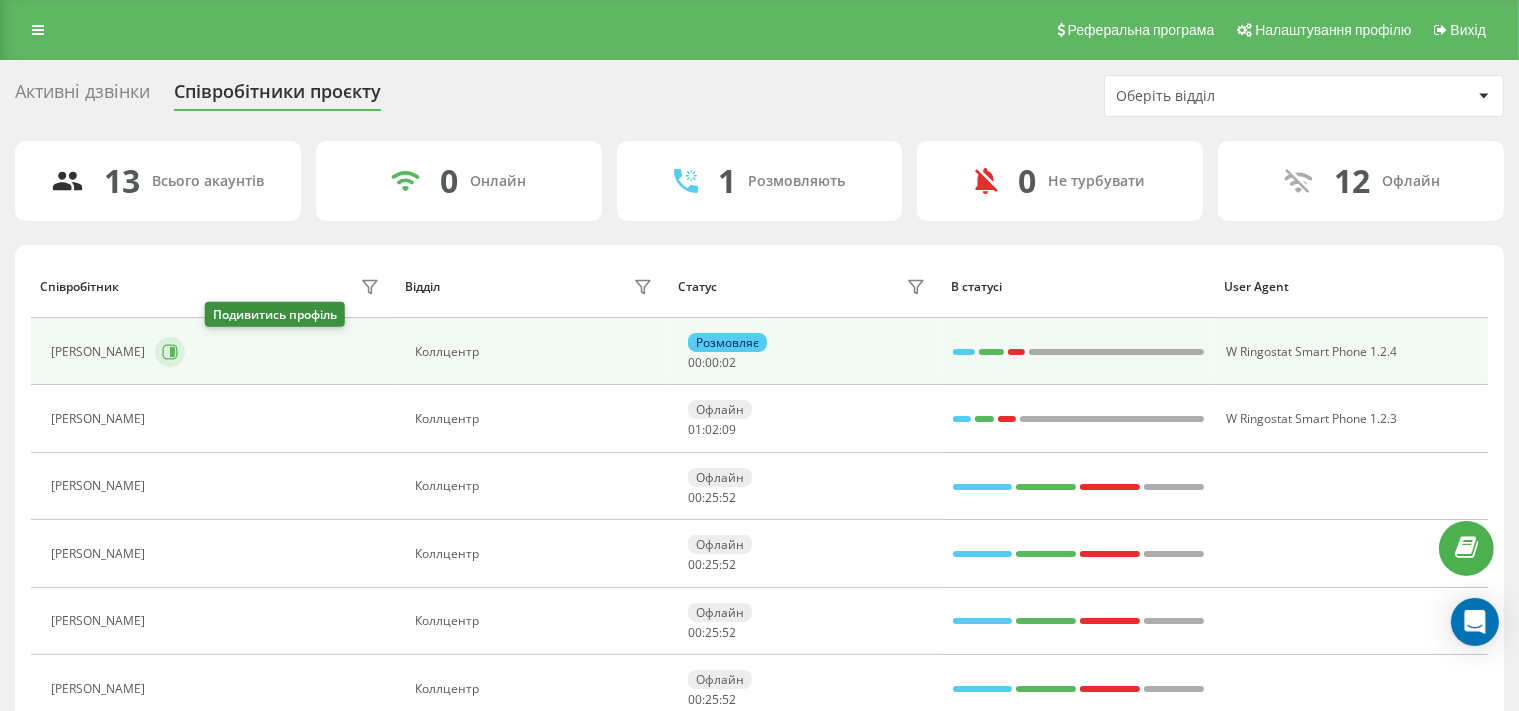 click 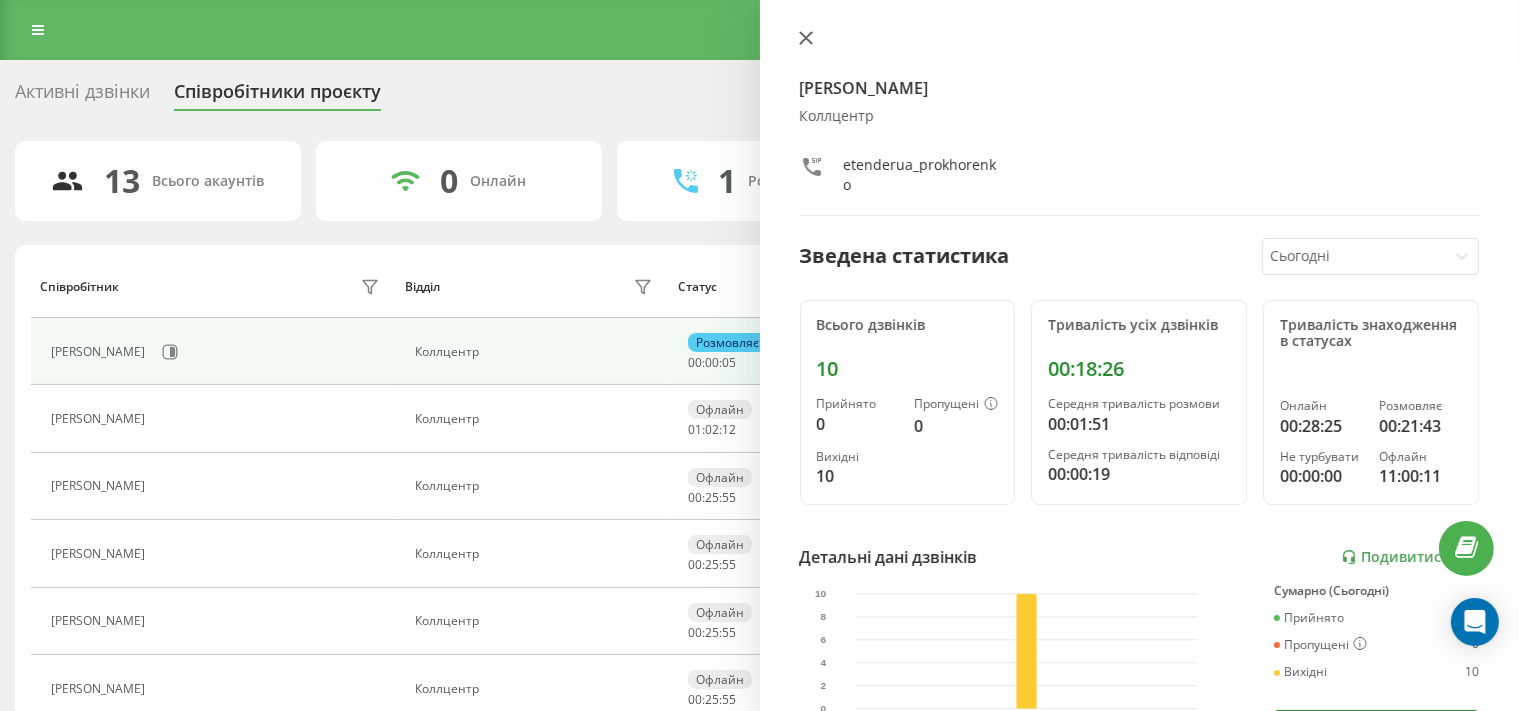 click at bounding box center [806, 39] 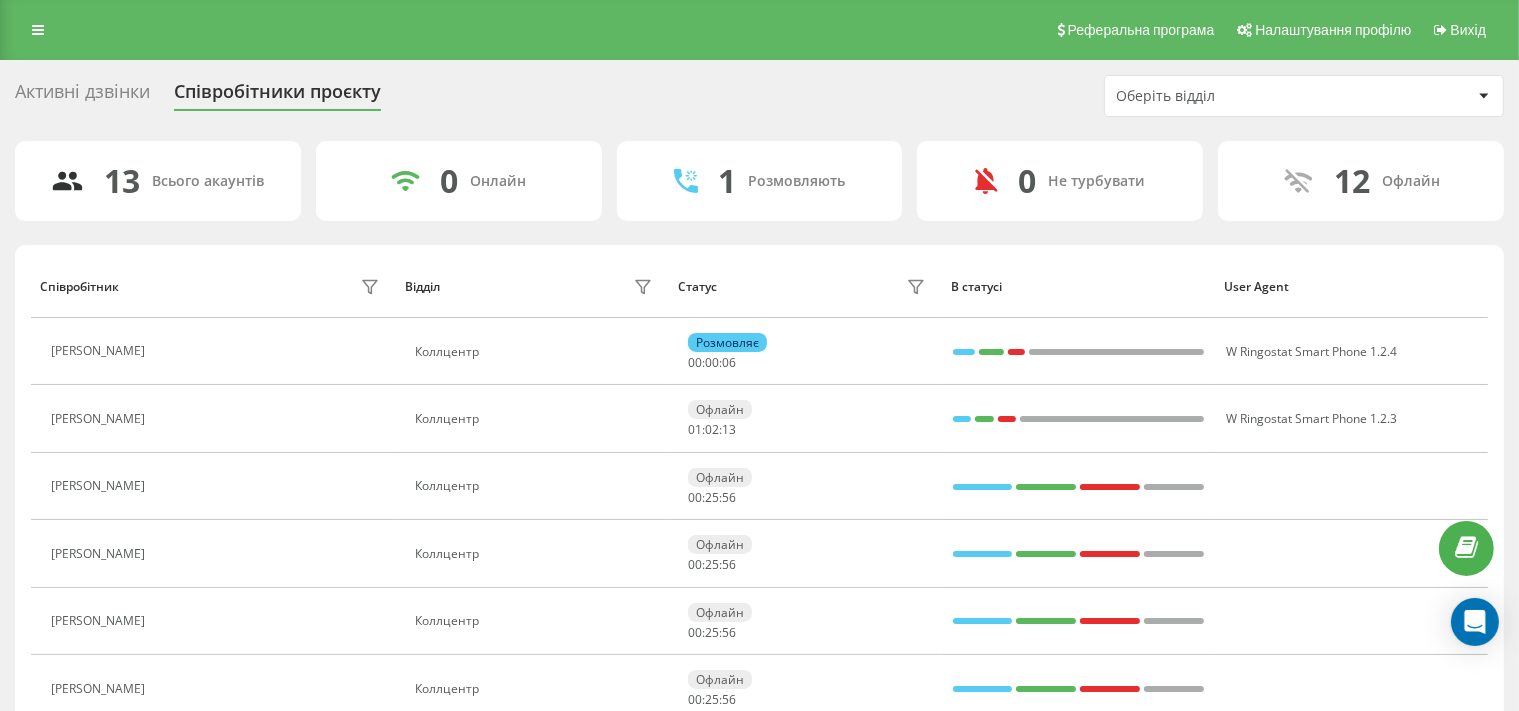 click on "Активні дзвінки Співробітники проєкту Оберіть відділ" at bounding box center (759, 96) 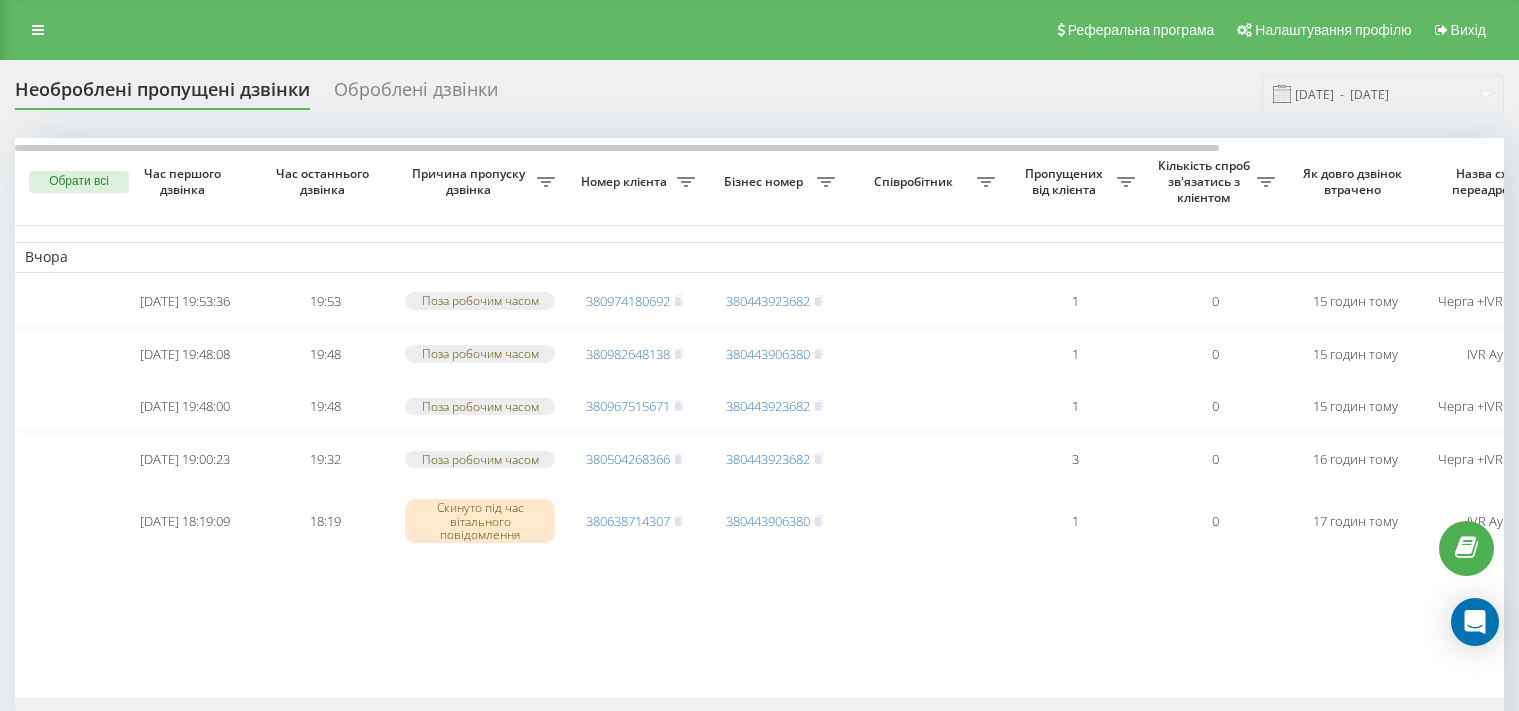 scroll, scrollTop: 0, scrollLeft: 0, axis: both 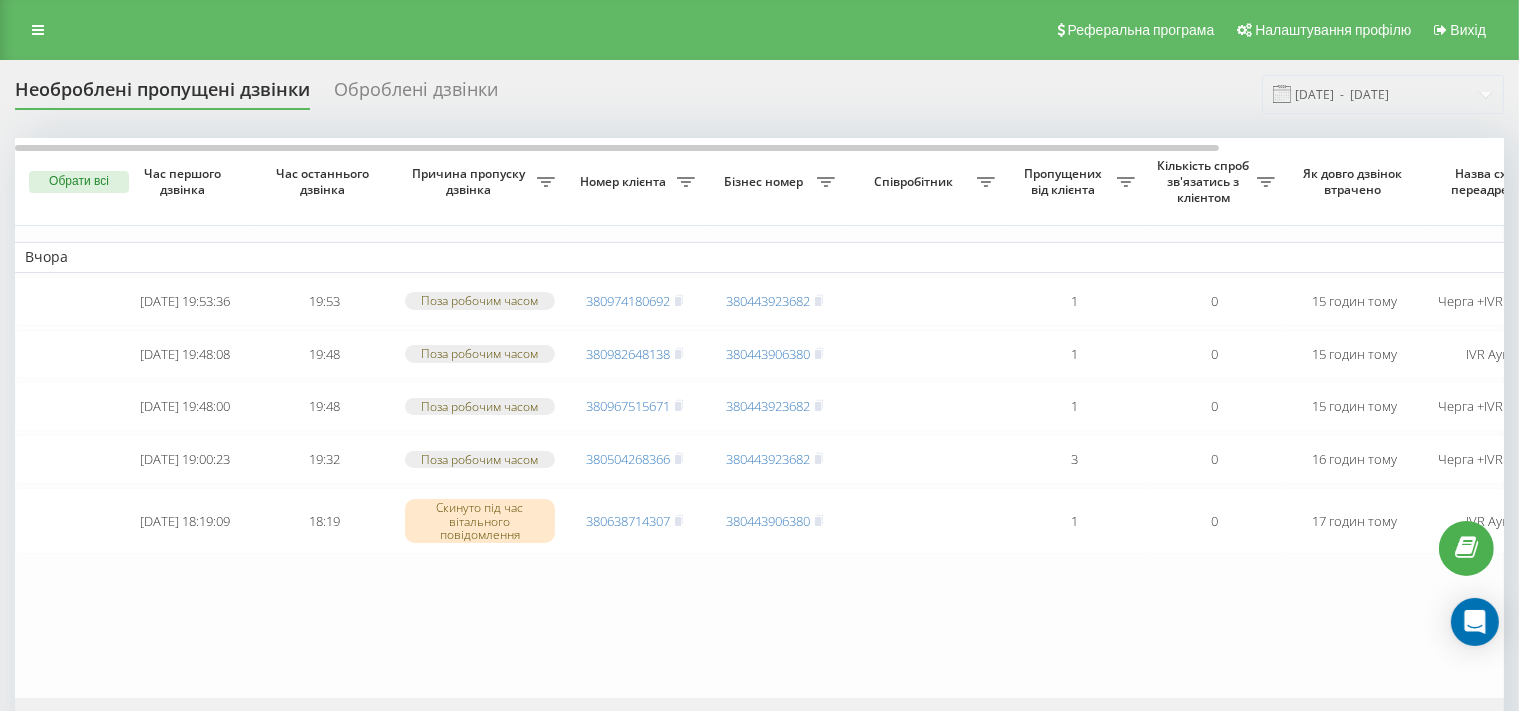 click on "Вчора 2025-07-18 19:53:36 19:53 Поза робочим часом 380974180692 380443923682 1 0 15 годин тому Черга +IVR Коллцентр Обробити Не вдалося зв'язатися Зв'язався з клієнтом за допомогою іншого каналу Клієнт передзвонив сам з іншого номера Інший варіант 2025-07-18 19:48:08 19:48 Поза робочим часом 380982648138 380443906380 1 0 15 годин тому IVR Аукціони Обробити Не вдалося зв'язатися Зв'язався з клієнтом за допомогою іншого каналу Клієнт передзвонив сам з іншого номера Інший варіант 2025-07-18 19:48:00 19:48 Поза робочим часом 380967515671 380443923682 1 0 15 годин тому Черга +IVR Коллцентр Обробити Не вдалося зв'язатися Інший варіант 19:32 3 0 1" at bounding box center [935, 418] 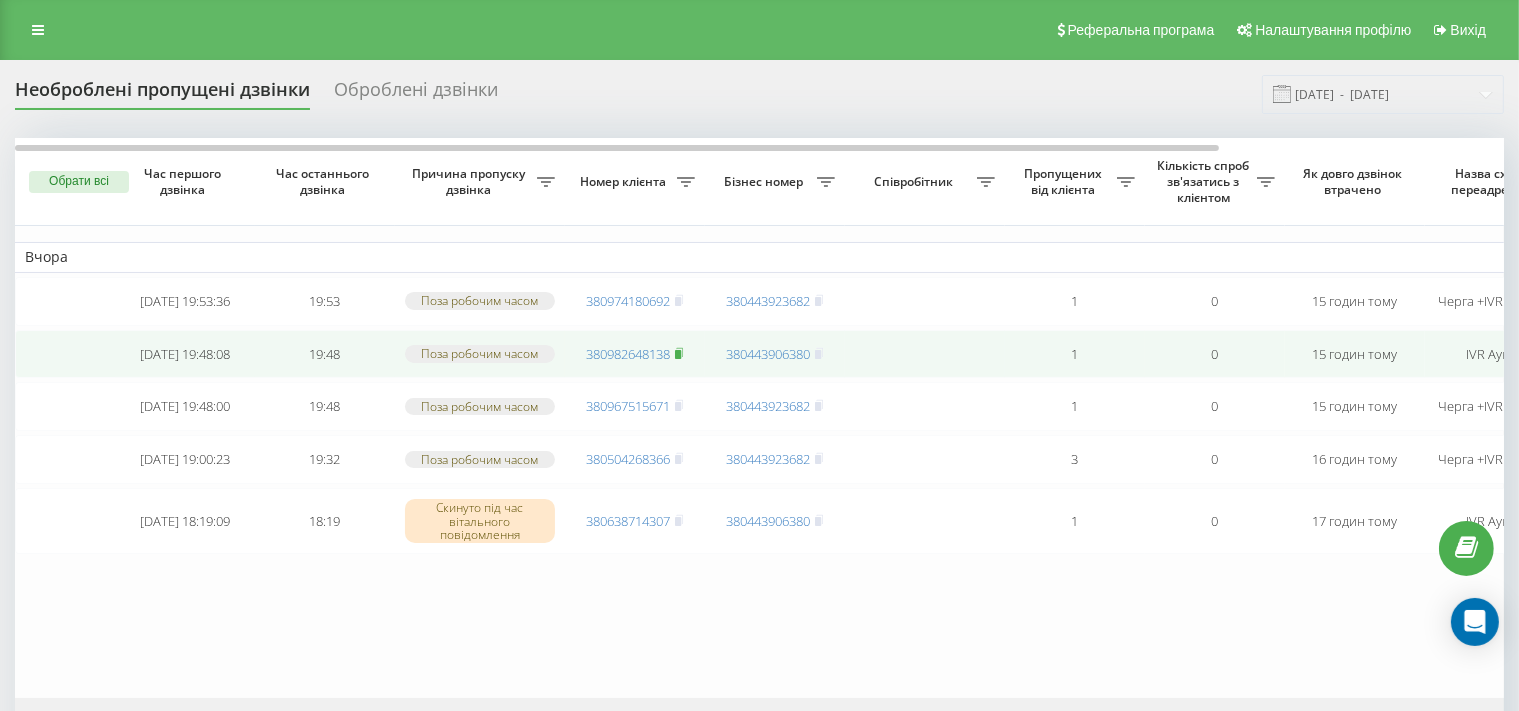 click 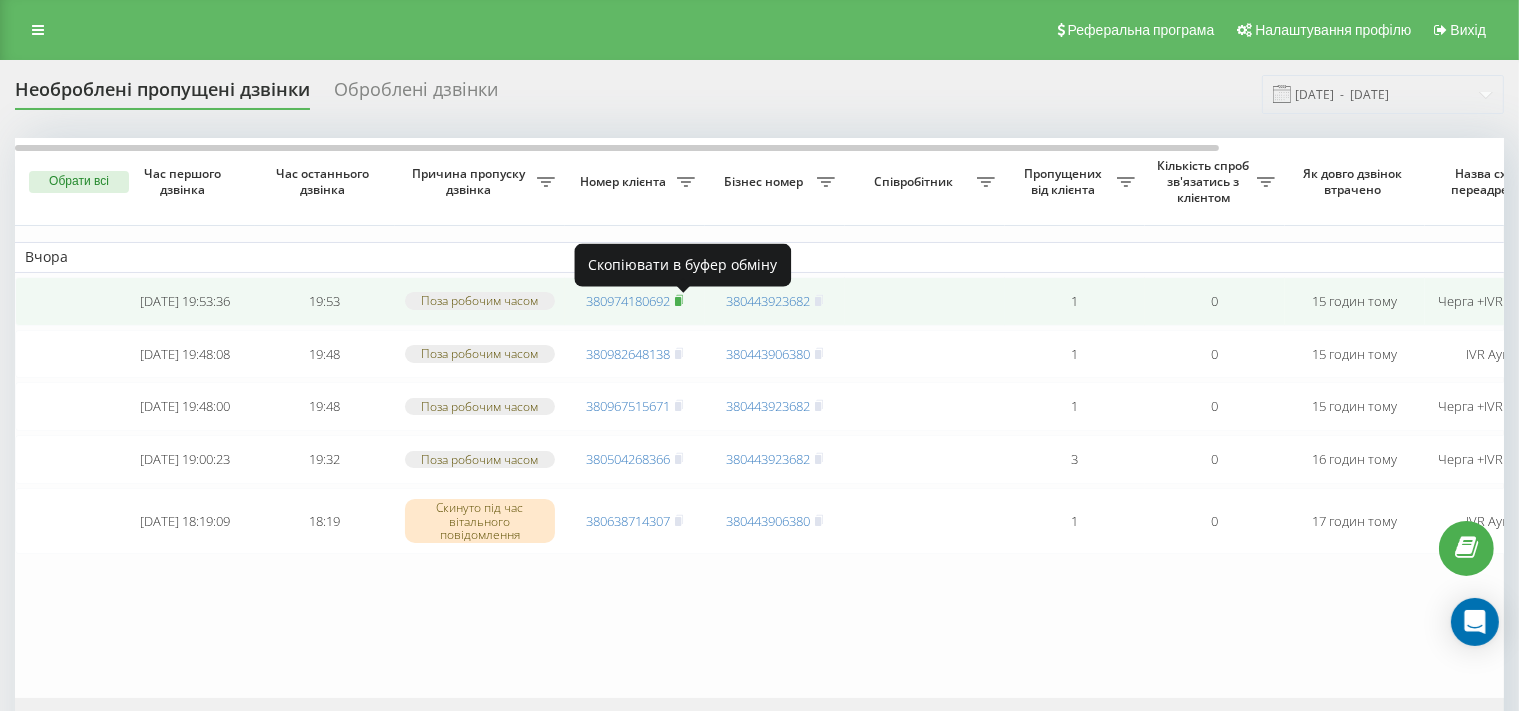 click 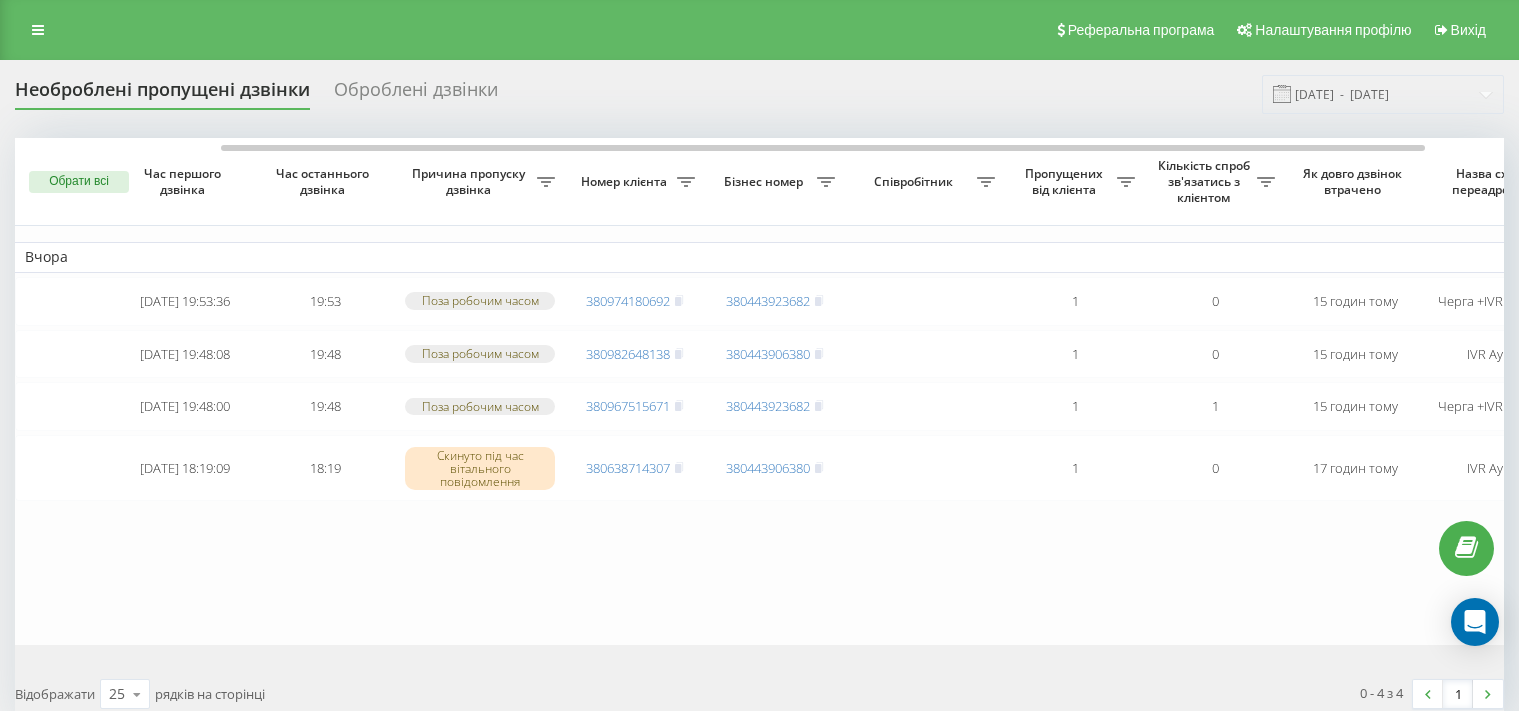 scroll, scrollTop: 0, scrollLeft: 0, axis: both 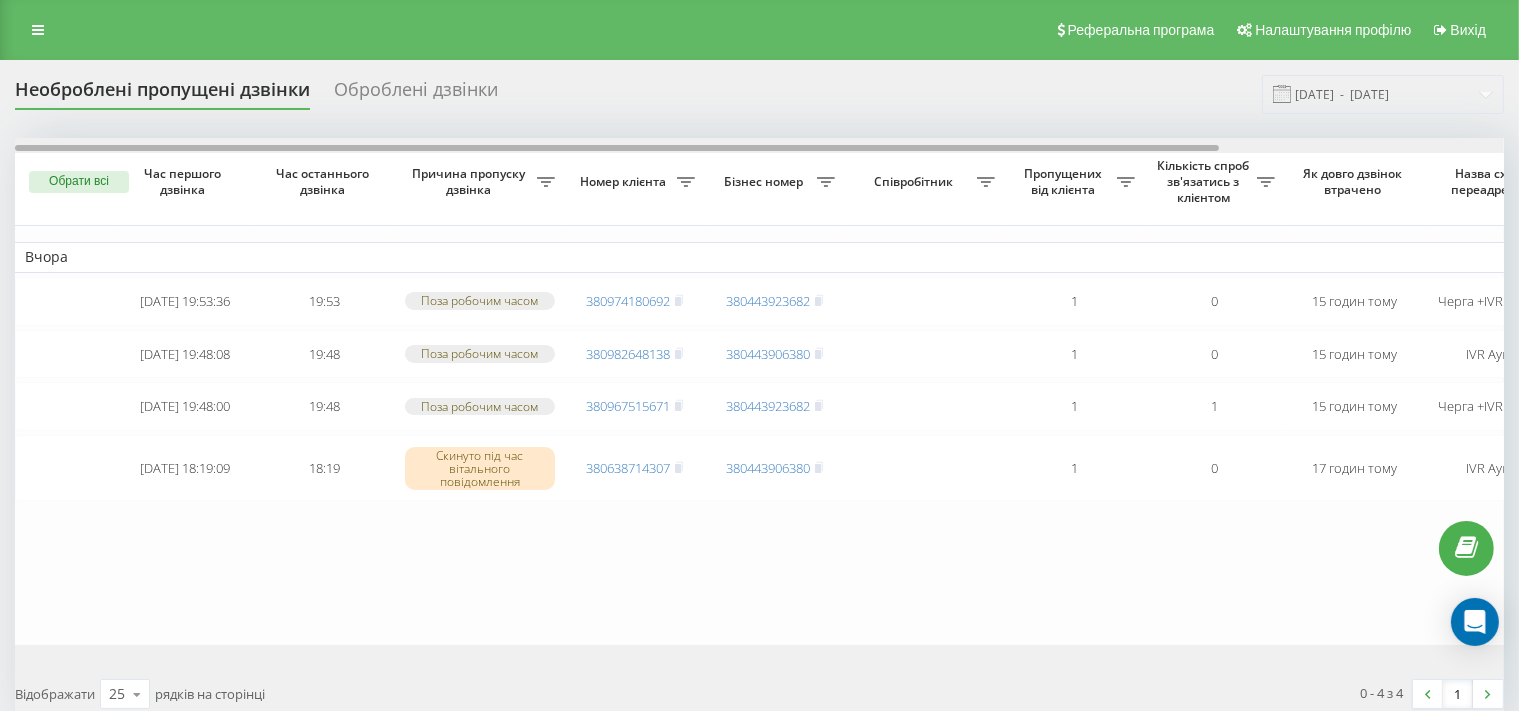 drag, startPoint x: 572, startPoint y: 148, endPoint x: 301, endPoint y: 144, distance: 271.0295 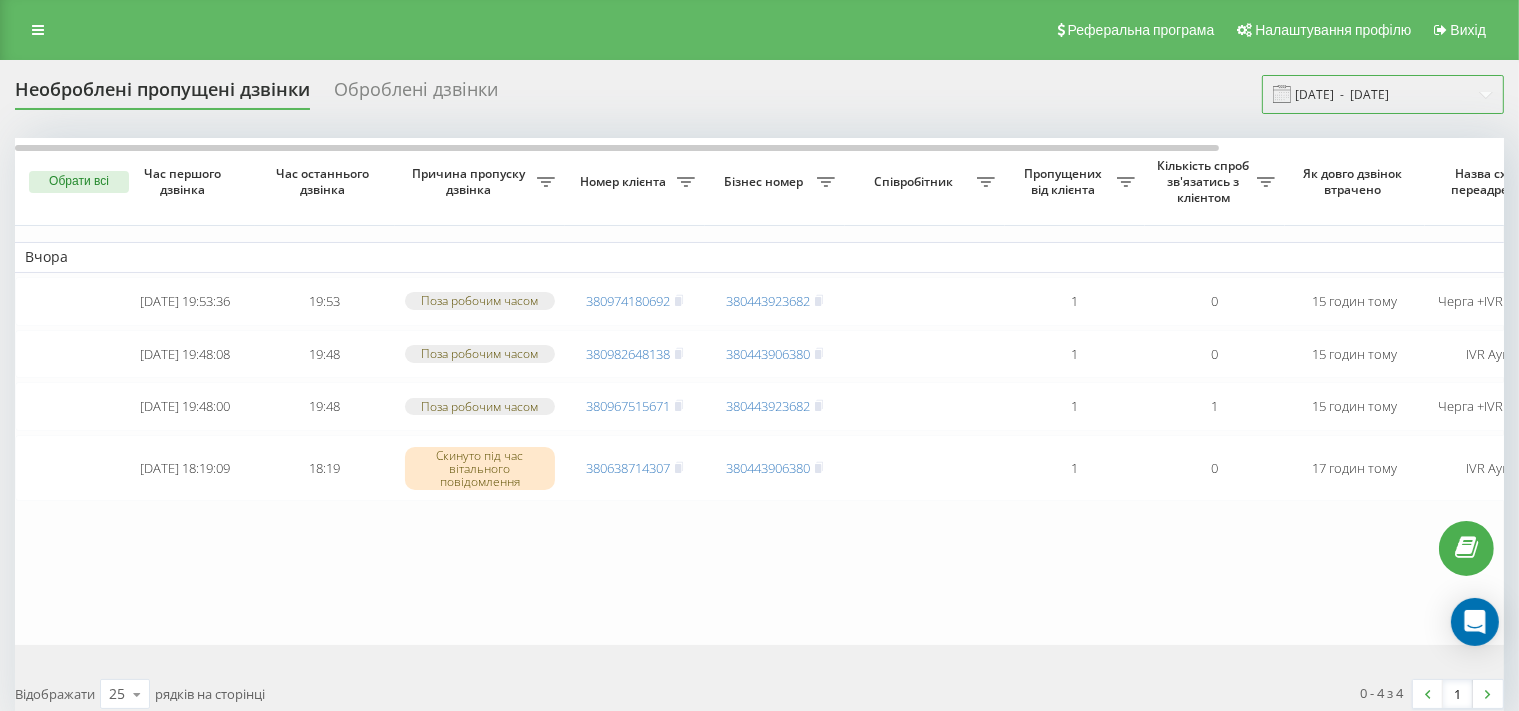 click on "[DATE]  -  [DATE]" at bounding box center [1383, 94] 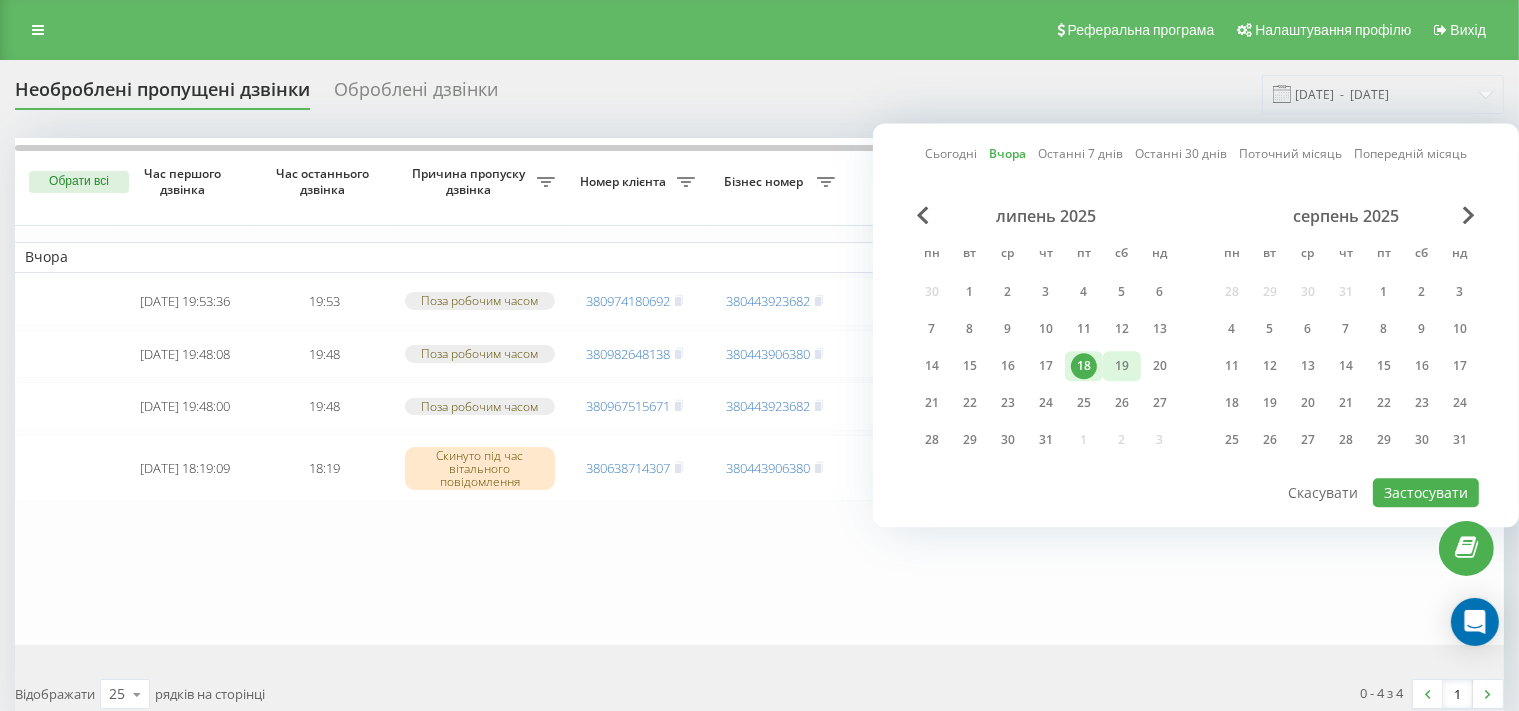 click on "19" at bounding box center (1122, 366) 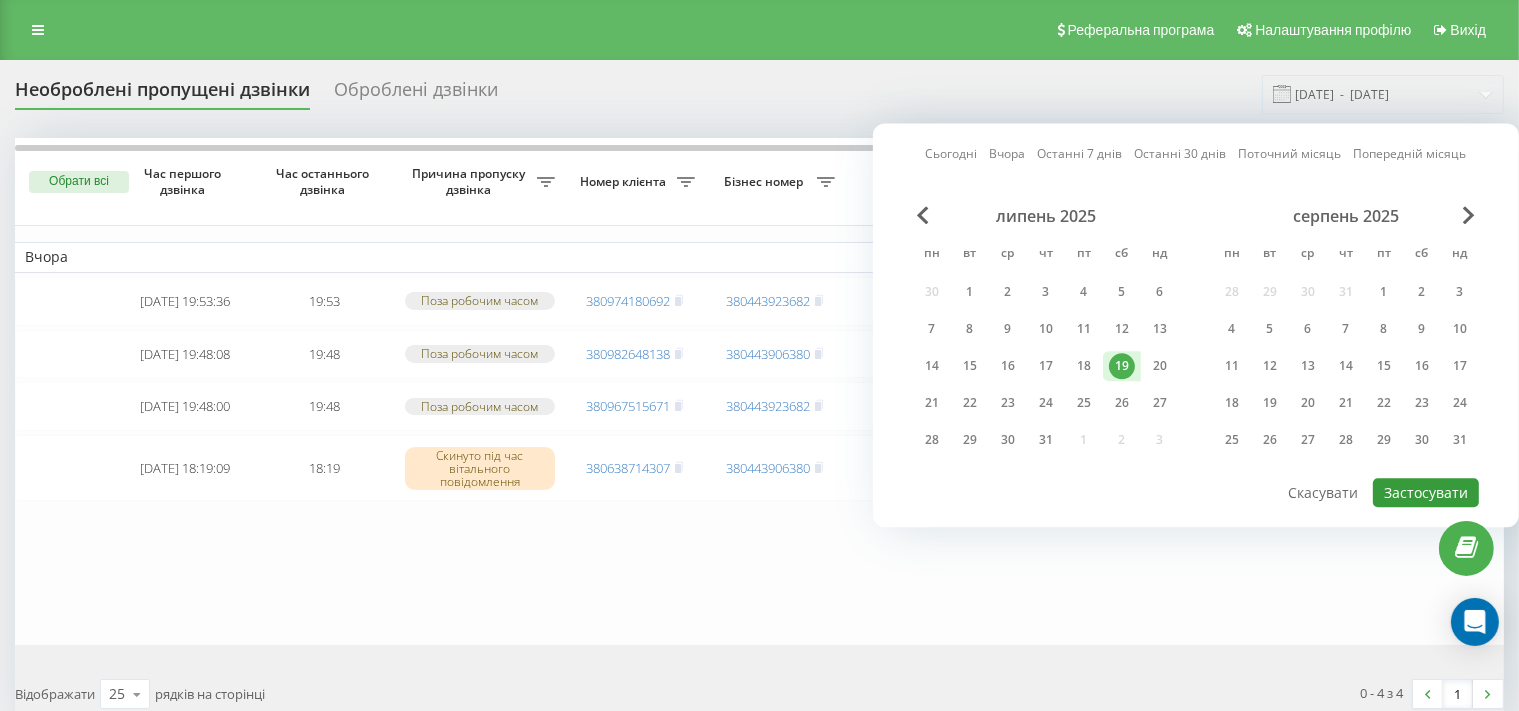 click on "Застосувати" at bounding box center (1426, 492) 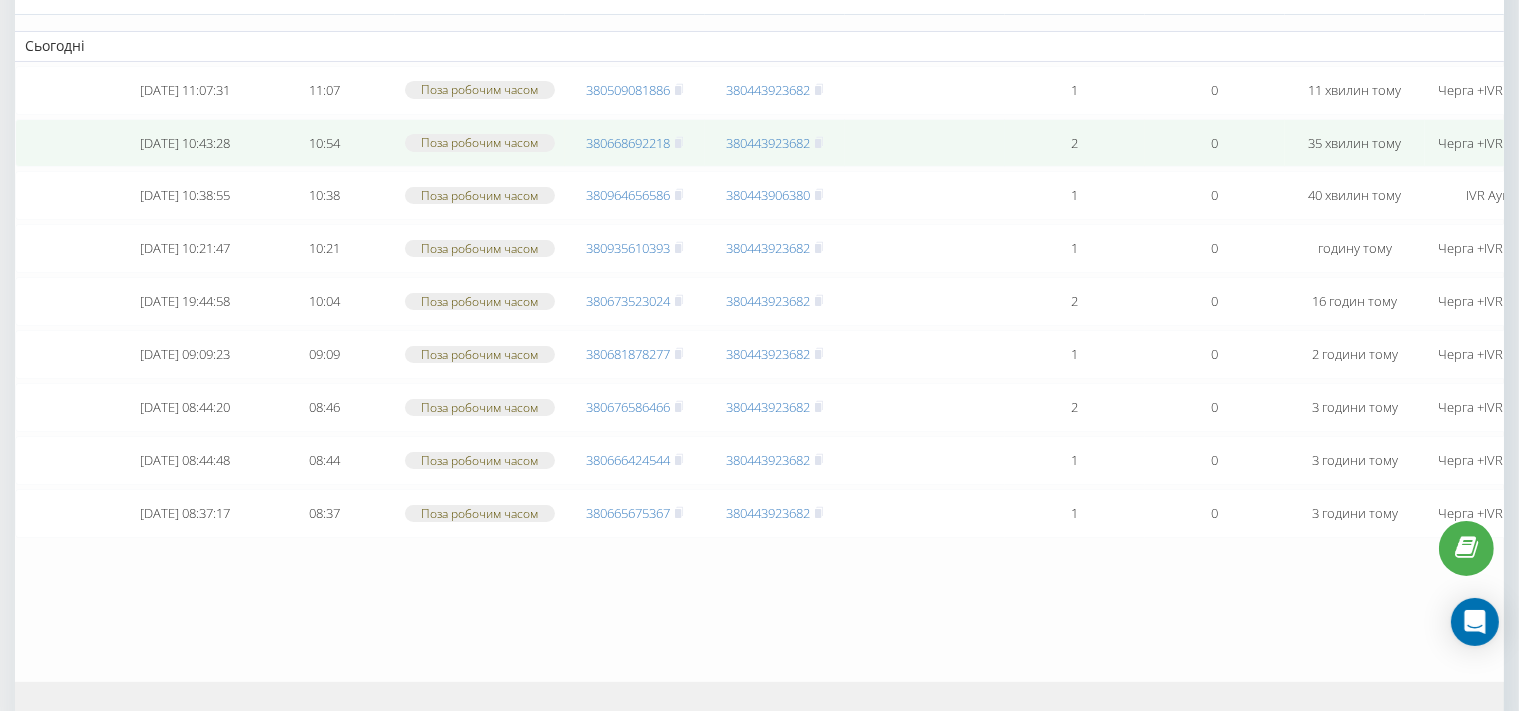 scroll, scrollTop: 0, scrollLeft: 0, axis: both 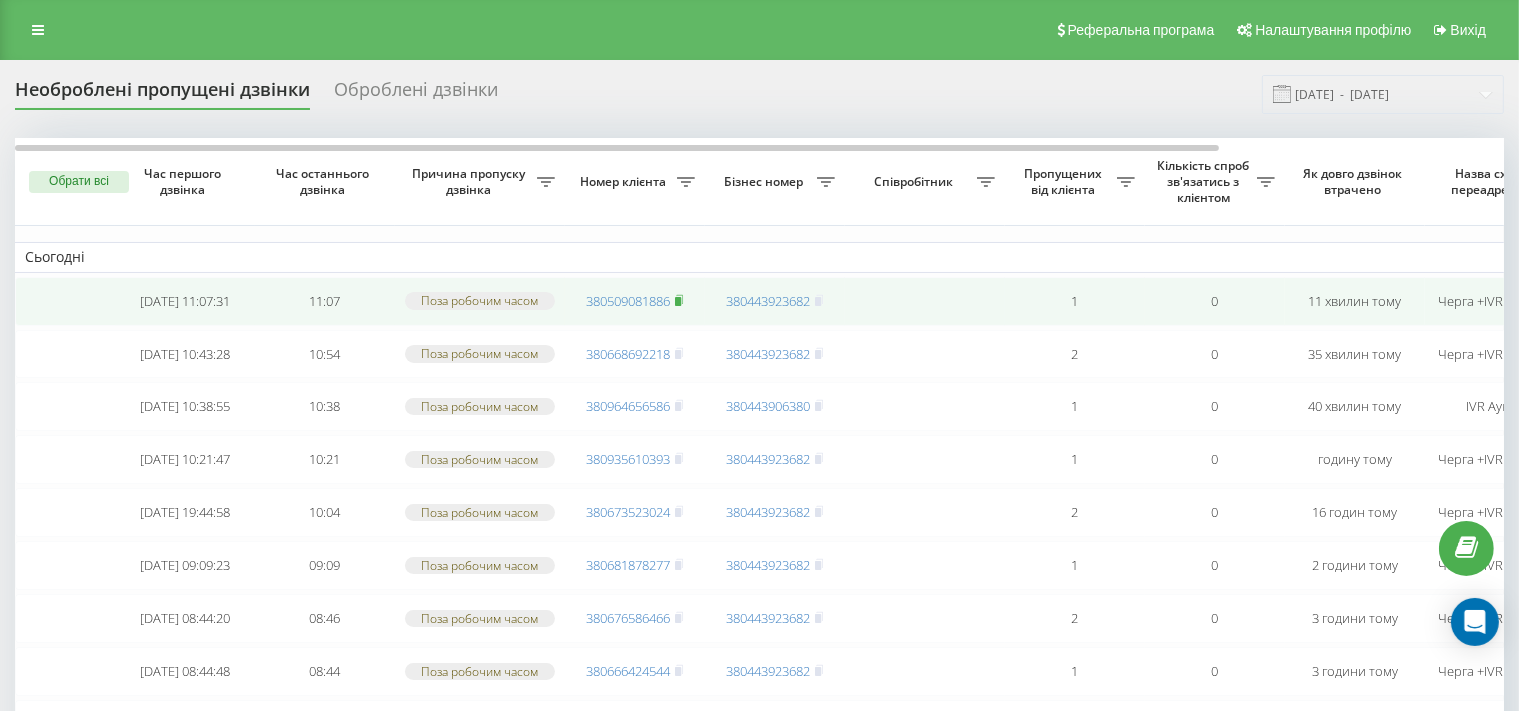 click 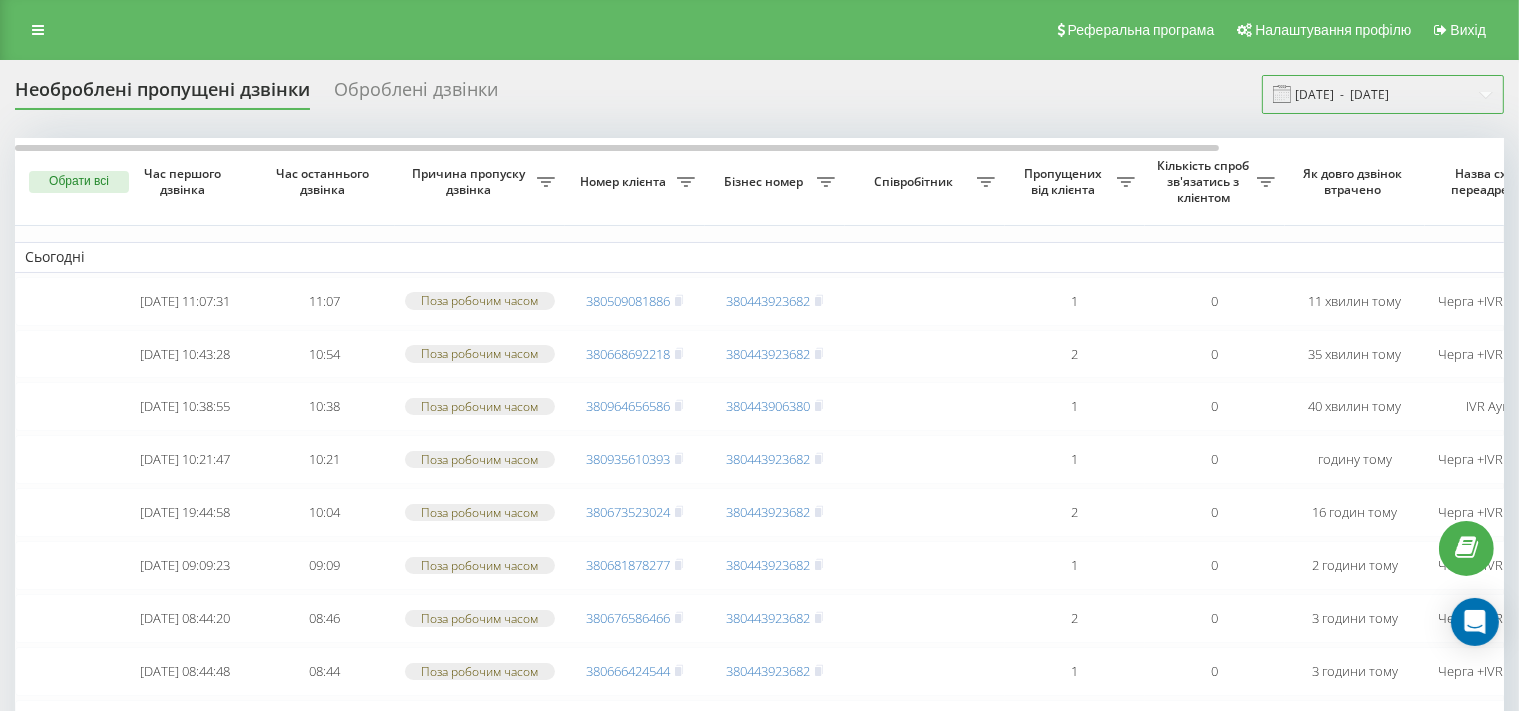 click on "19.07.2025  -  19.07.2025" at bounding box center [1383, 94] 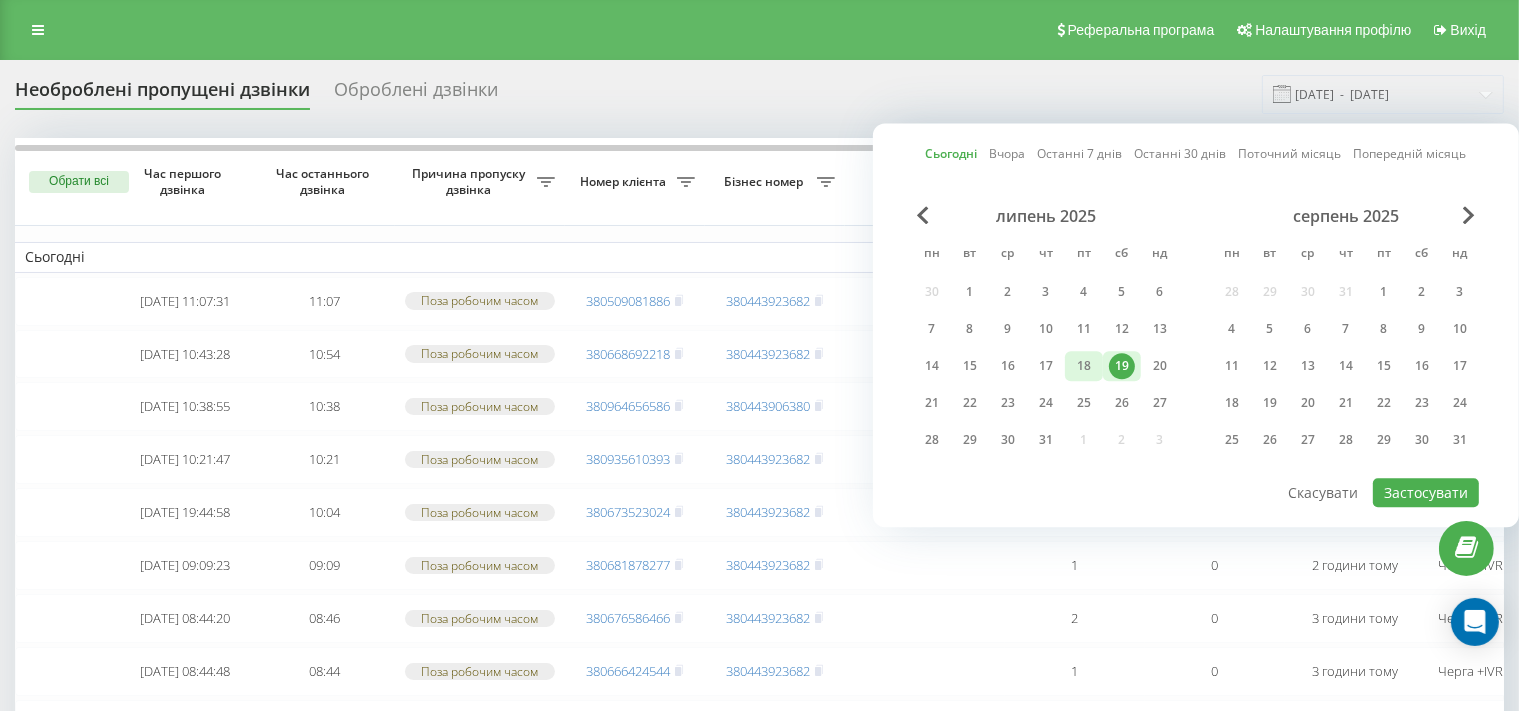 click on "18" at bounding box center (1084, 366) 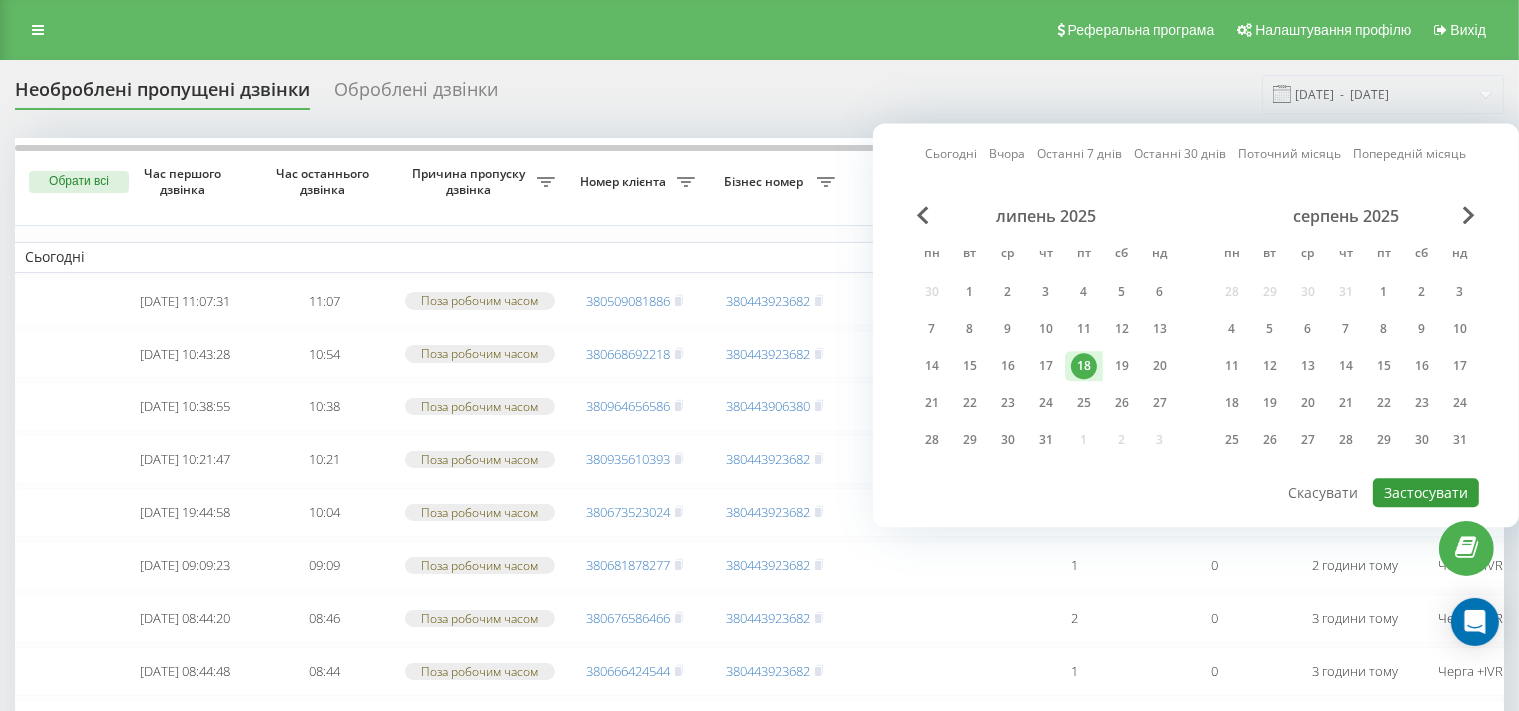 click on "Застосувати" at bounding box center (1426, 492) 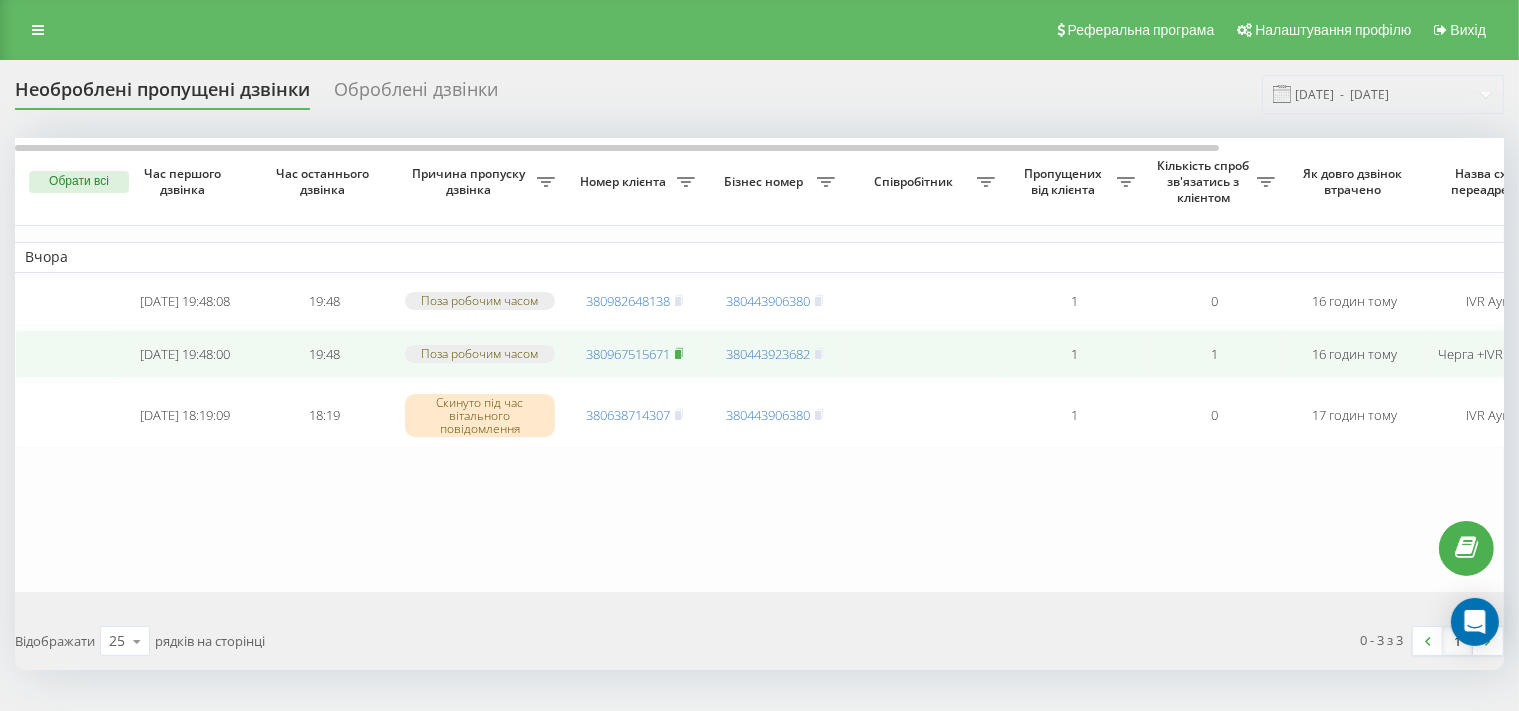 click 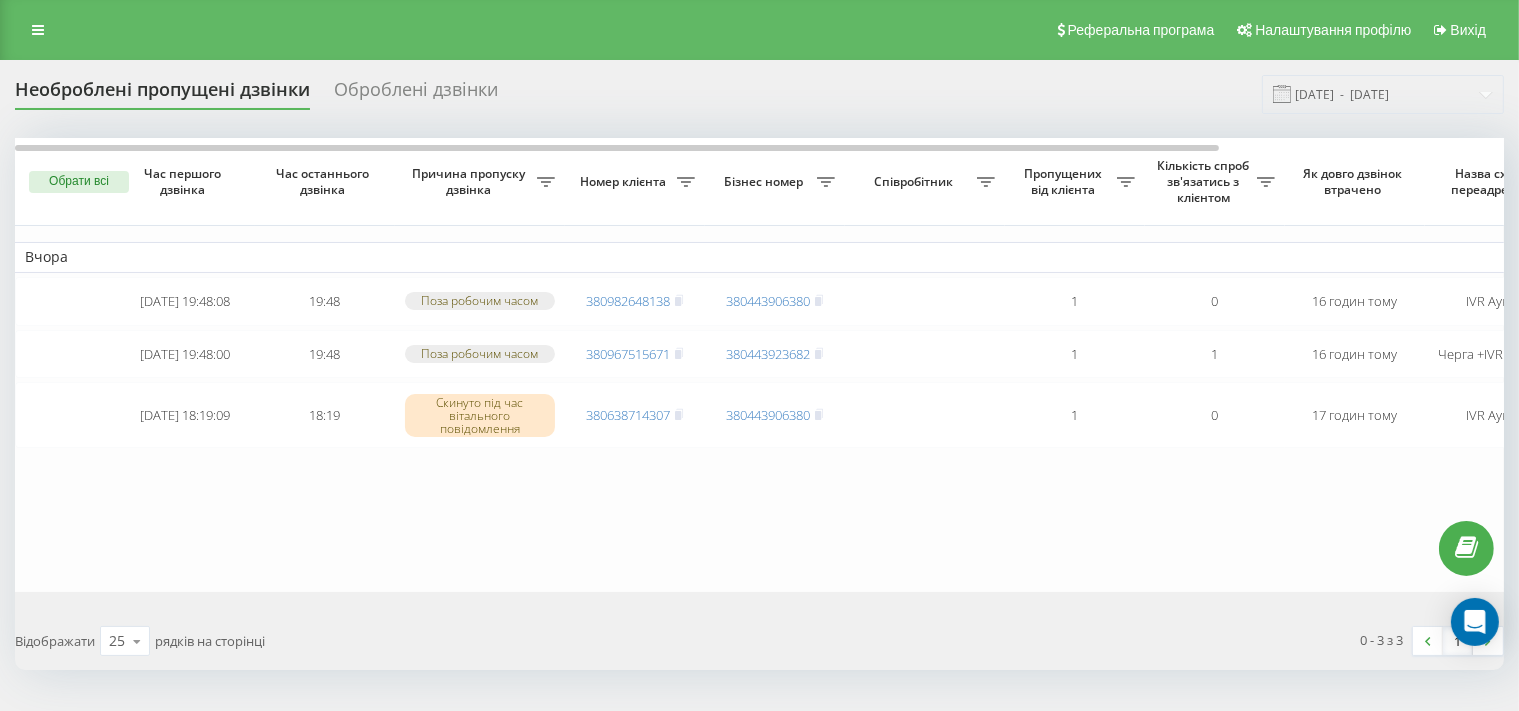click on "Вчора 2025-07-18 19:48:08 19:48 Поза робочим часом 380982648138 380443906380 1 0 16 годин тому IVR Аукціони Обробити Не вдалося зв'язатися Зв'язався з клієнтом за допомогою іншого каналу Клієнт передзвонив сам з іншого номера Інший варіант 2025-07-18 19:48:00 19:48 Поза робочим часом 380967515671 380443923682 1 1 16 годин тому Черга +IVR Коллцентр Обробити Не вдалося зв'язатися Зв'язався з клієнтом за допомогою іншого каналу Клієнт передзвонив сам з іншого номера Інший варіант 2025-07-18 18:19:09 18:19 Скинуто під час вітального повідомлення 380638714307 380443906380 1 0 17 годин тому IVR Аукціони Обробити Не вдалося зв'язатися" at bounding box center [935, 365] 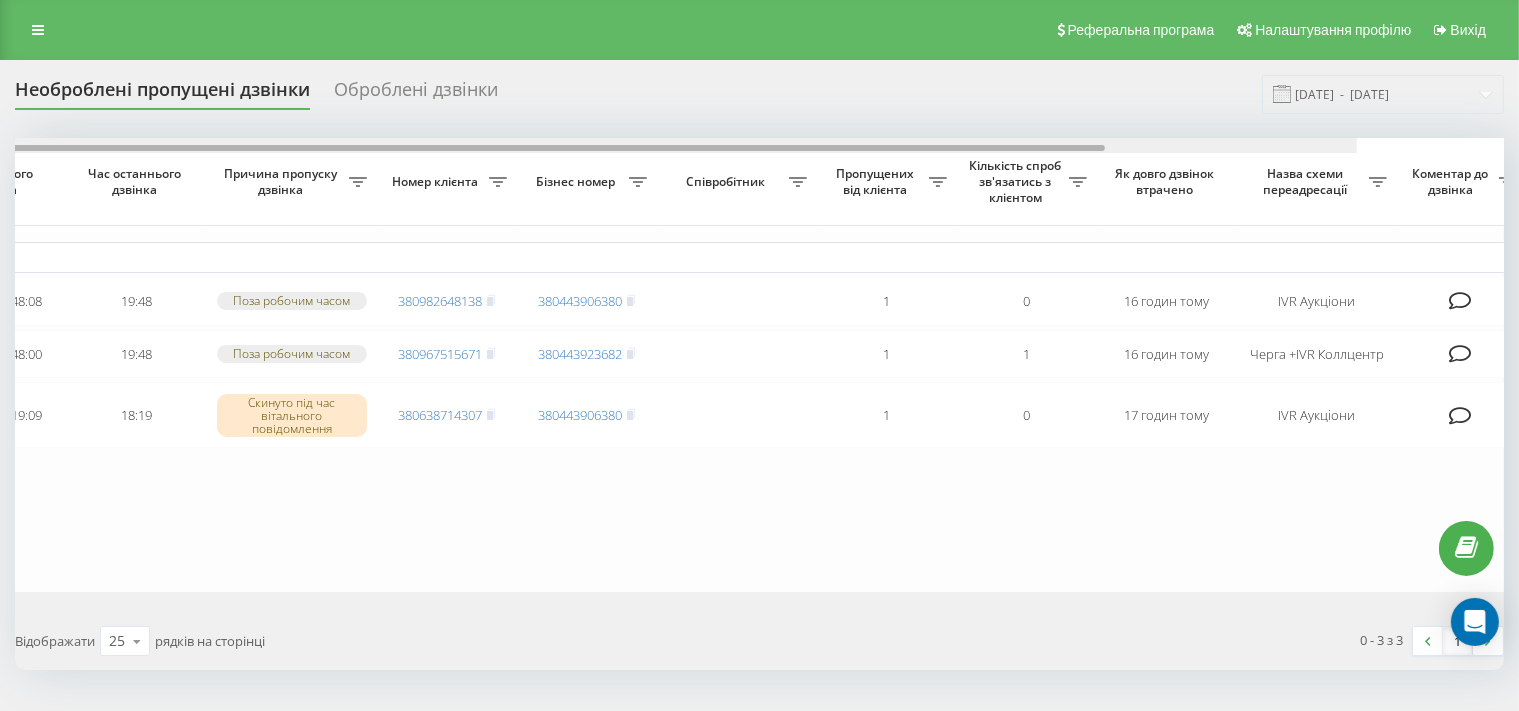 scroll, scrollTop: 0, scrollLeft: 351, axis: horizontal 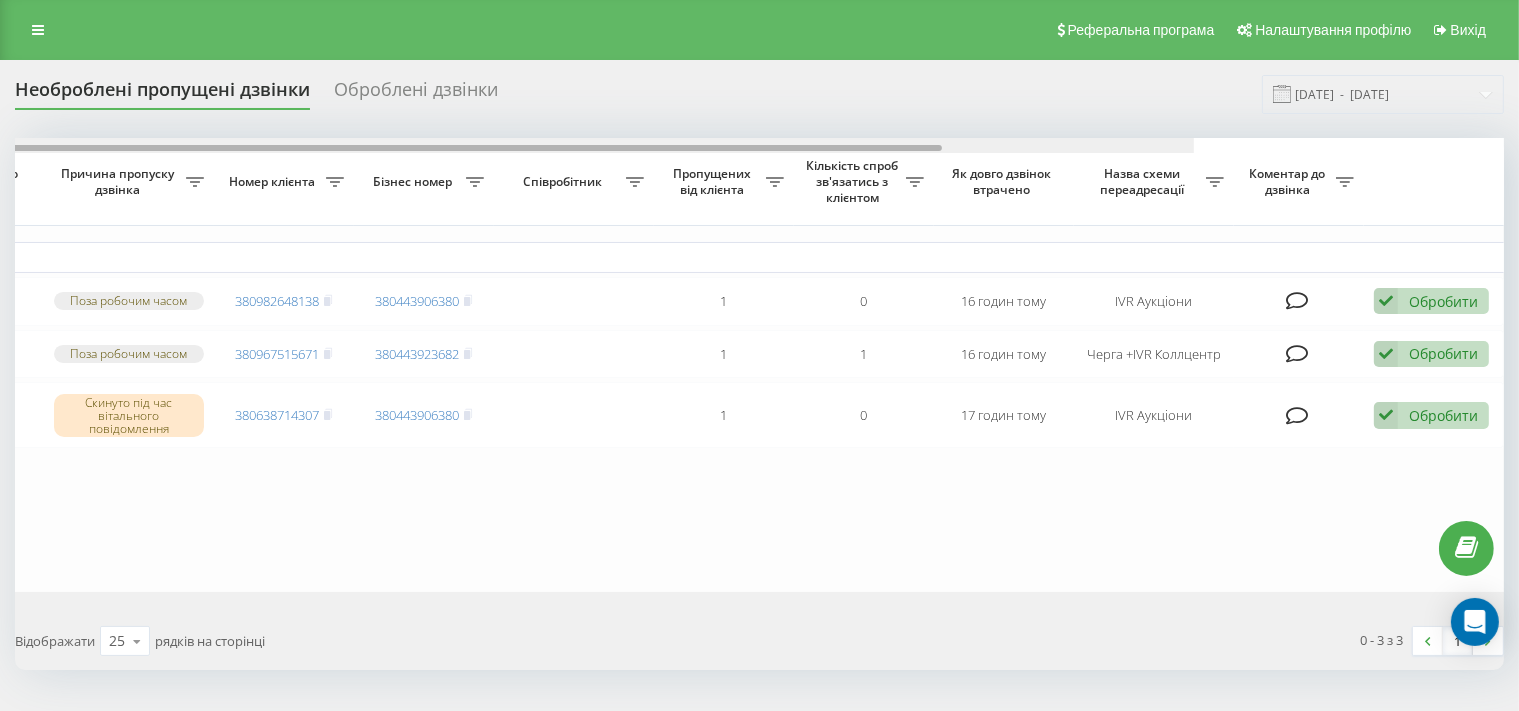drag, startPoint x: 720, startPoint y: 149, endPoint x: 1071, endPoint y: 180, distance: 352.36627 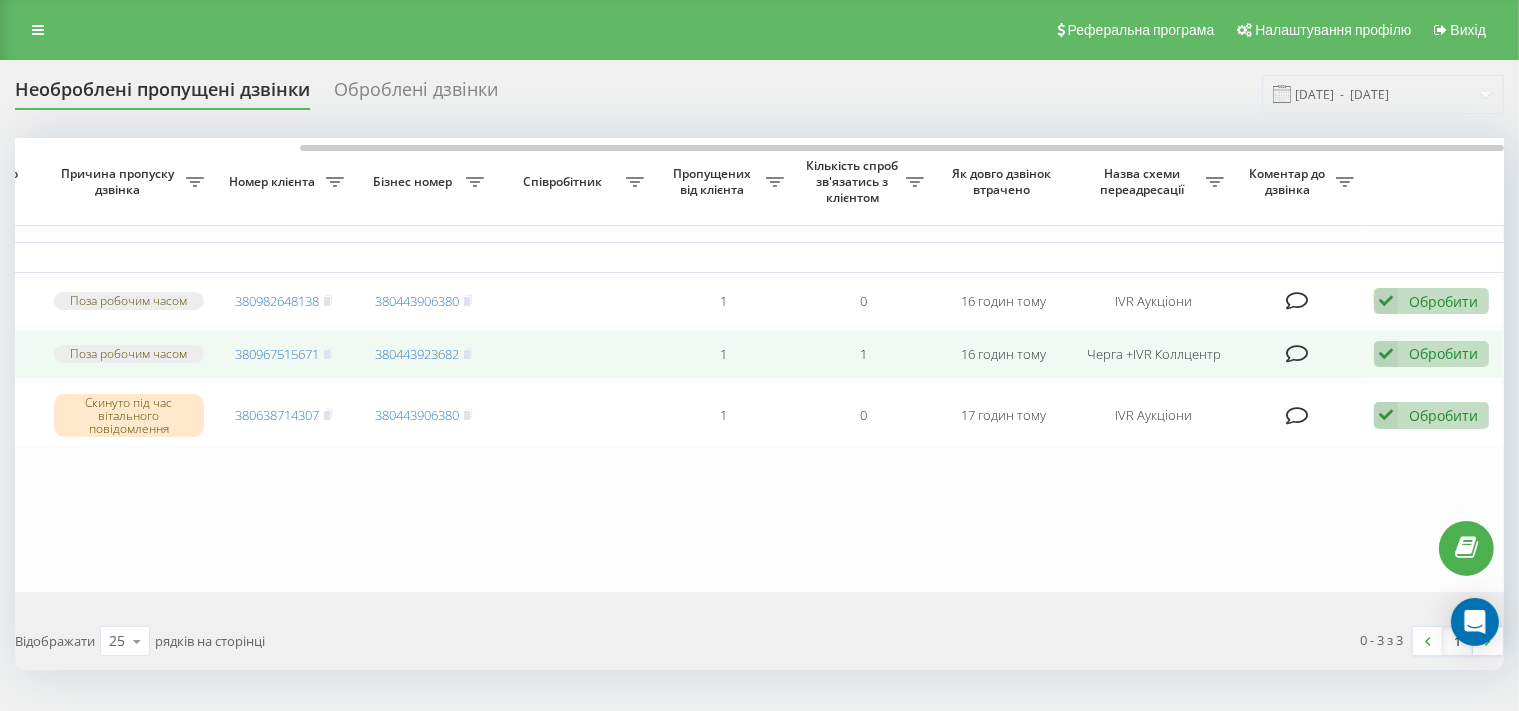 click at bounding box center (1386, 354) 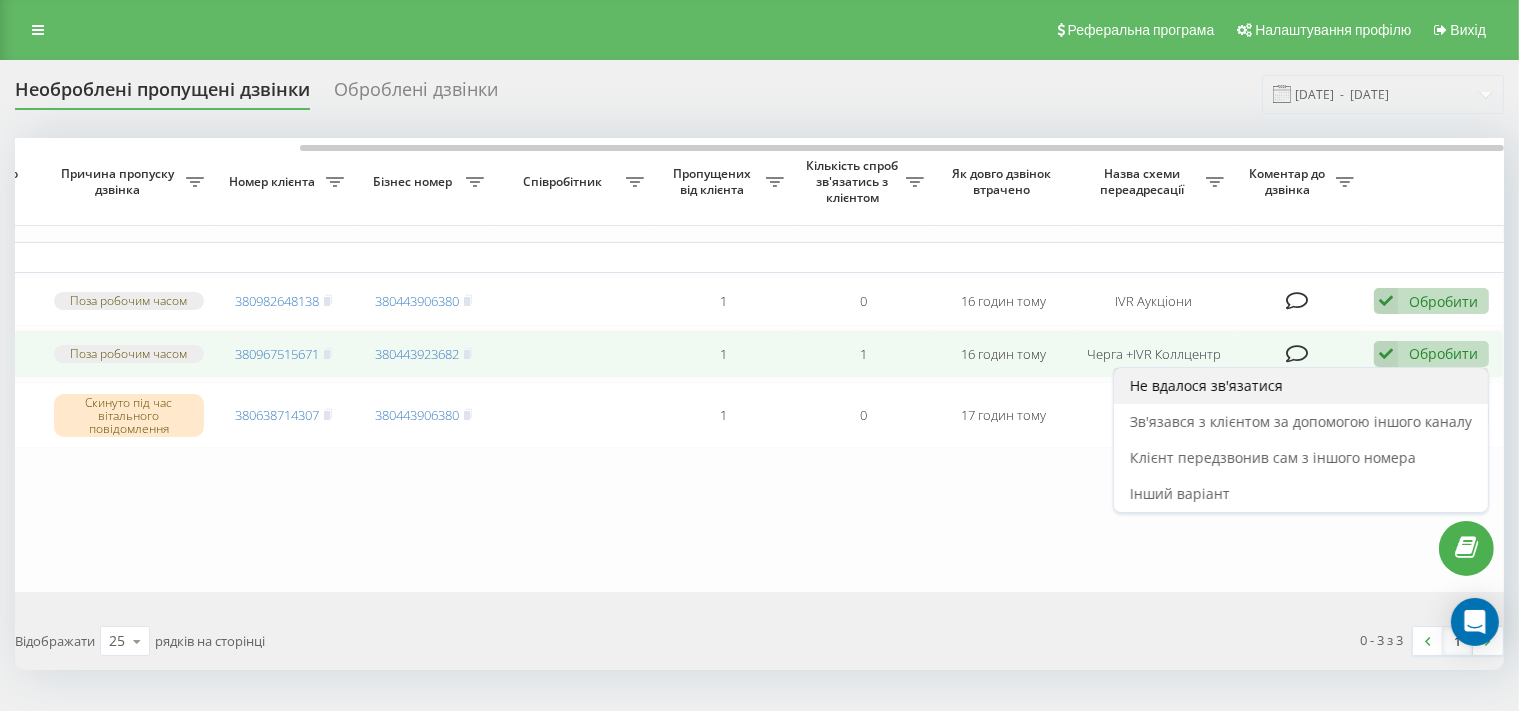 click on "Не вдалося зв'язатися" at bounding box center (1206, 385) 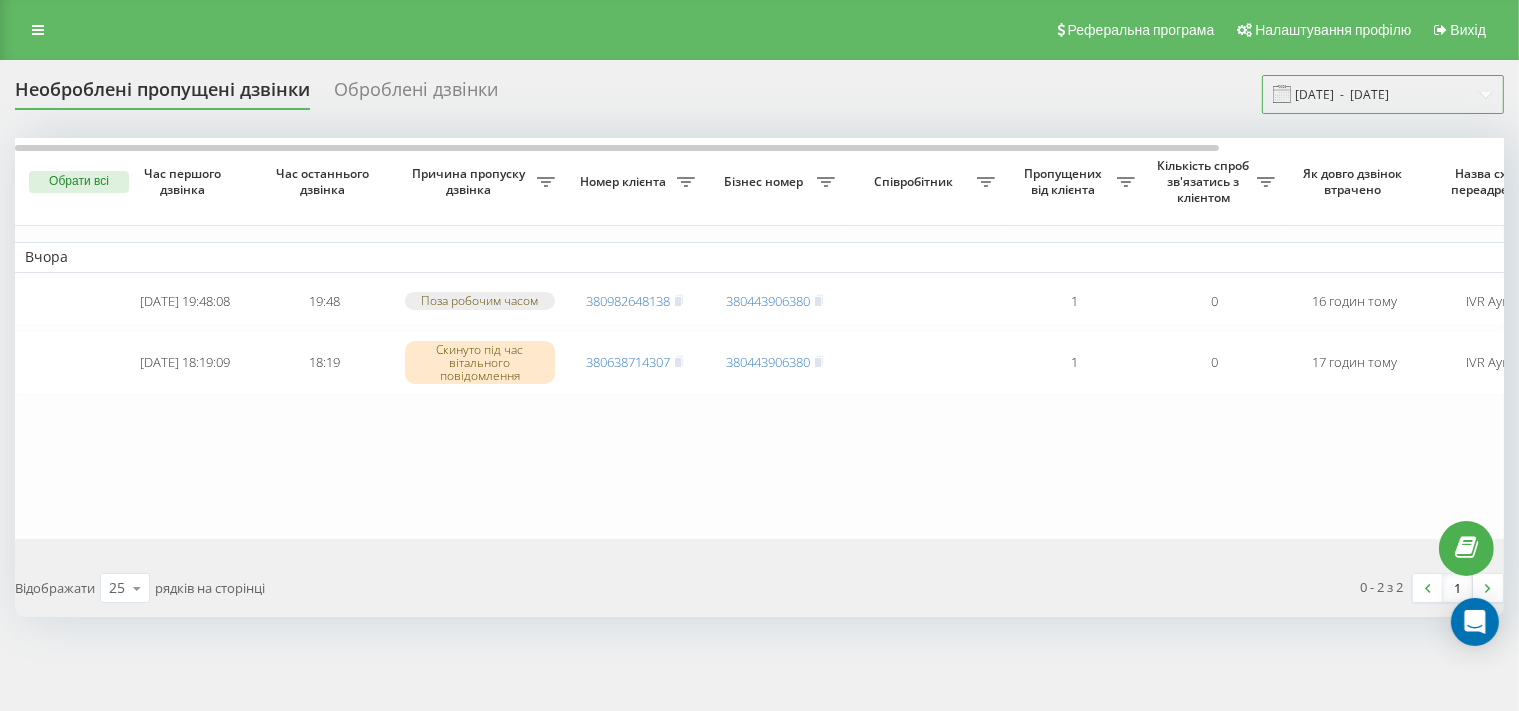 click on "18.07.2025  -  18.07.2025" at bounding box center [1383, 94] 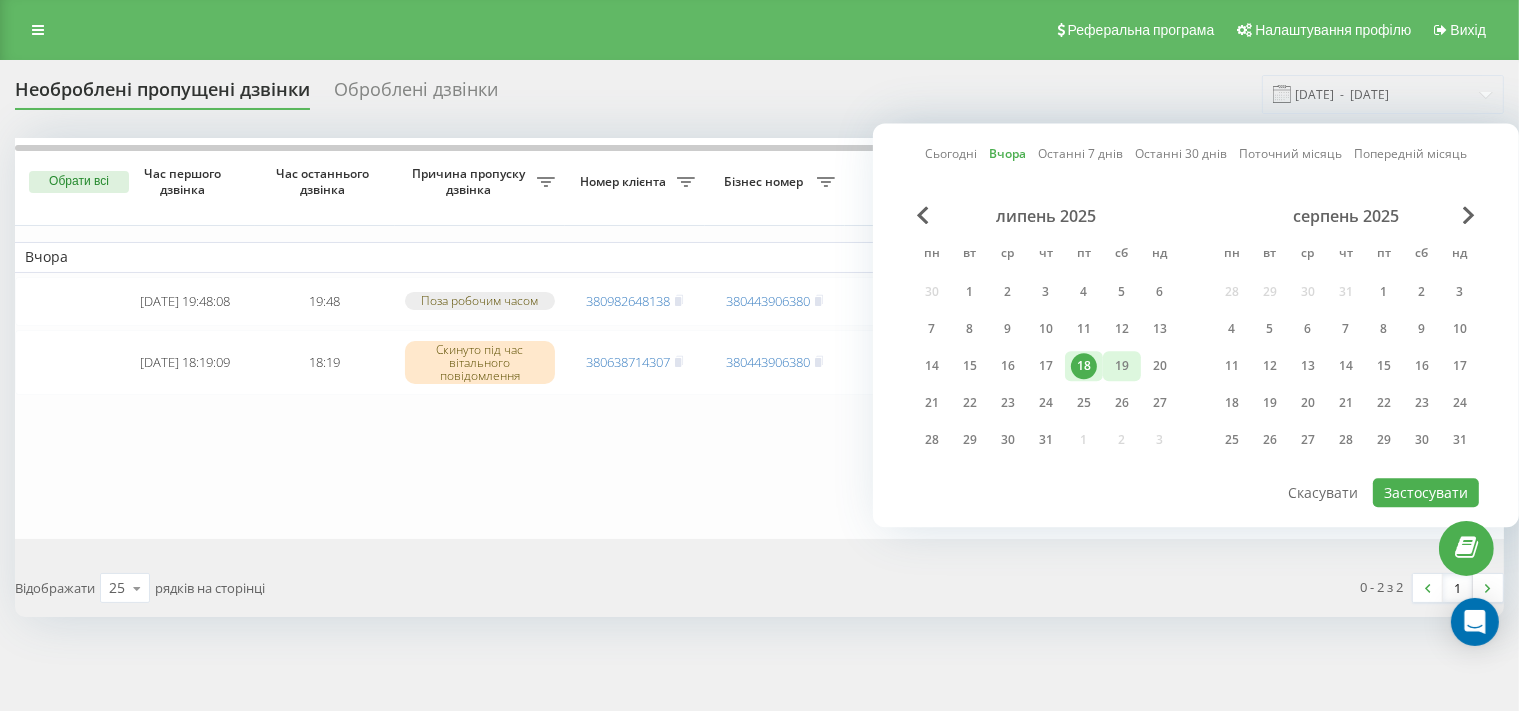 click on "19" at bounding box center [1122, 366] 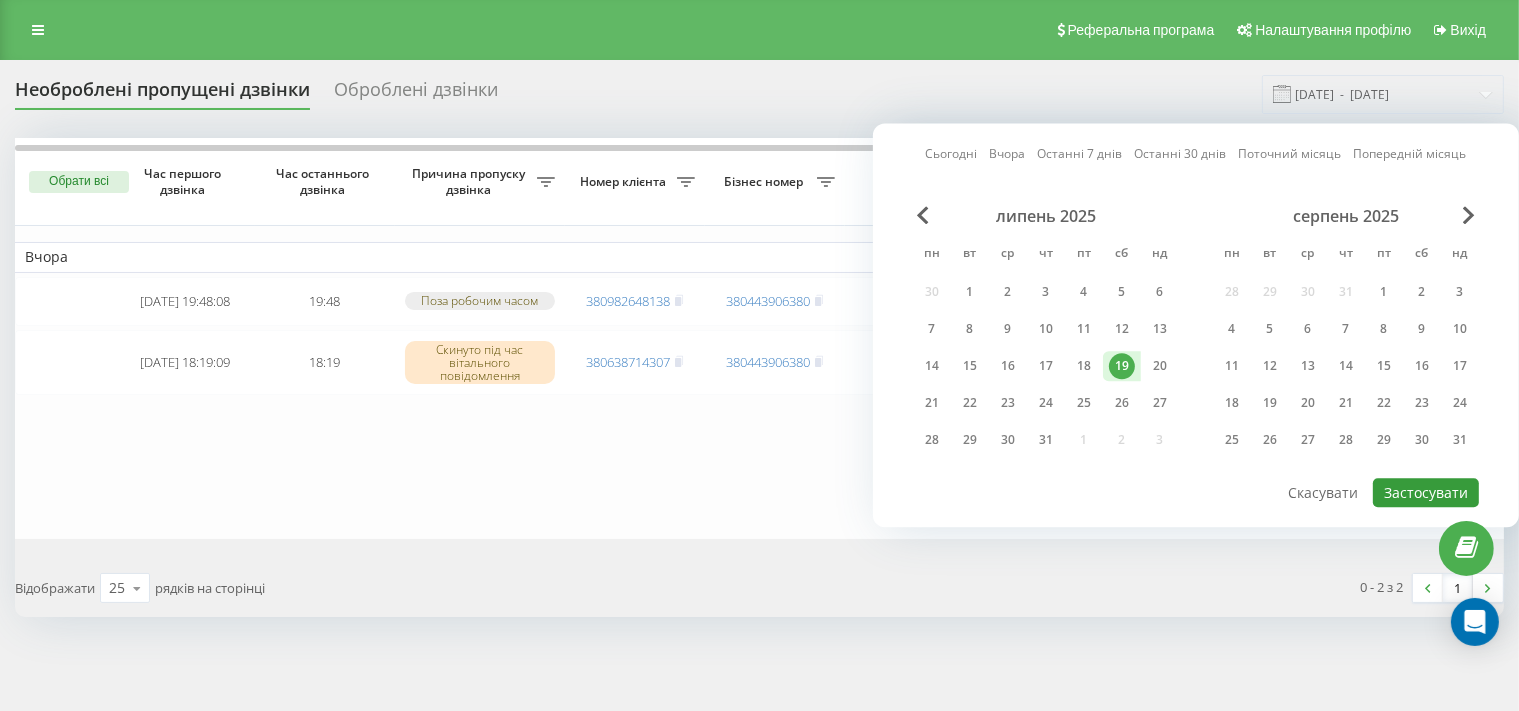 click on "Застосувати" at bounding box center [1426, 492] 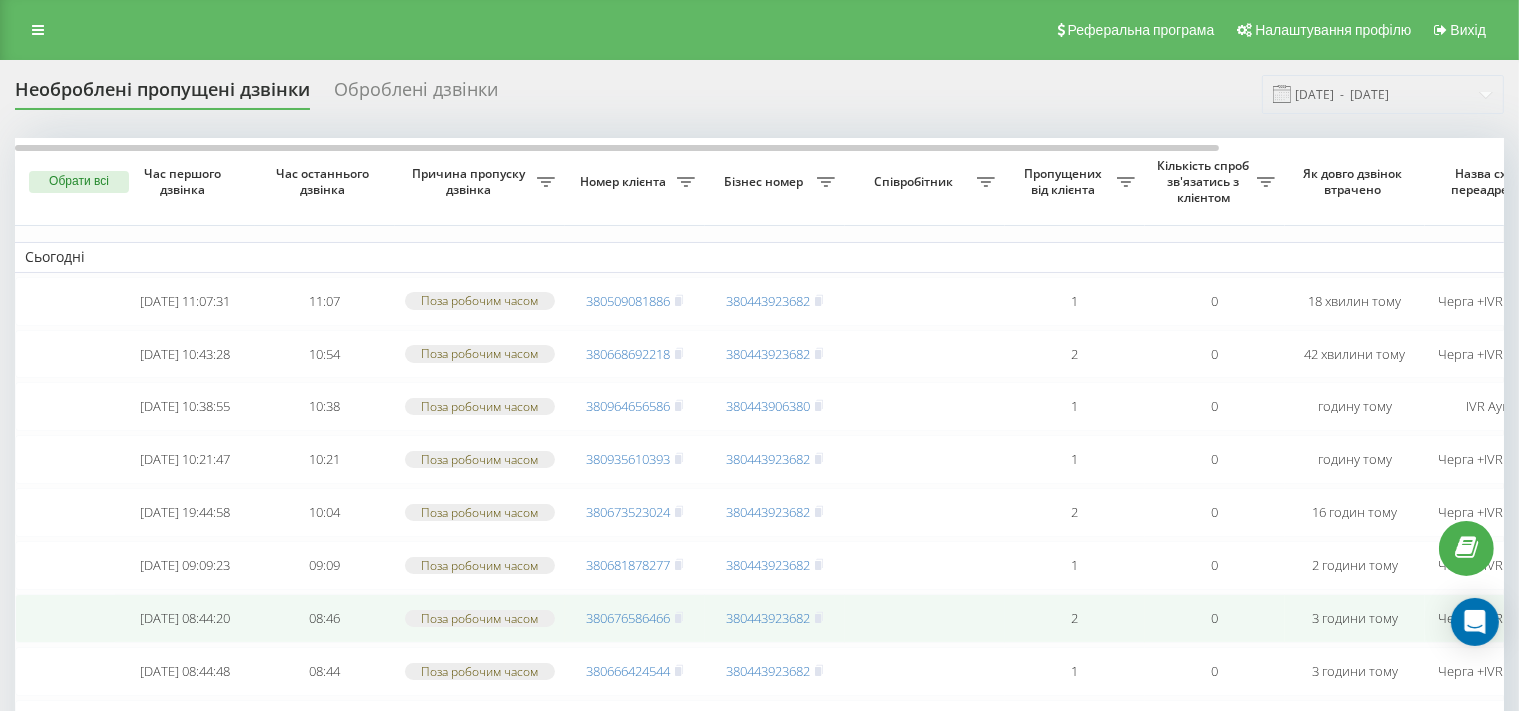 scroll, scrollTop: 416, scrollLeft: 0, axis: vertical 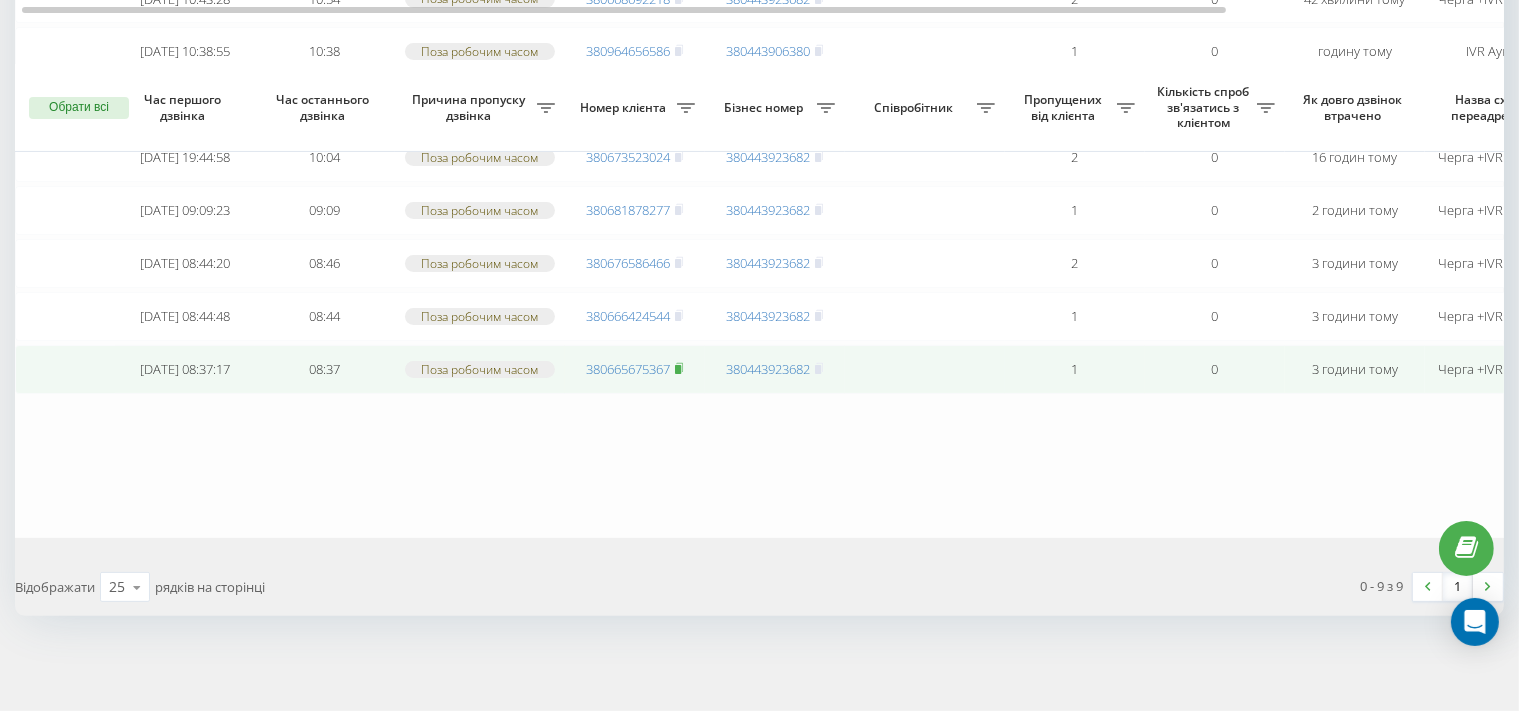 click 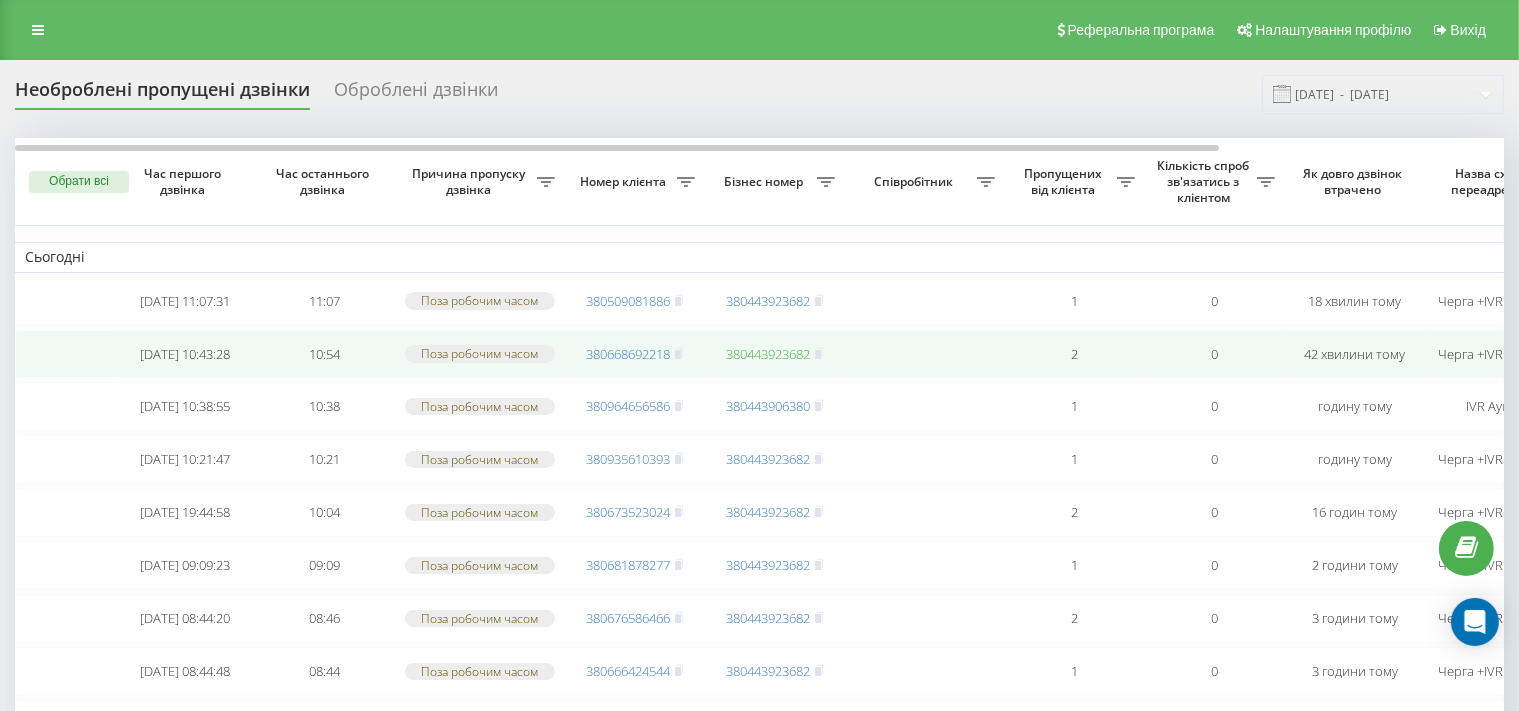scroll, scrollTop: 416, scrollLeft: 0, axis: vertical 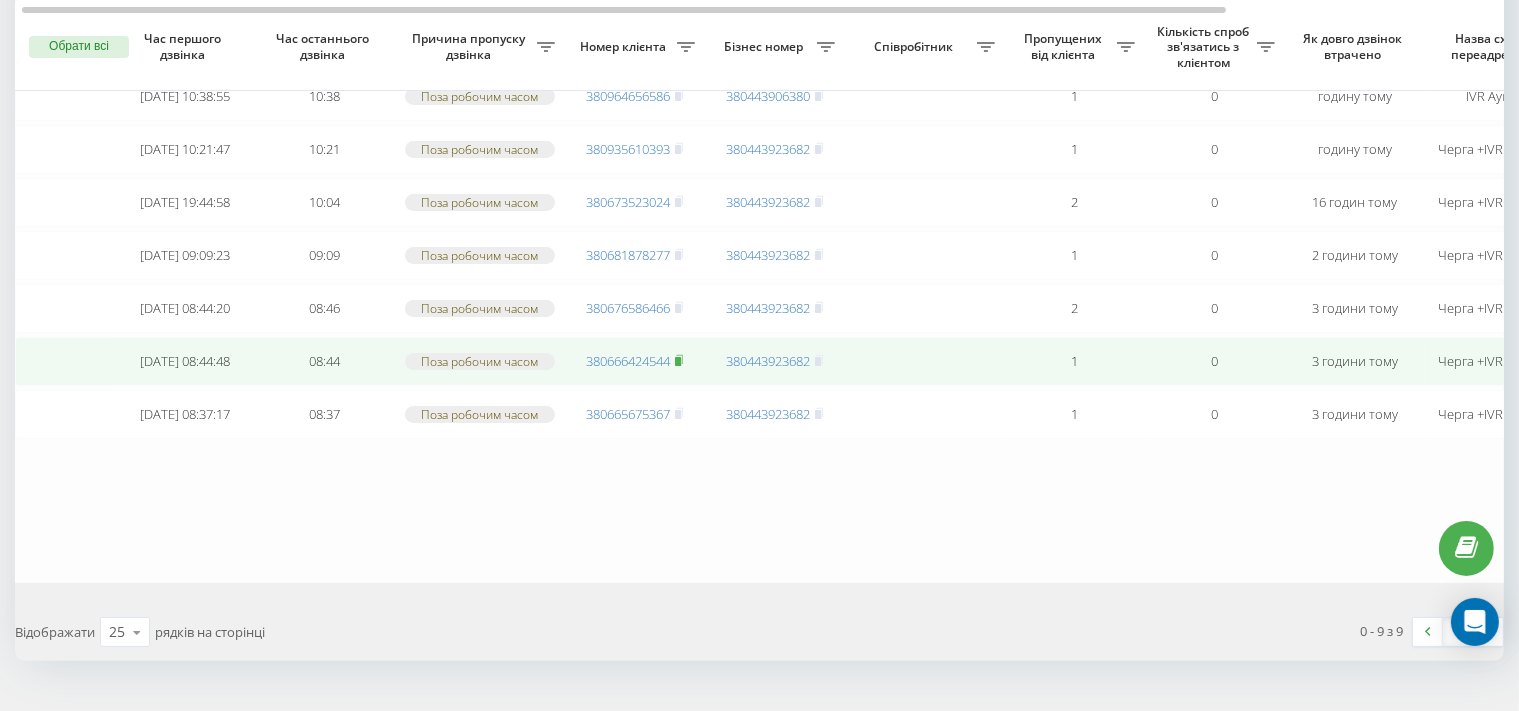 click 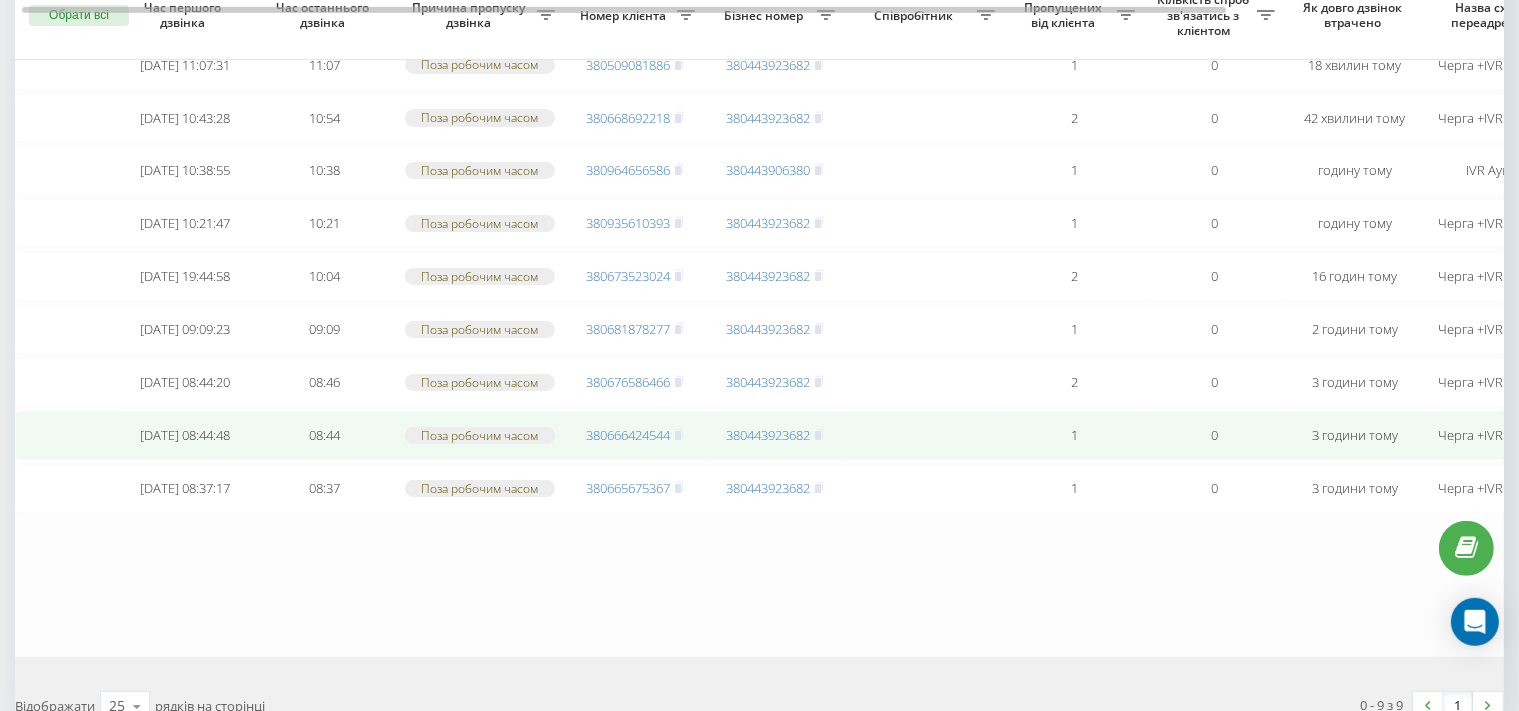 scroll, scrollTop: 204, scrollLeft: 0, axis: vertical 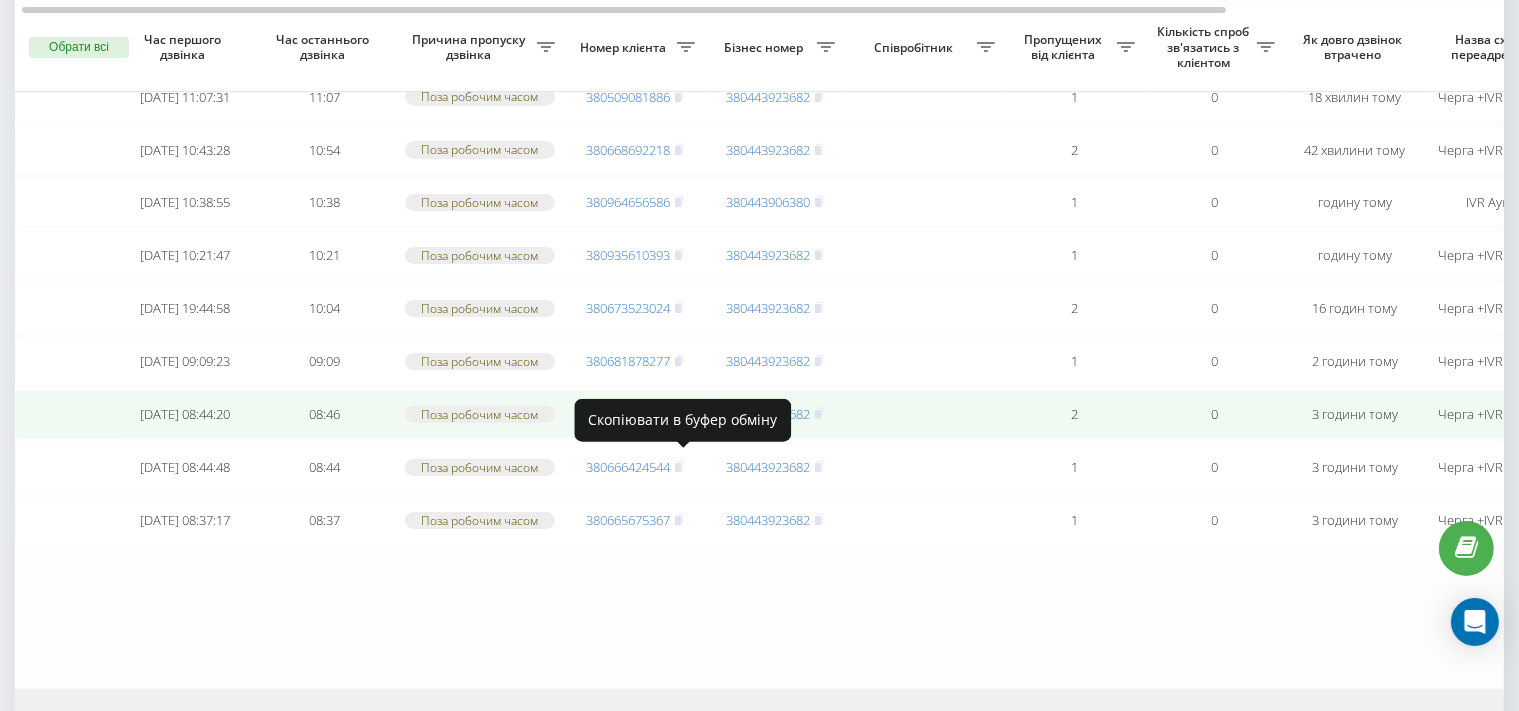 click 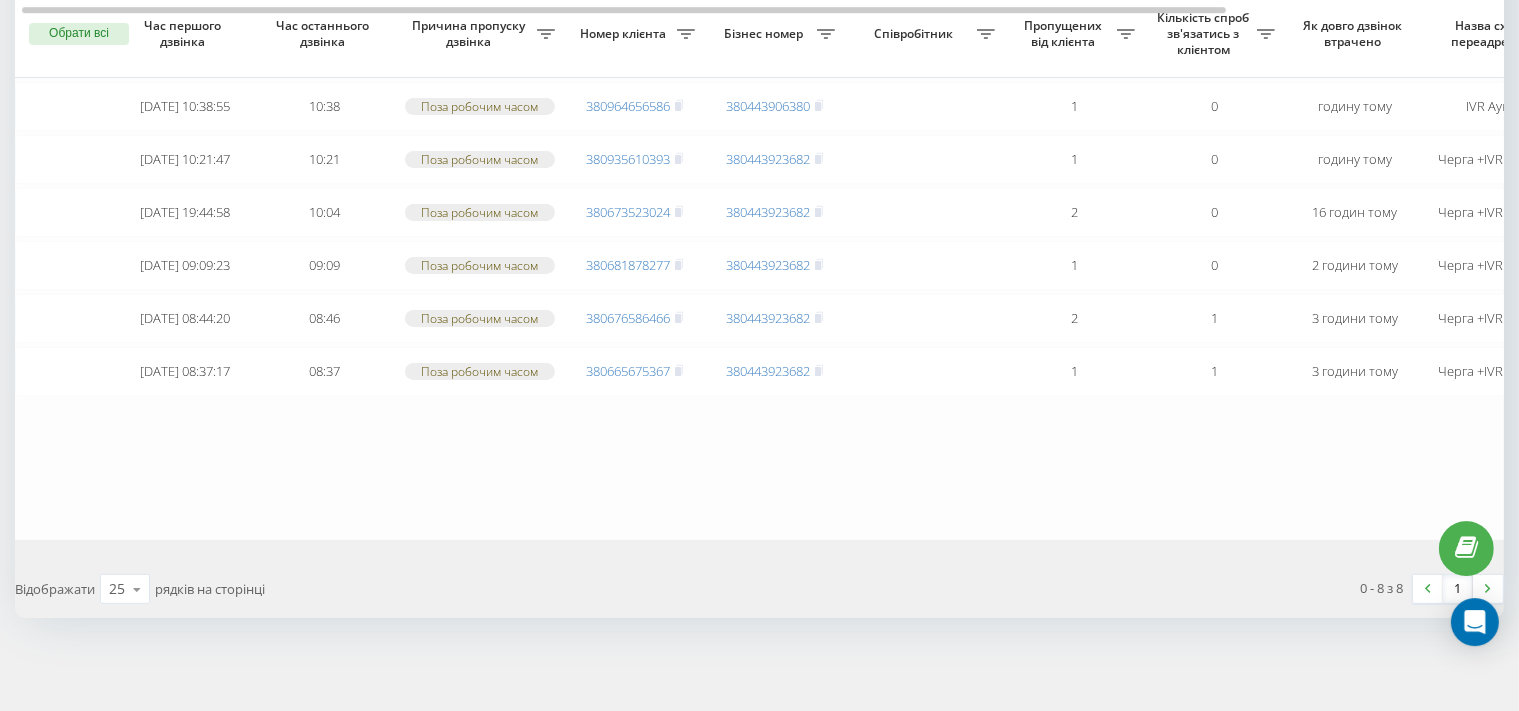 scroll, scrollTop: 251, scrollLeft: 0, axis: vertical 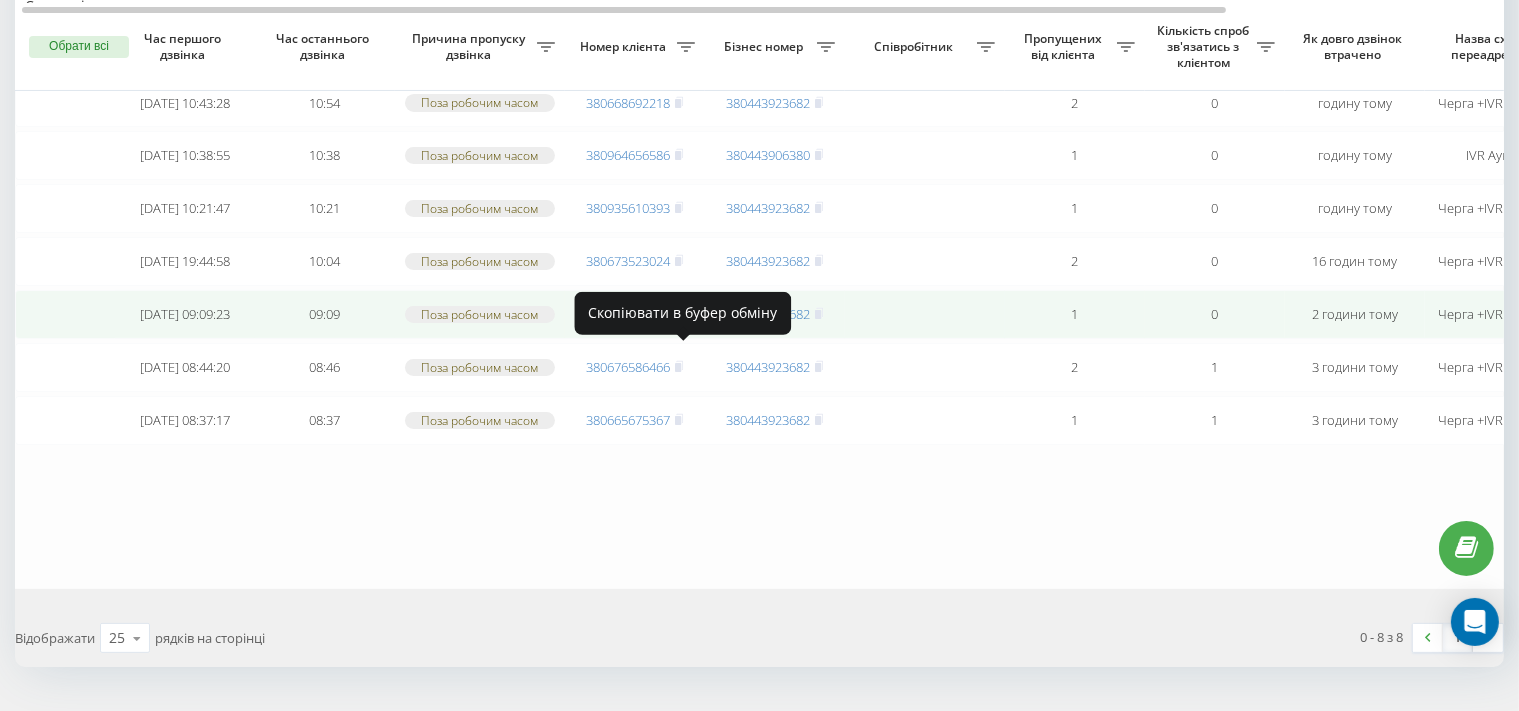 click 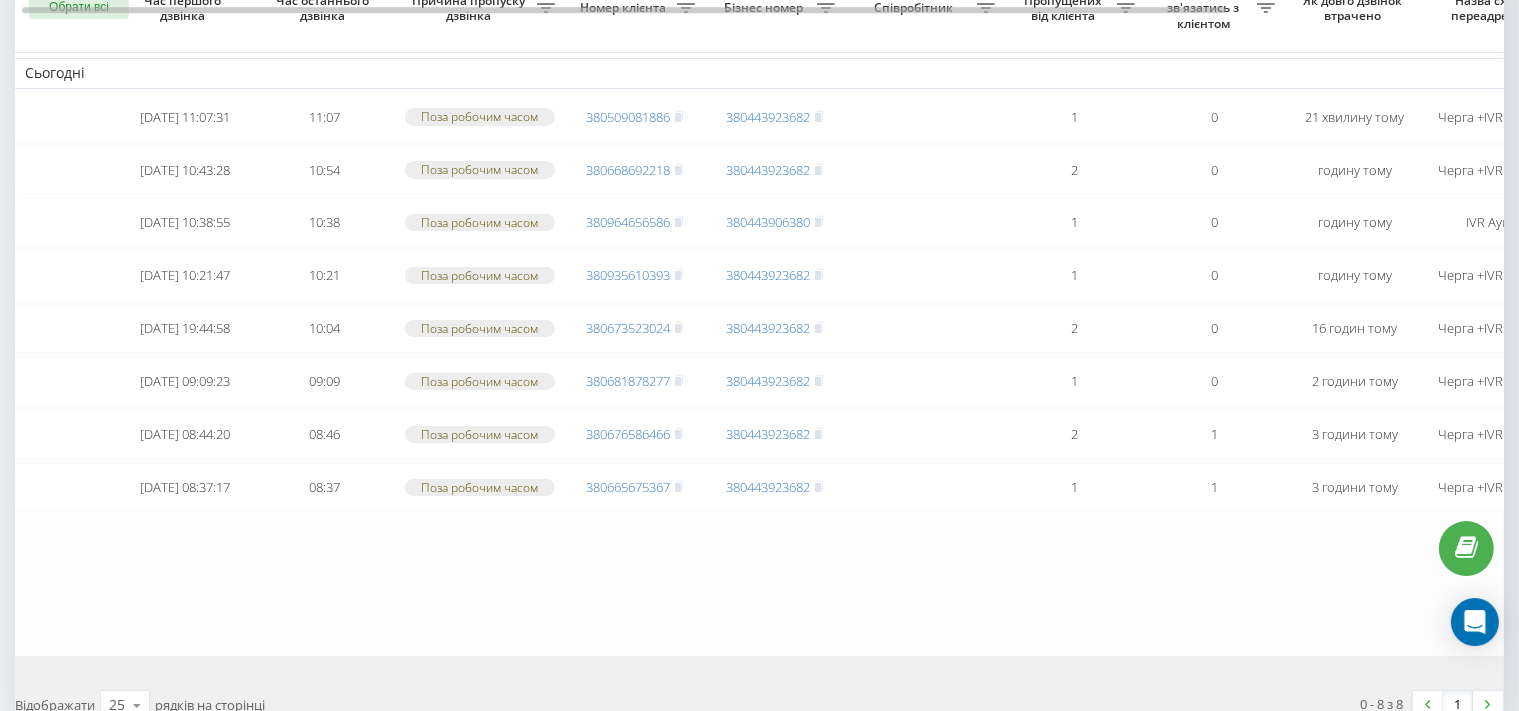 scroll, scrollTop: 145, scrollLeft: 0, axis: vertical 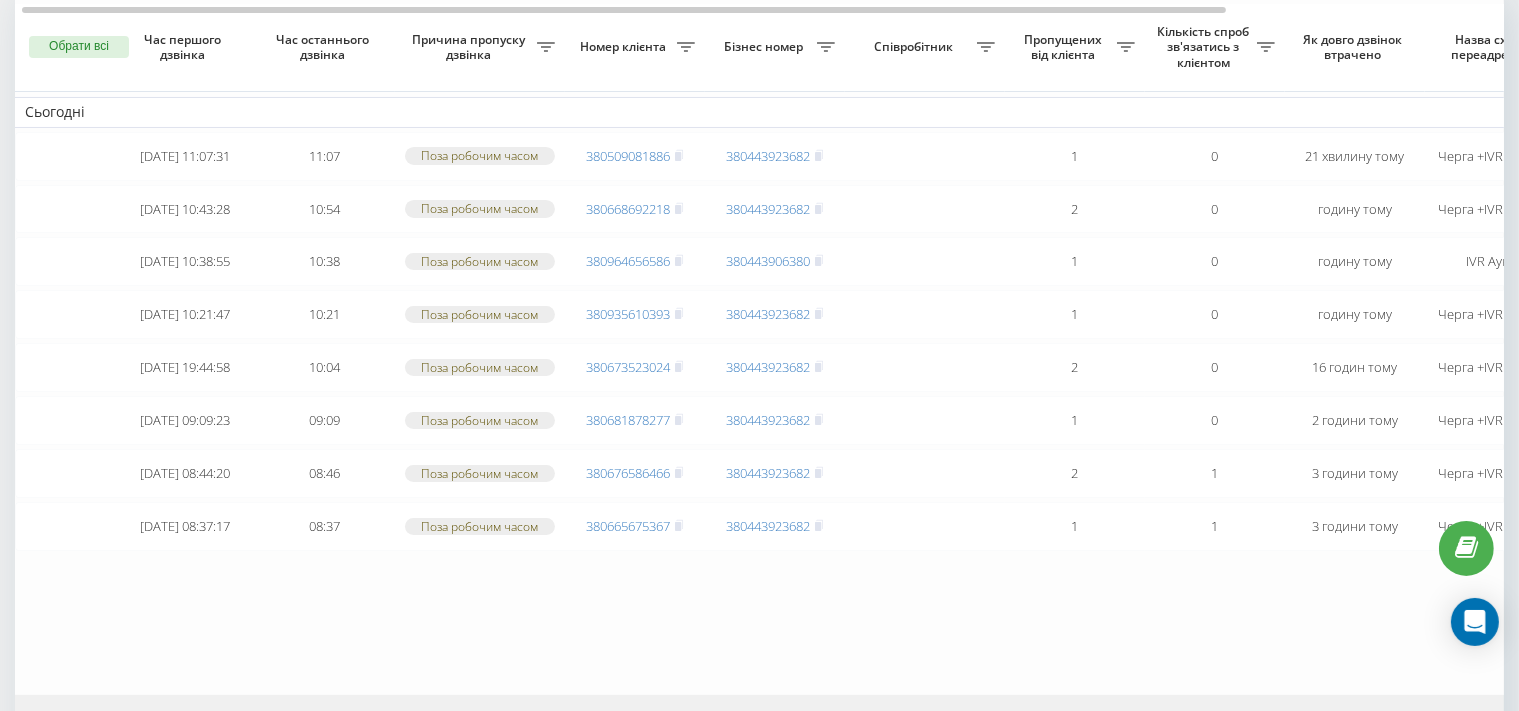 click on "Сьогодні 2025-07-19 11:07:31 11:07 Поза робочим часом 380509081886 380443923682 1 0 21 хвилину тому Черга +IVR Коллцентр Обробити Не вдалося зв'язатися Зв'язався з клієнтом за допомогою іншого каналу Клієнт передзвонив сам з іншого номера Інший варіант 2025-07-19 10:43:28 10:54 Поза робочим часом 380668692218 380443923682 2 0 годину тому Черга +IVR Коллцентр Обробити Не вдалося зв'язатися Зв'язався з клієнтом за допомогою іншого каналу Клієнт передзвонив сам з іншого номера Інший варіант 2025-07-19 10:38:55 10:38 Поза робочим часом 380964656586 380443906380 1 0 годину тому IVR Аукціони Обробити Не вдалося зв'язатися Інший варіант 1 0" at bounding box center (935, 343) 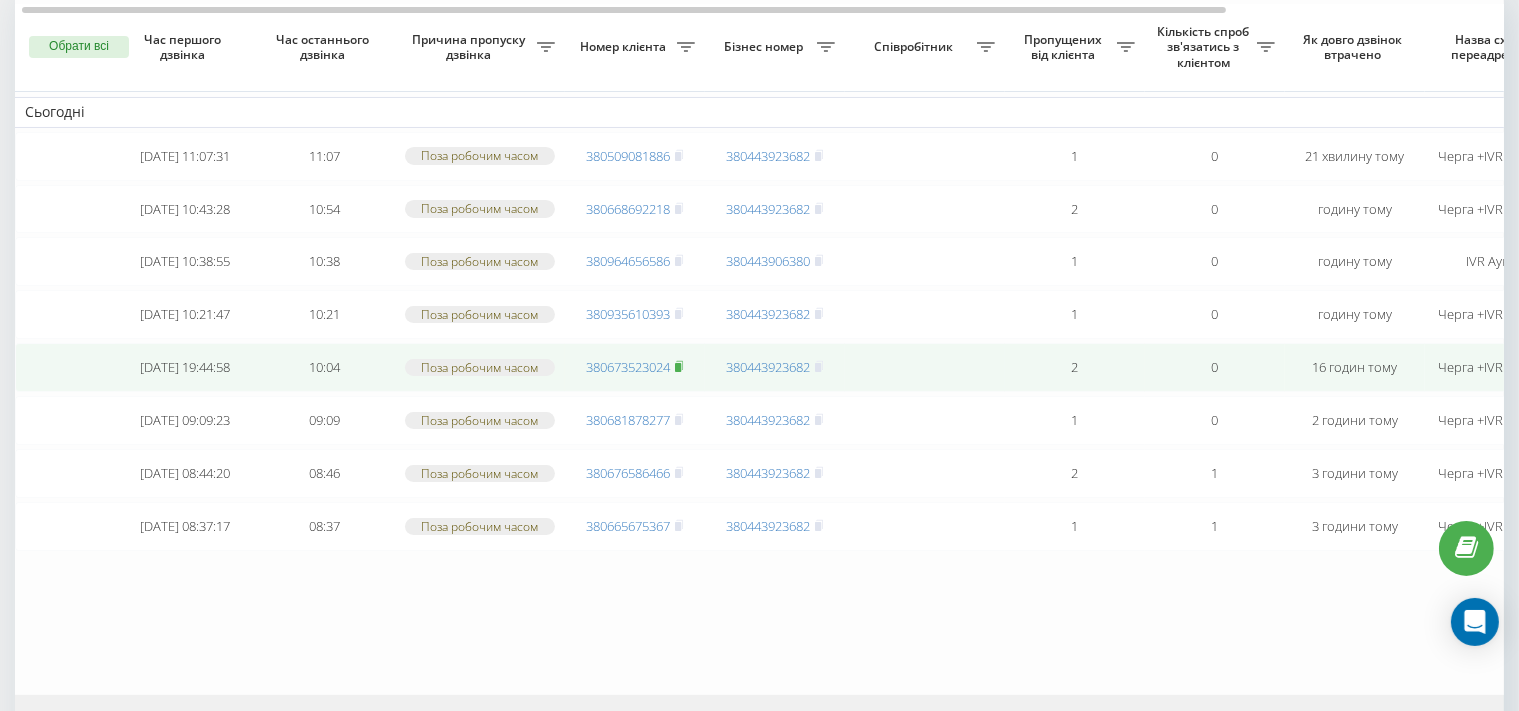 click 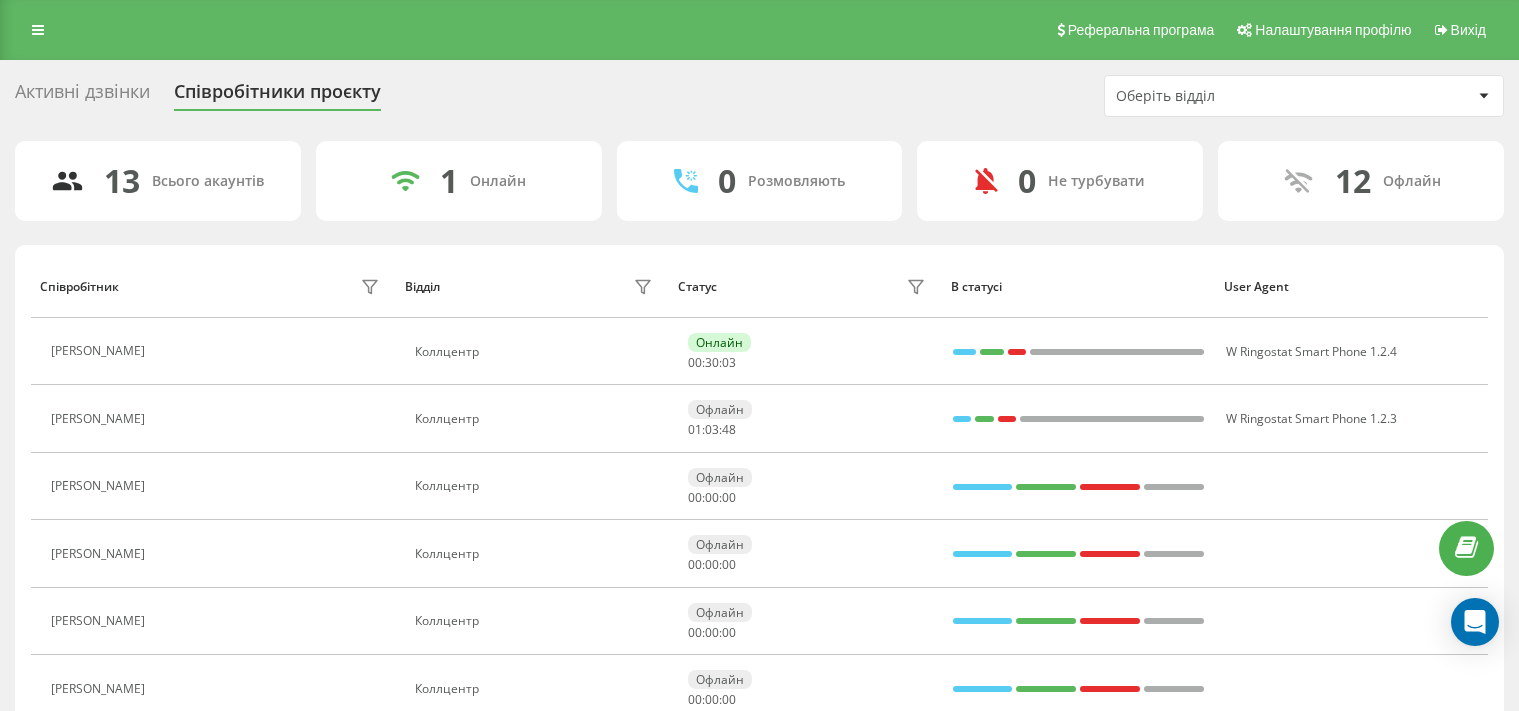 scroll, scrollTop: 0, scrollLeft: 0, axis: both 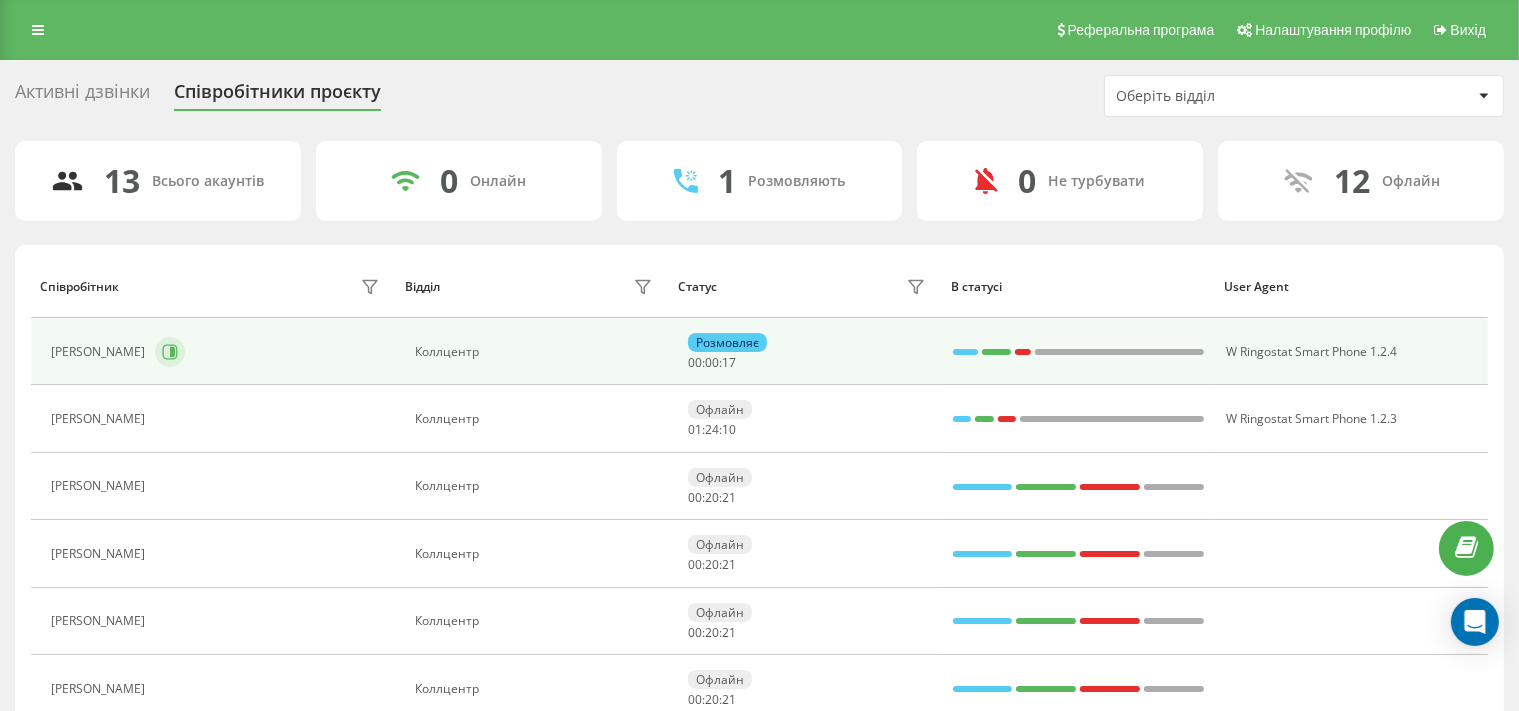 click 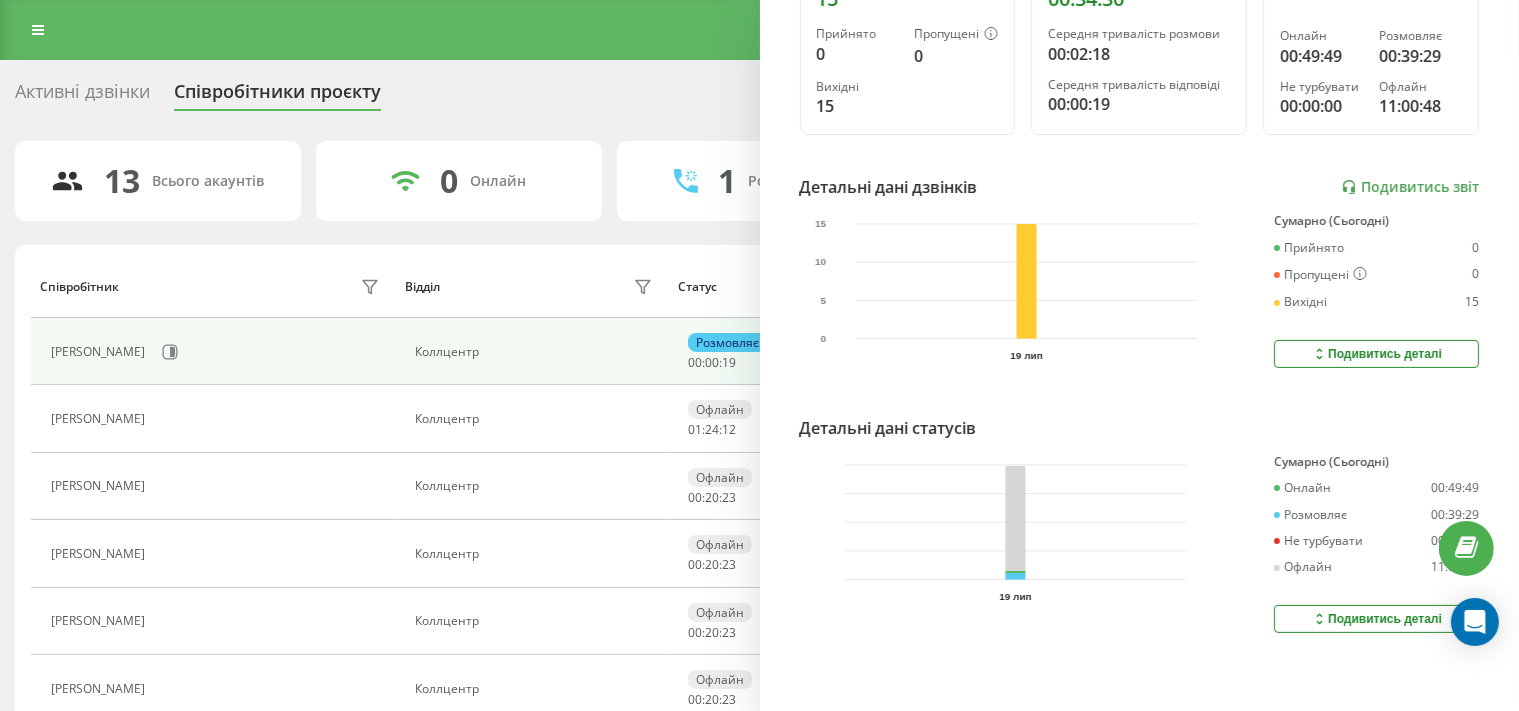 scroll, scrollTop: 0, scrollLeft: 0, axis: both 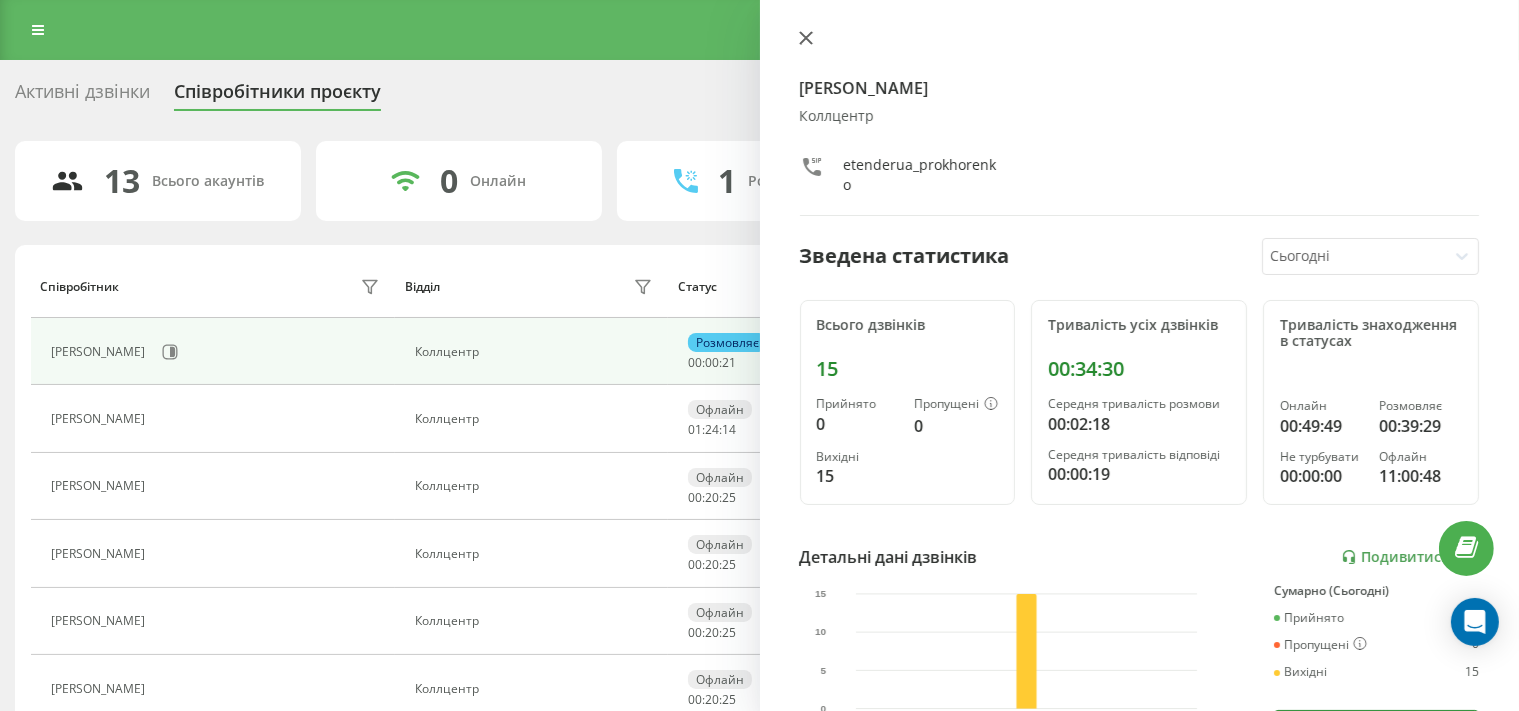click at bounding box center (806, 39) 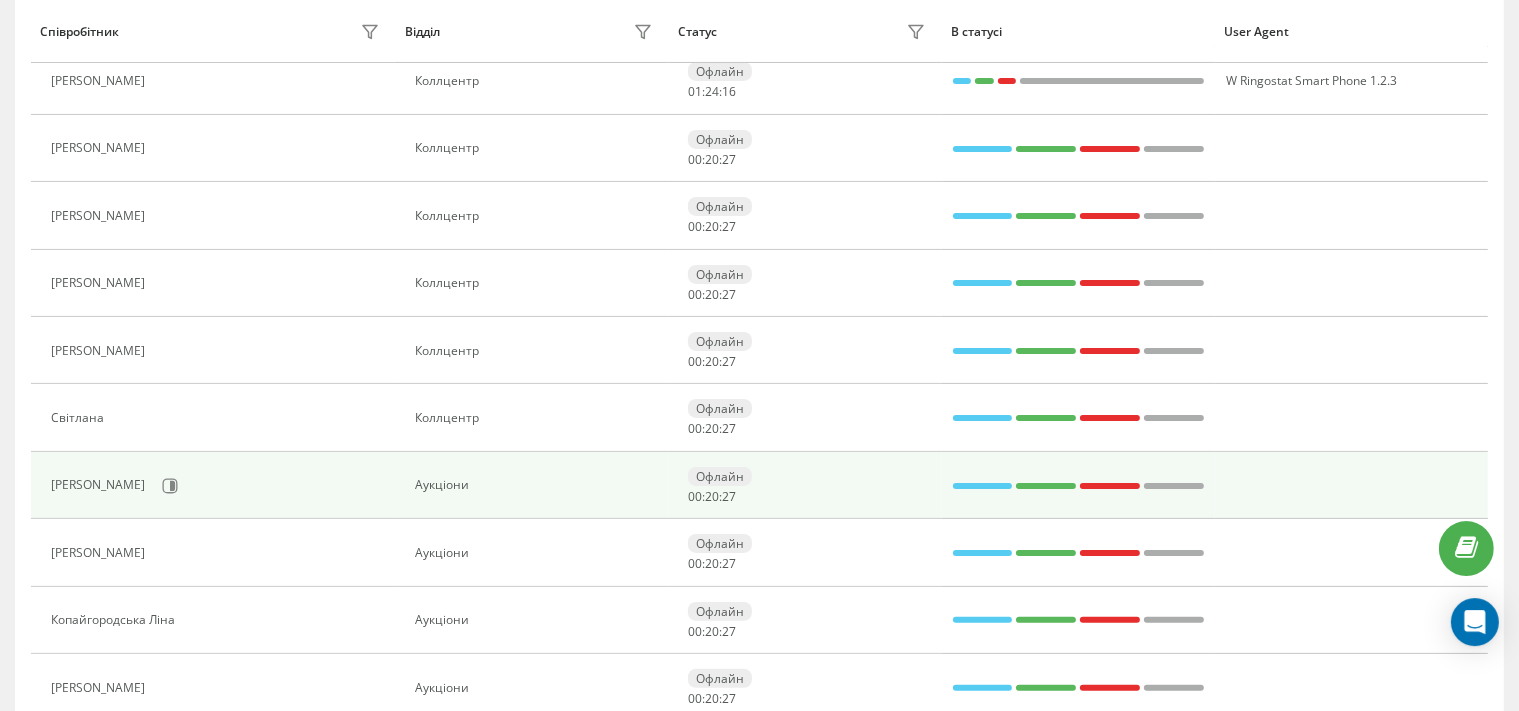 scroll, scrollTop: 0, scrollLeft: 0, axis: both 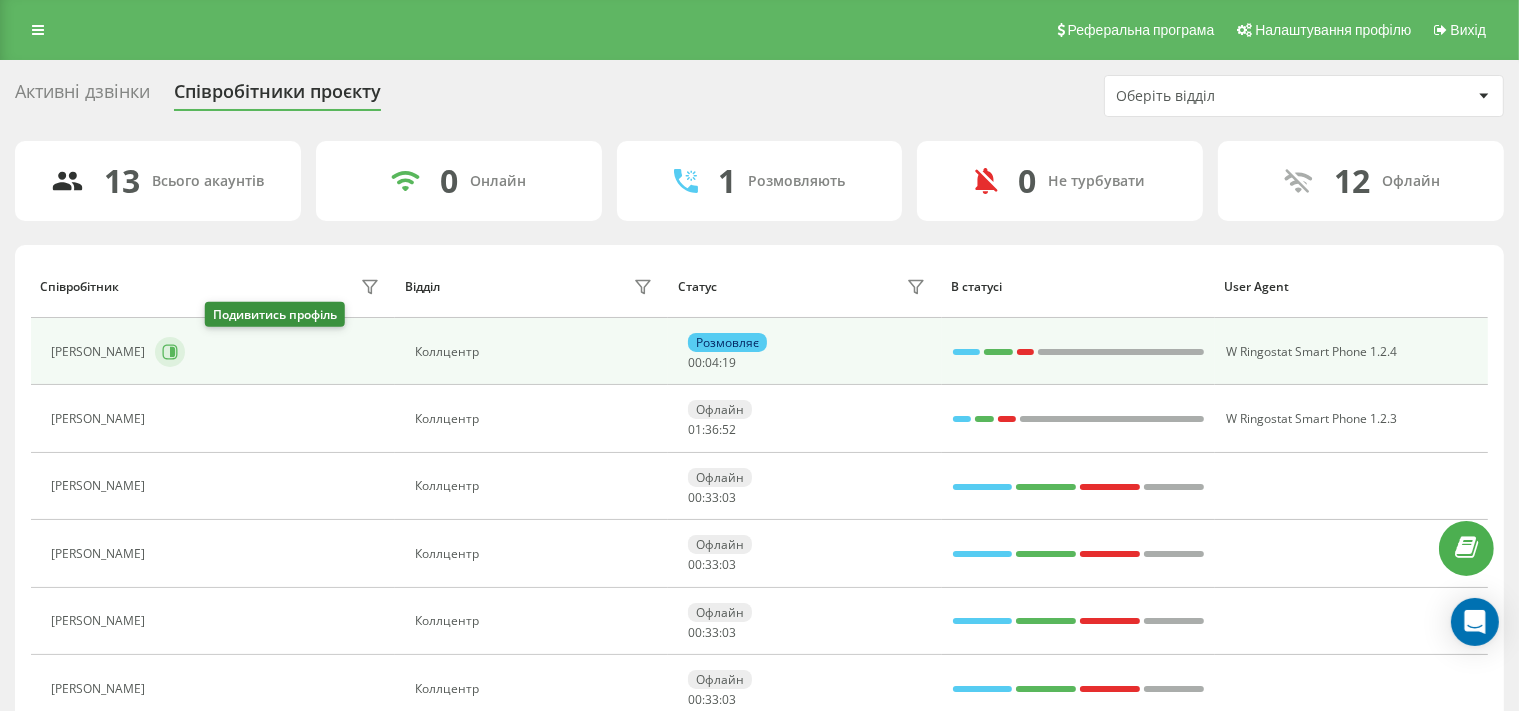 click 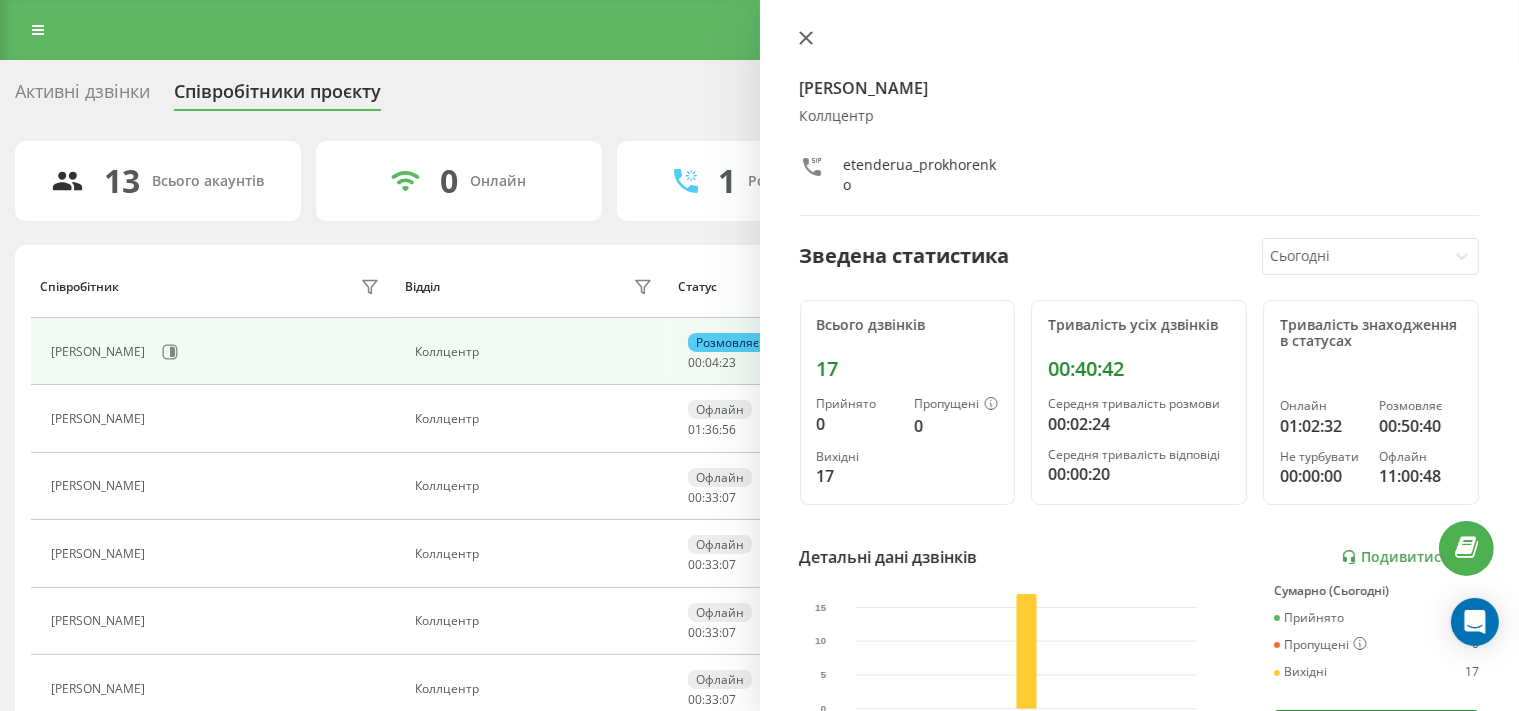 click 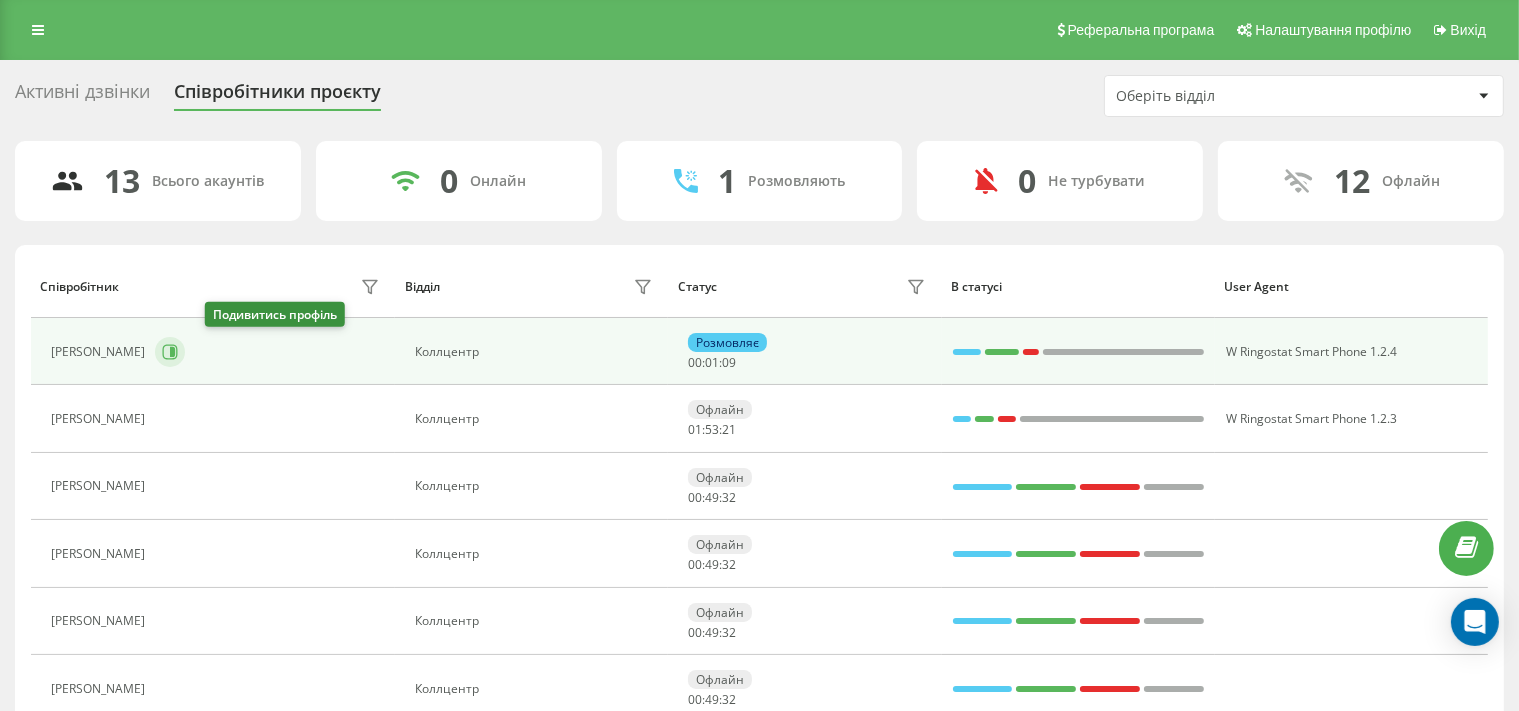 click 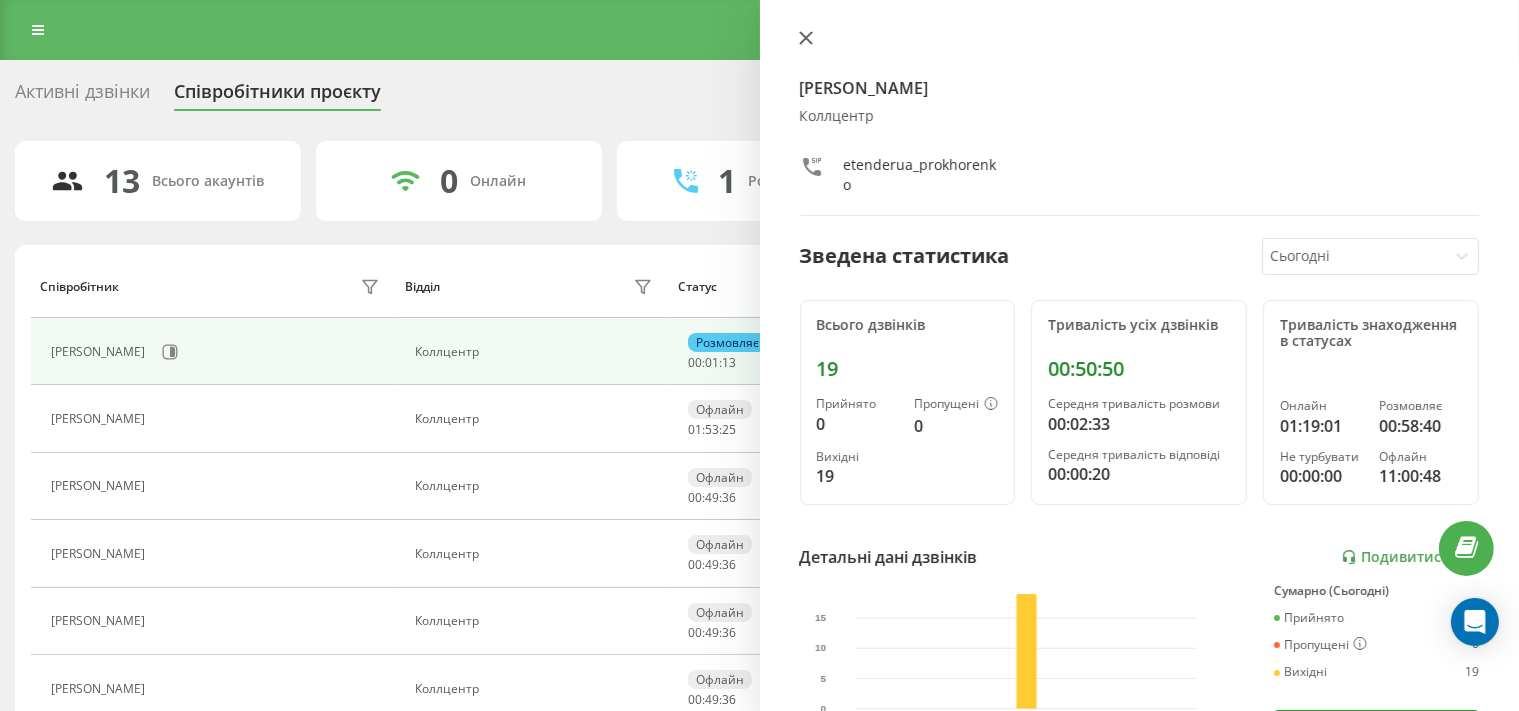 click at bounding box center (806, 39) 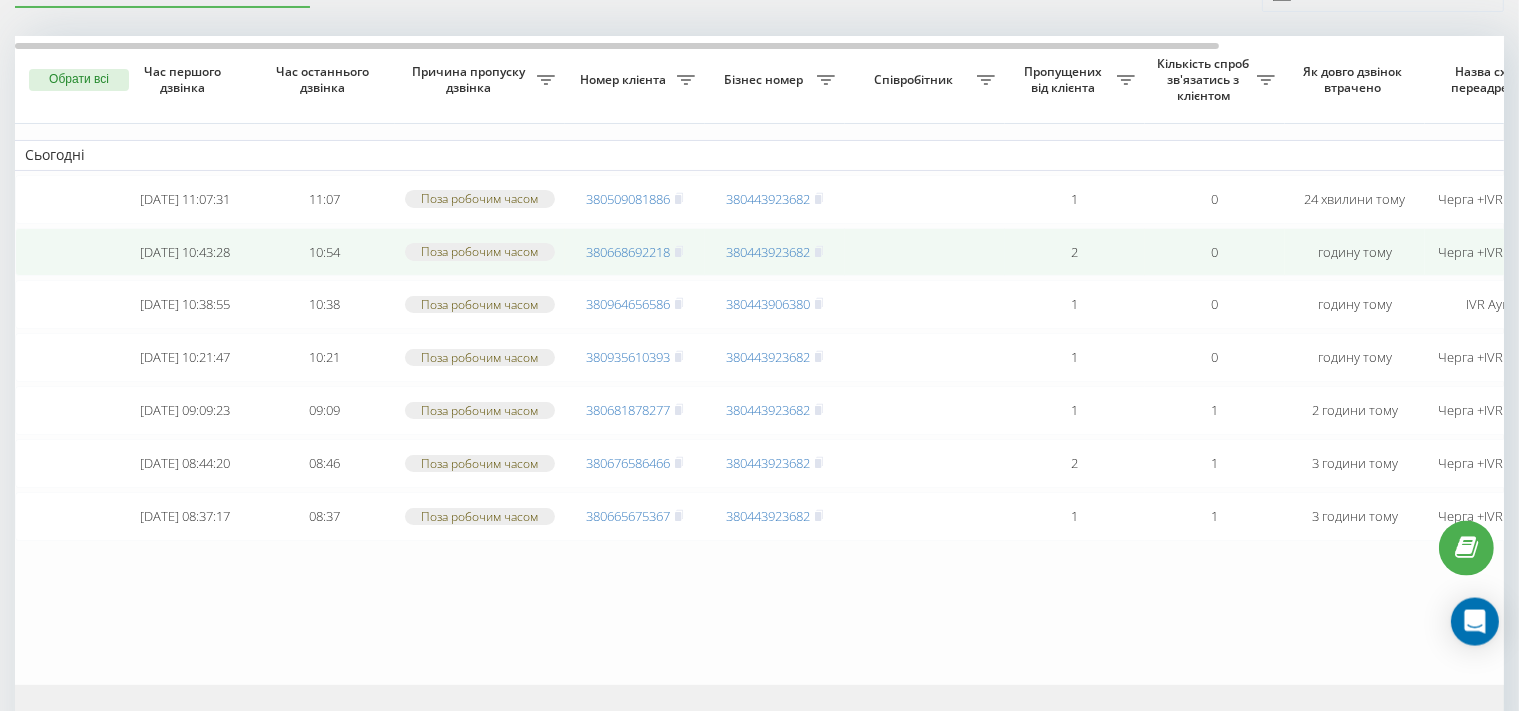 scroll, scrollTop: 105, scrollLeft: 0, axis: vertical 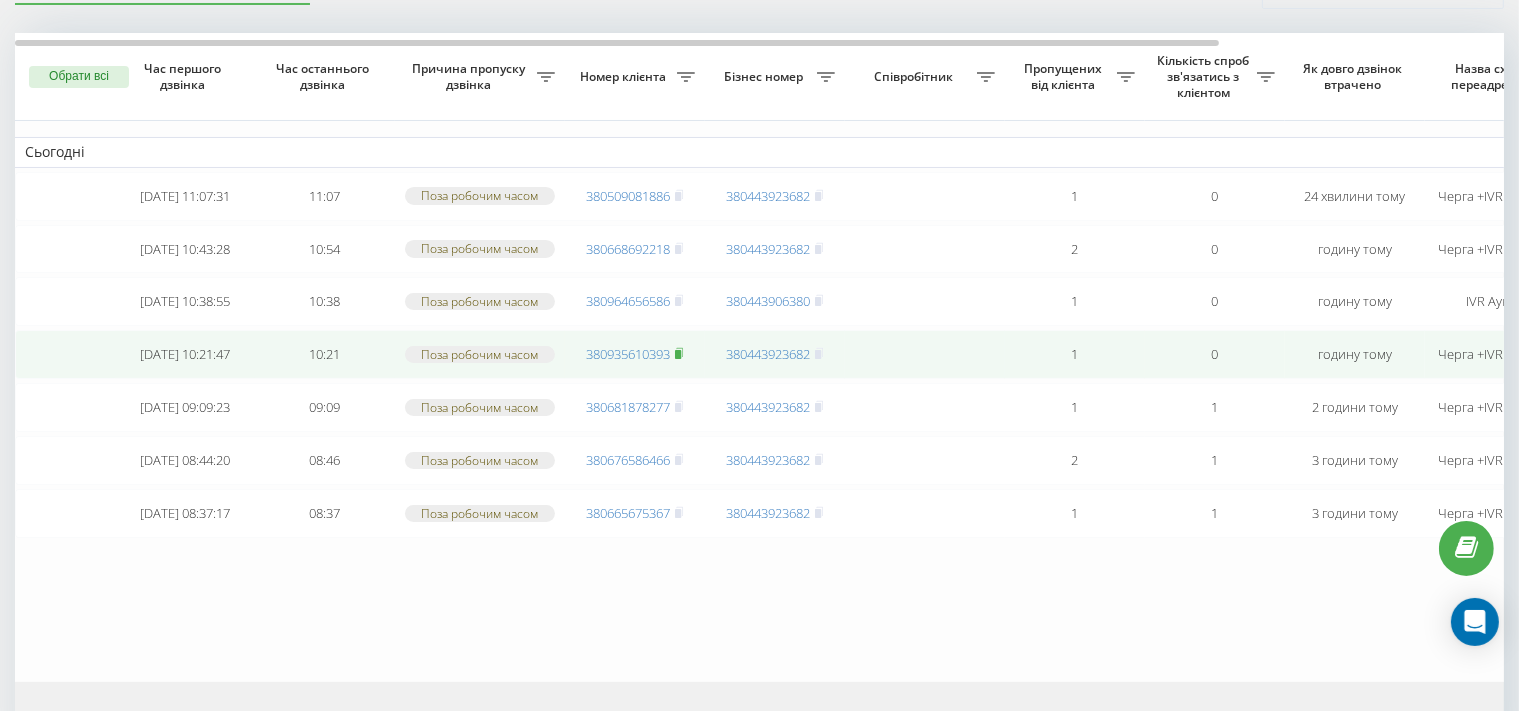 click 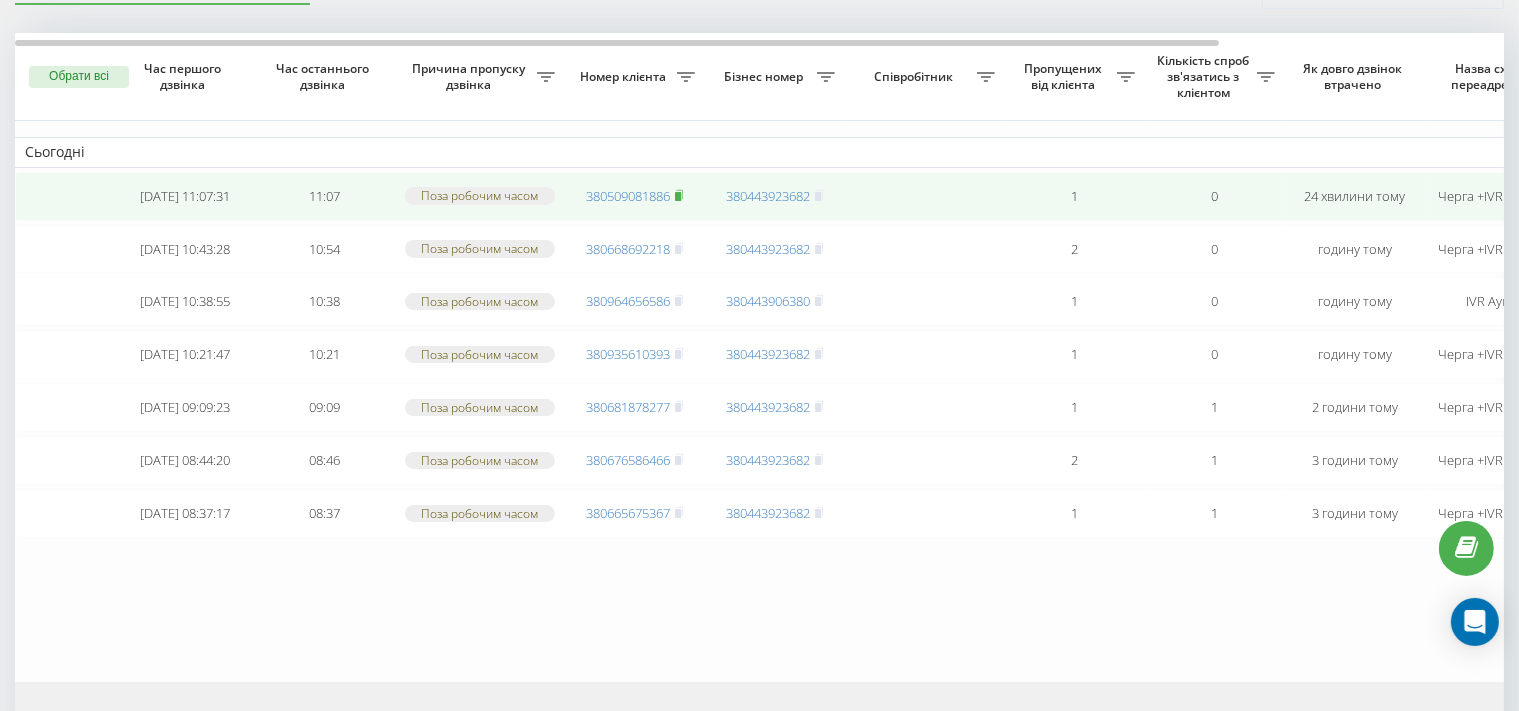 click 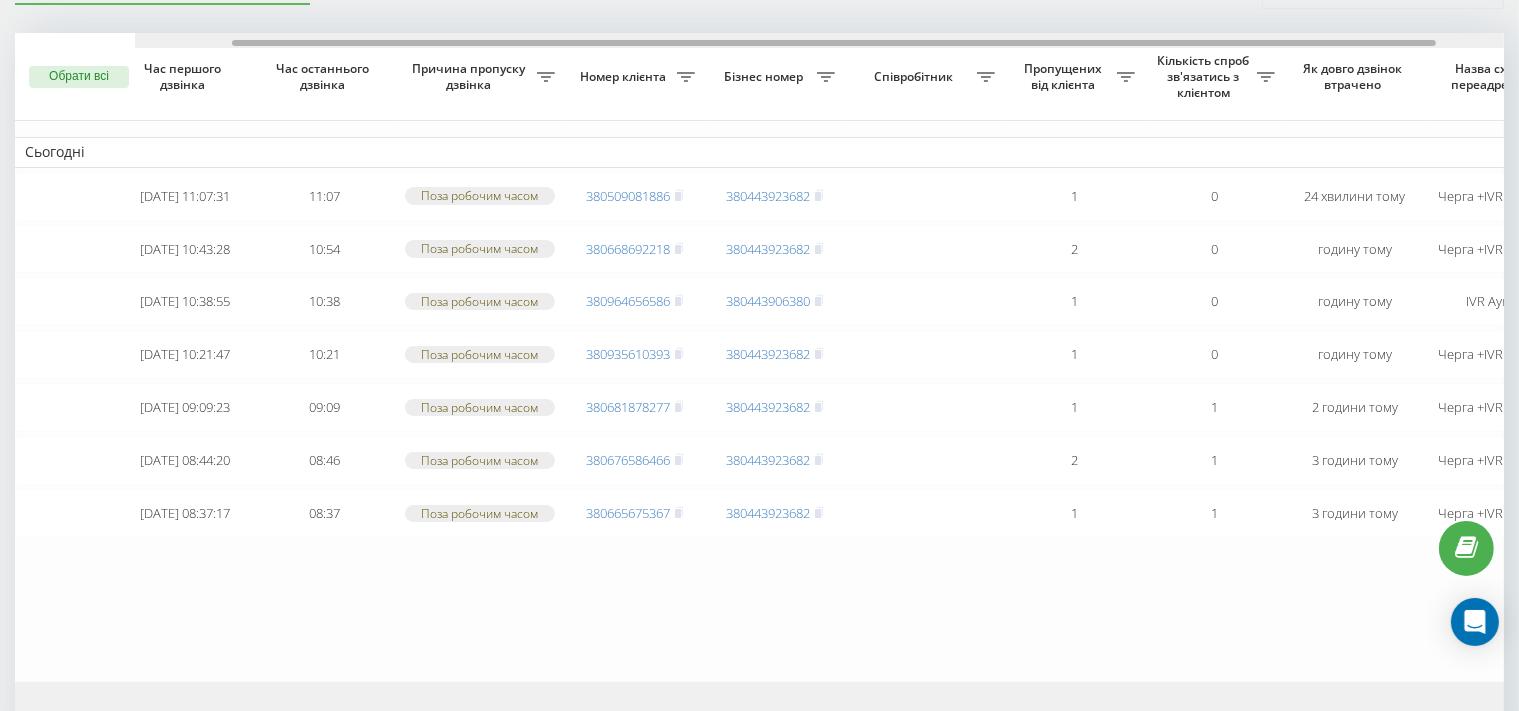 scroll, scrollTop: 0, scrollLeft: 351, axis: horizontal 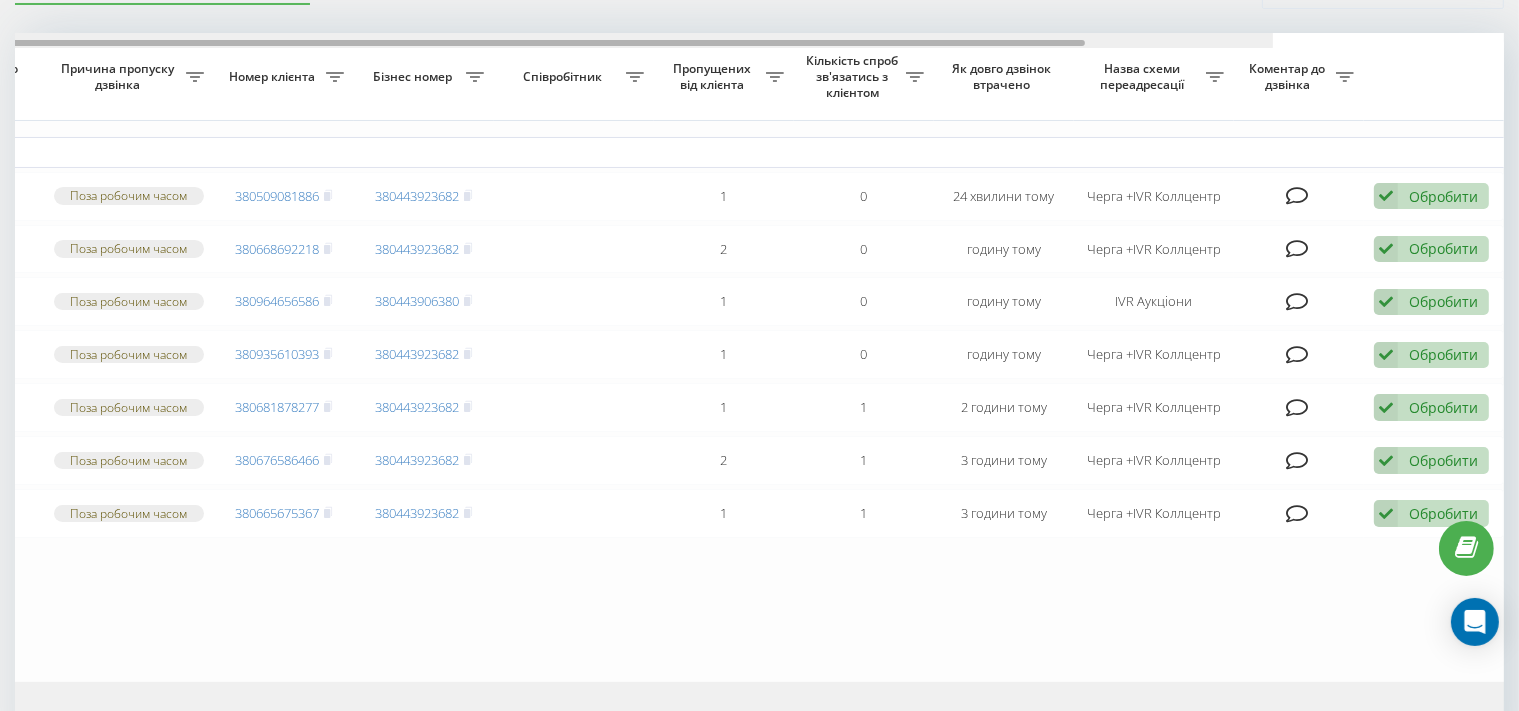 drag, startPoint x: 778, startPoint y: 42, endPoint x: 1193, endPoint y: 26, distance: 415.30832 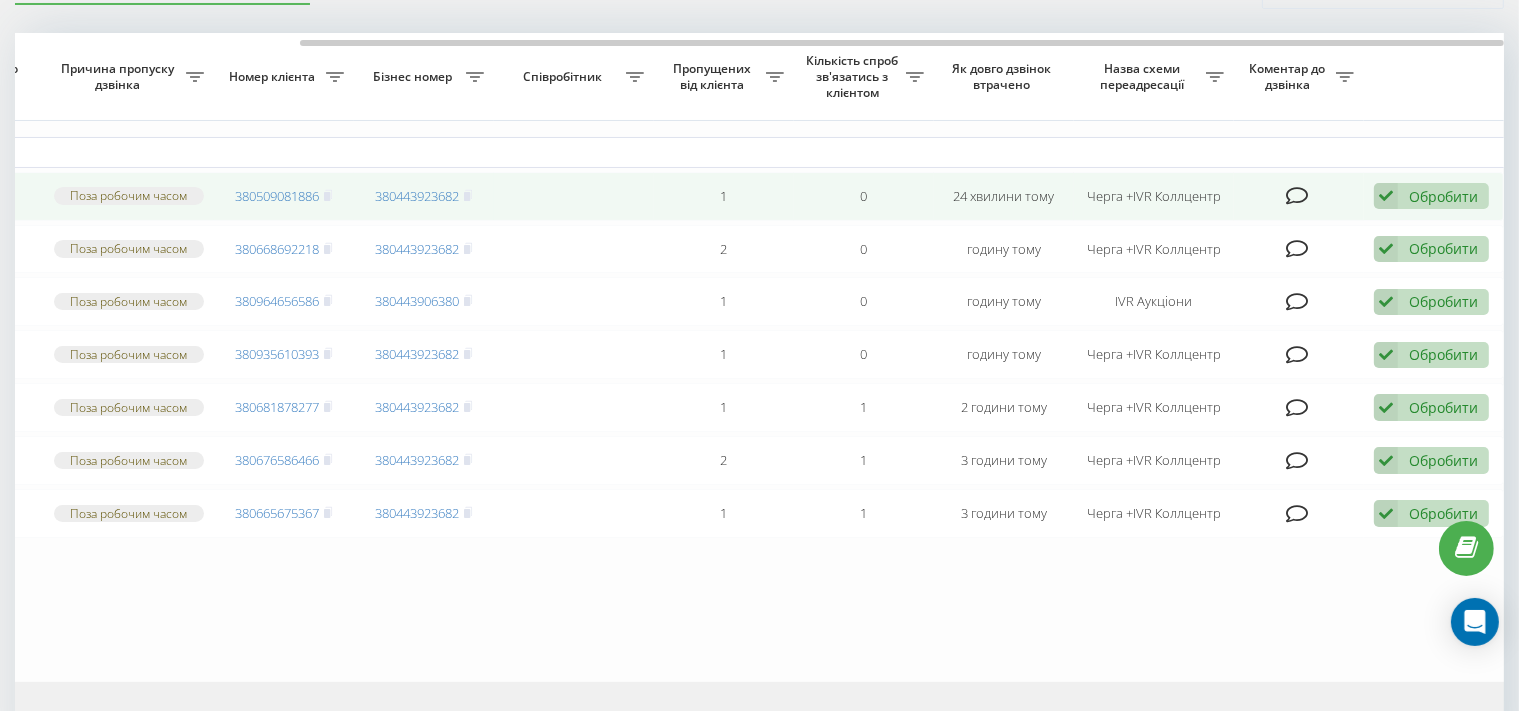 click at bounding box center (1386, 196) 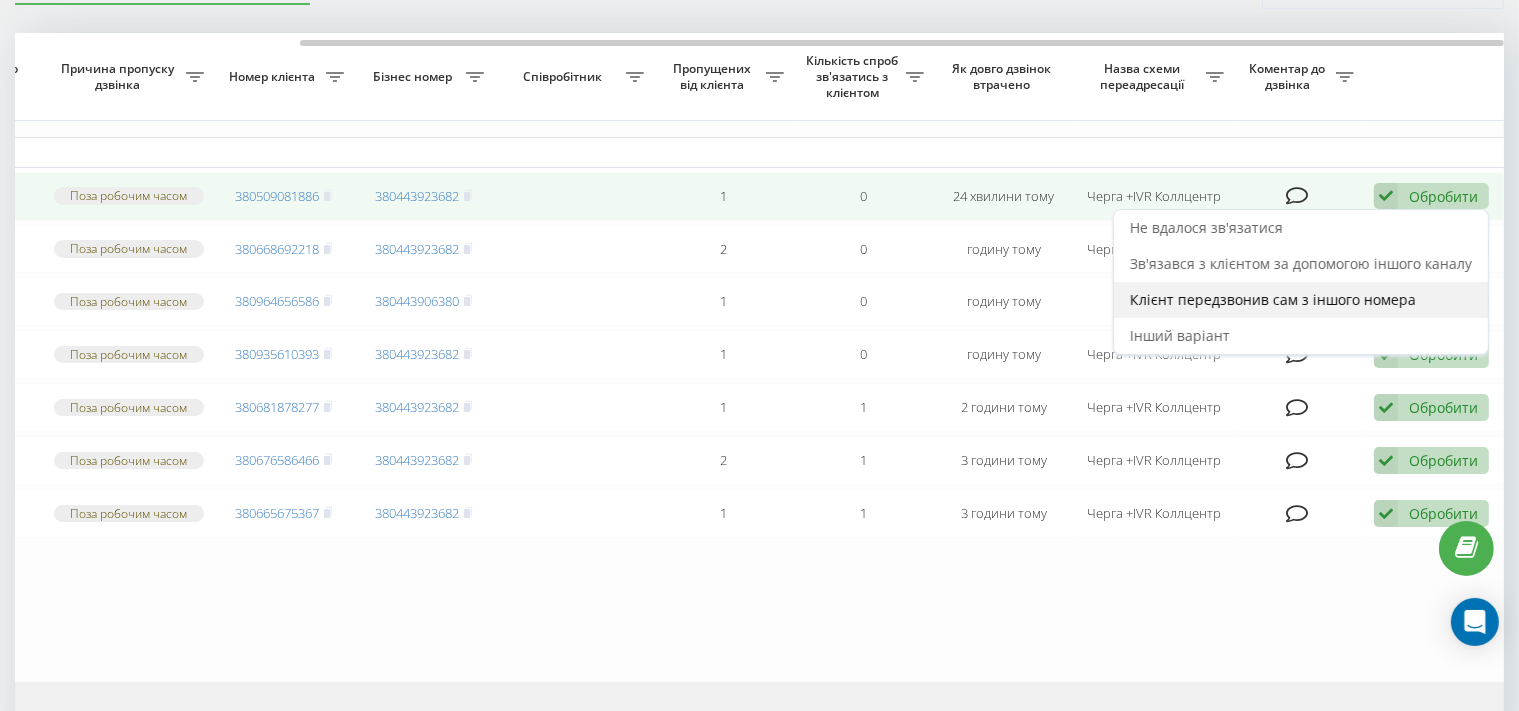click on "Клієнт передзвонив сам з іншого номера" at bounding box center [1273, 299] 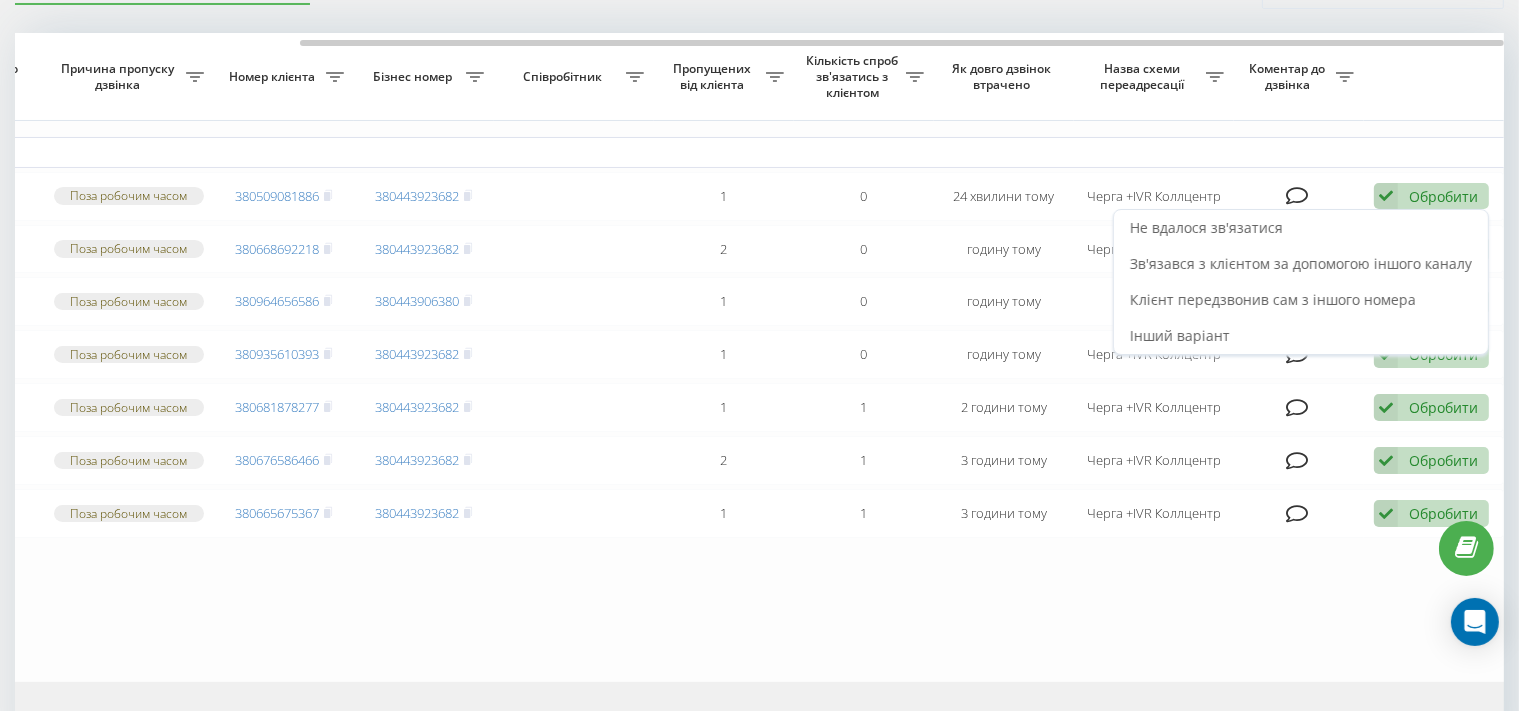scroll, scrollTop: 0, scrollLeft: 0, axis: both 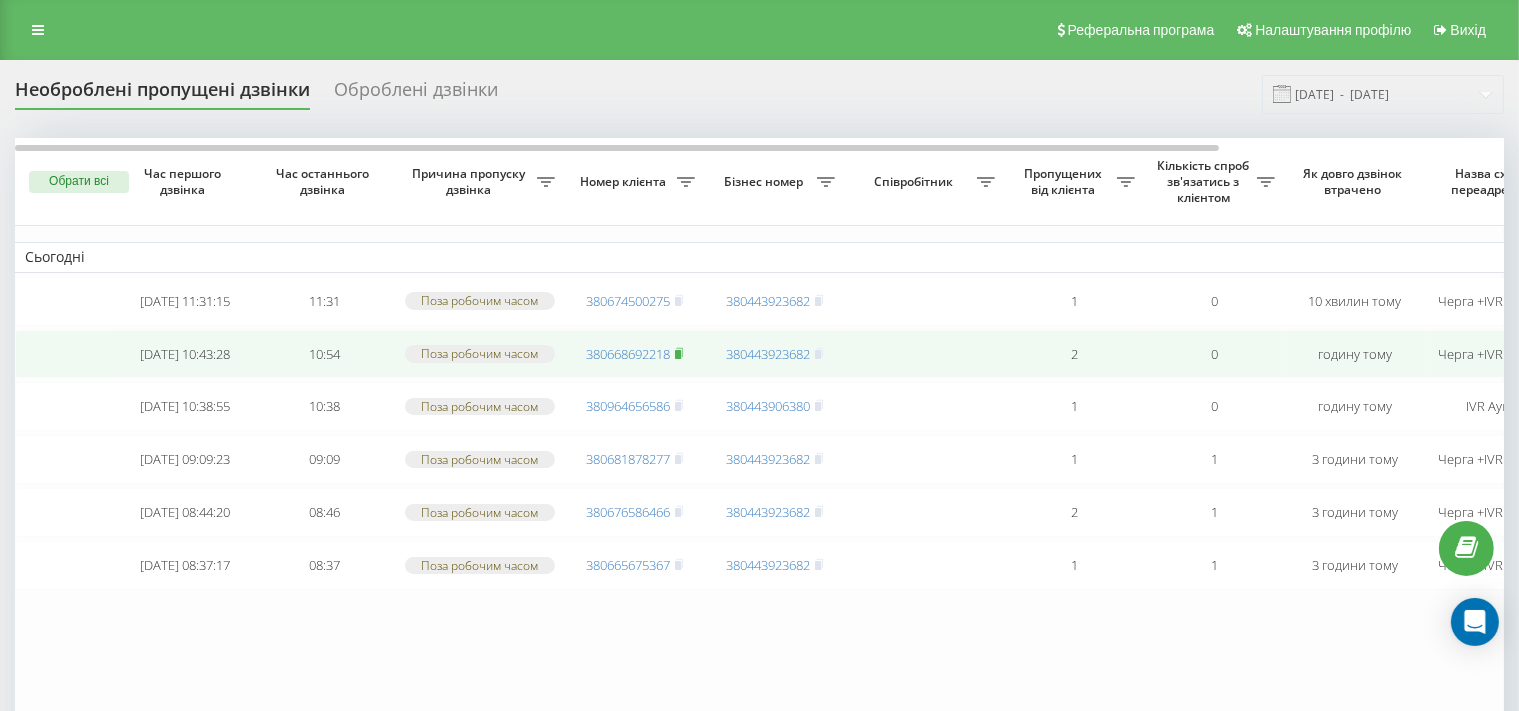 click 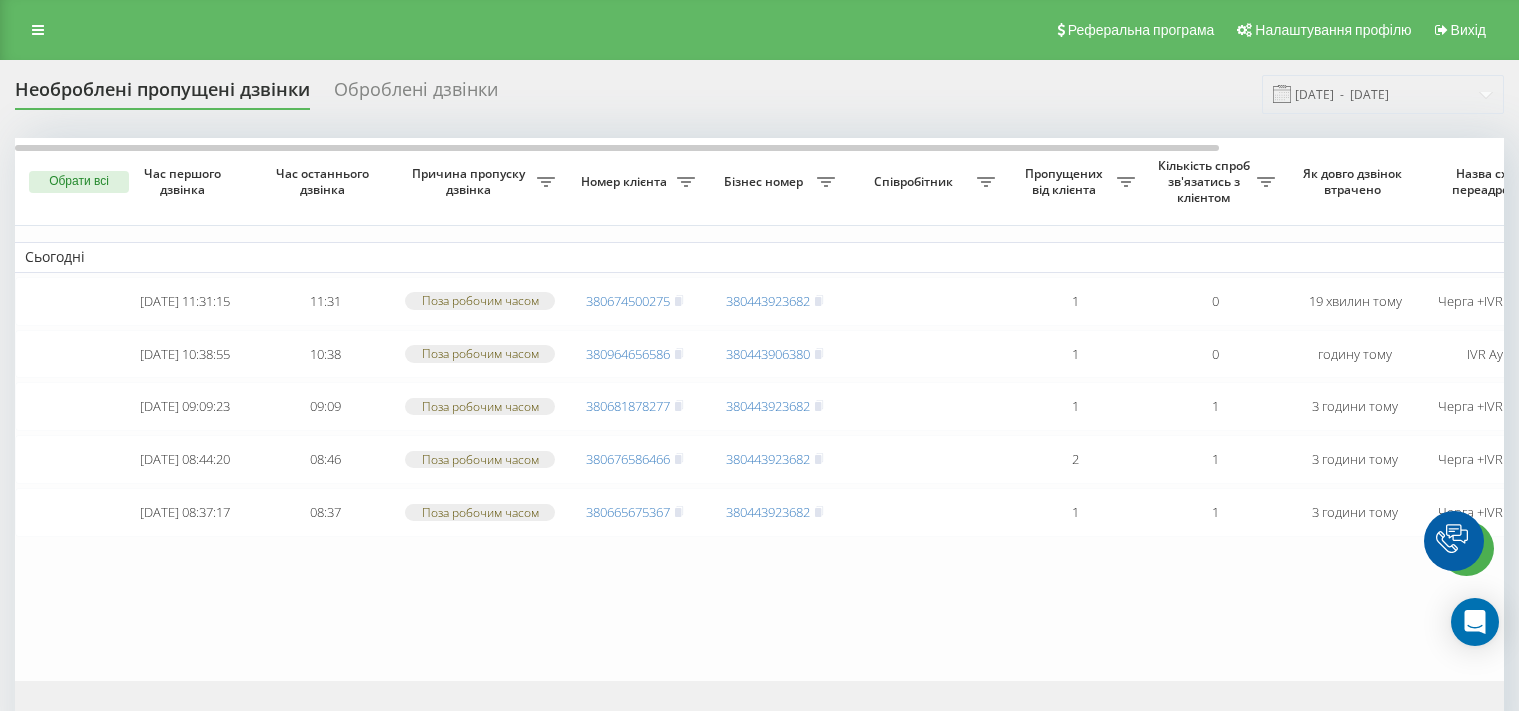 scroll, scrollTop: 0, scrollLeft: 0, axis: both 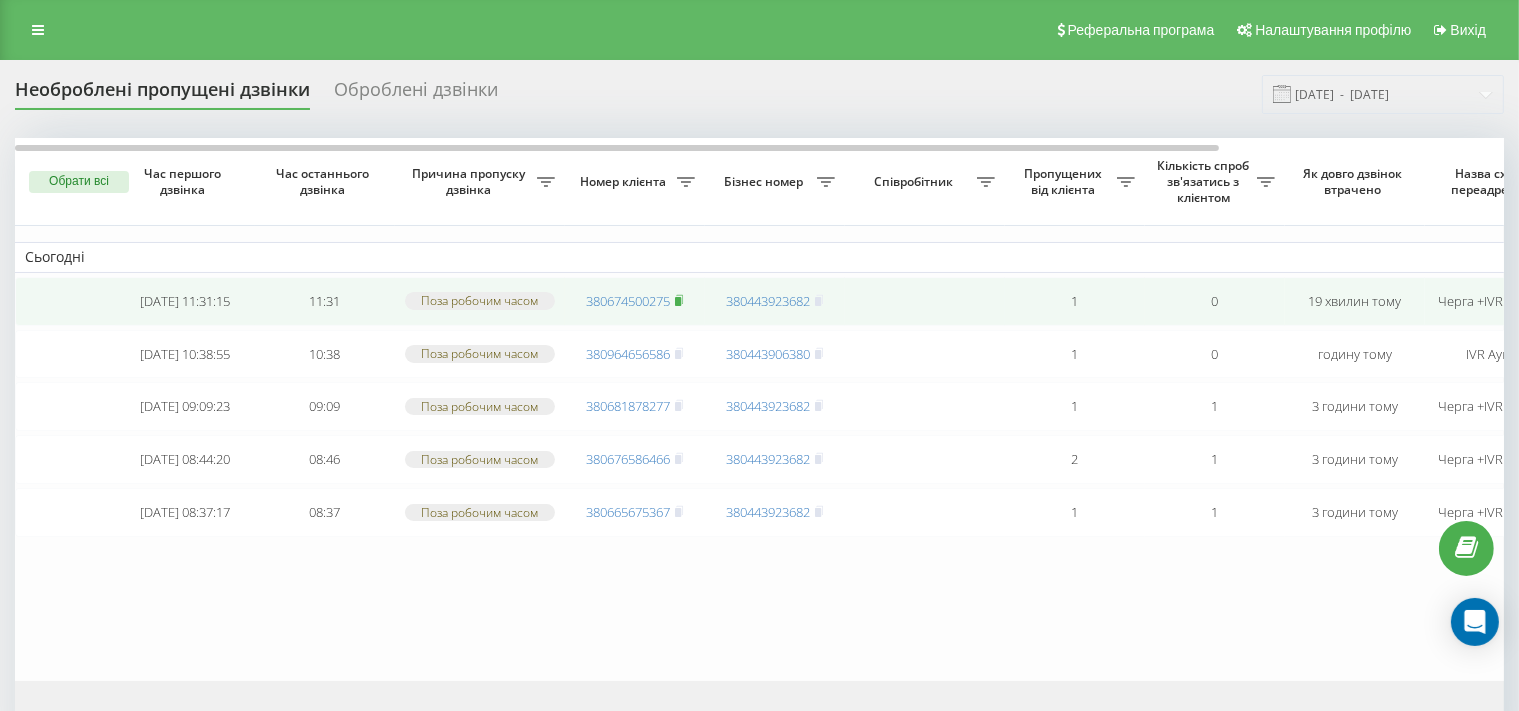 click 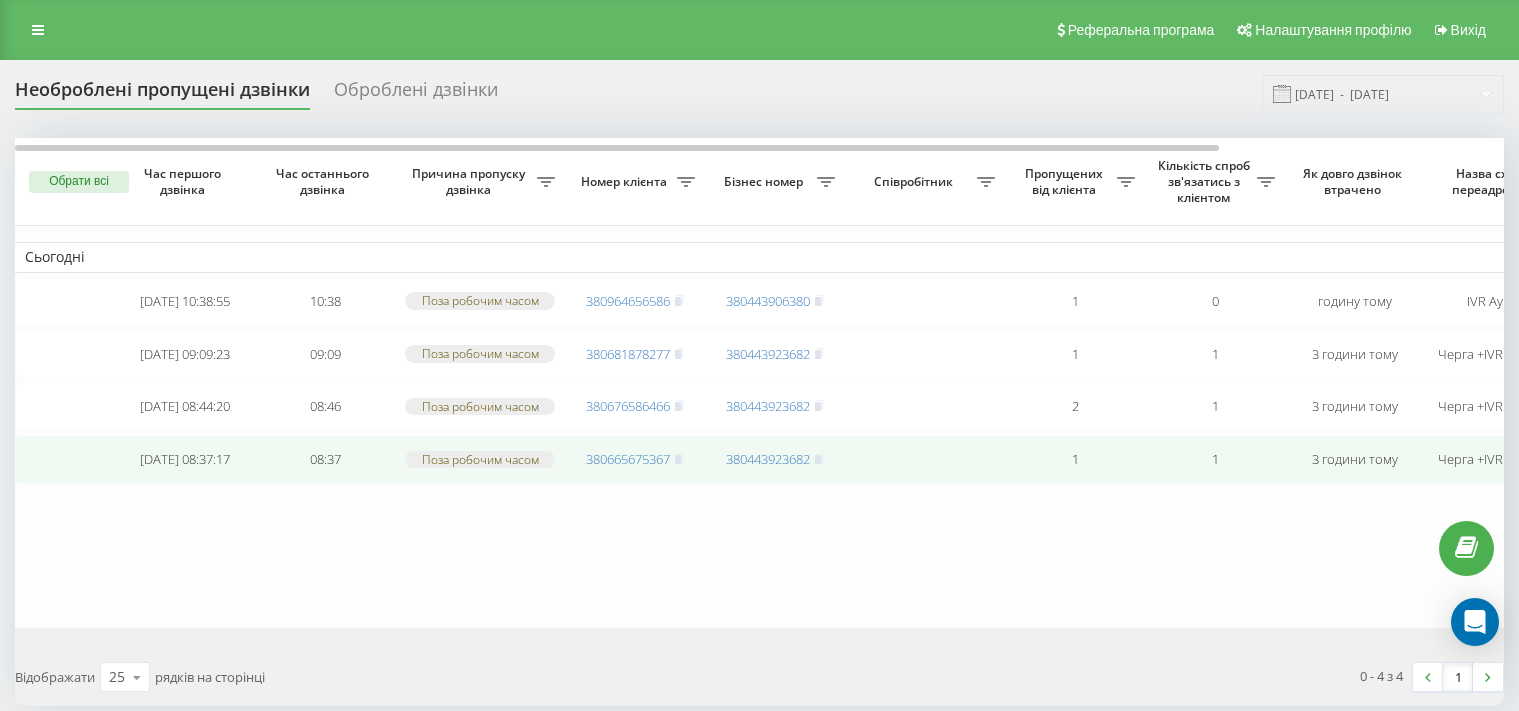 scroll, scrollTop: 0, scrollLeft: 0, axis: both 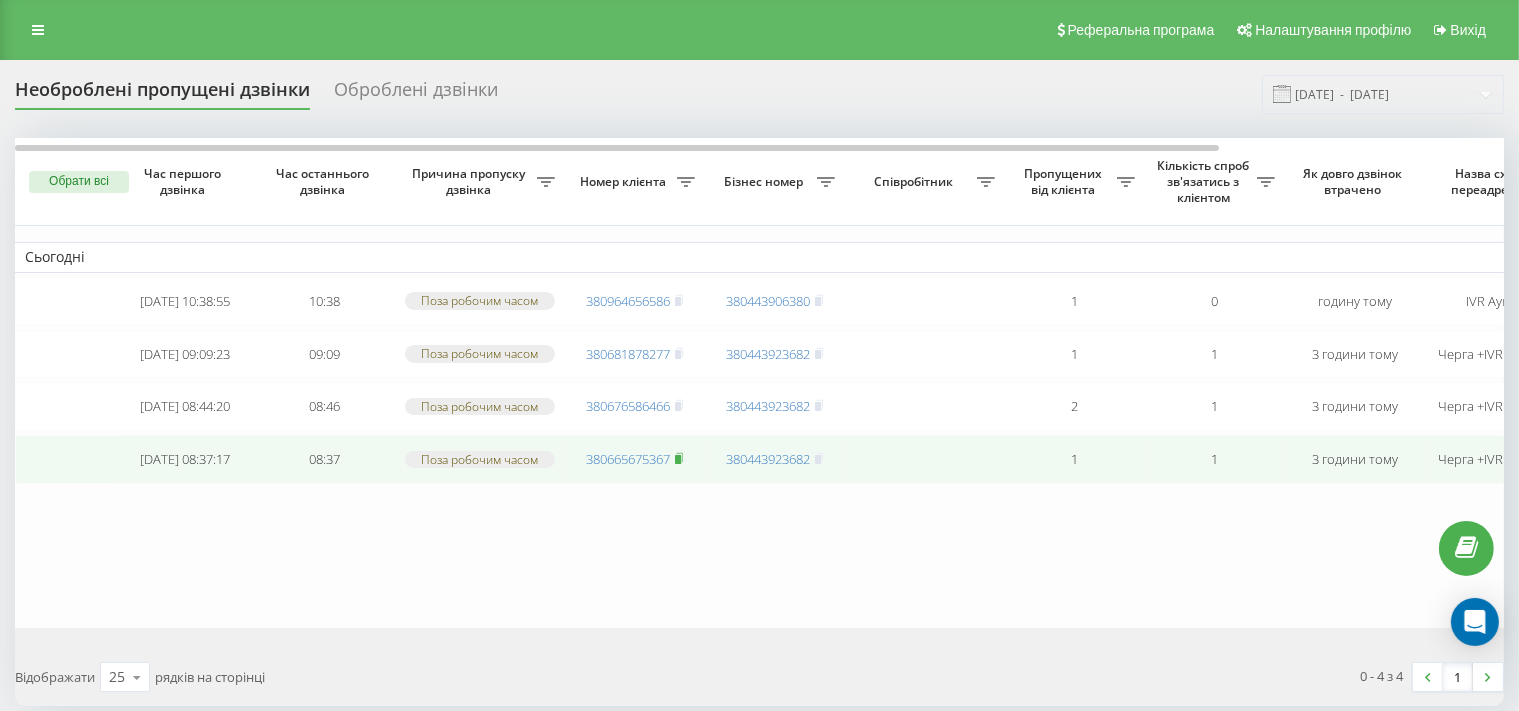 click 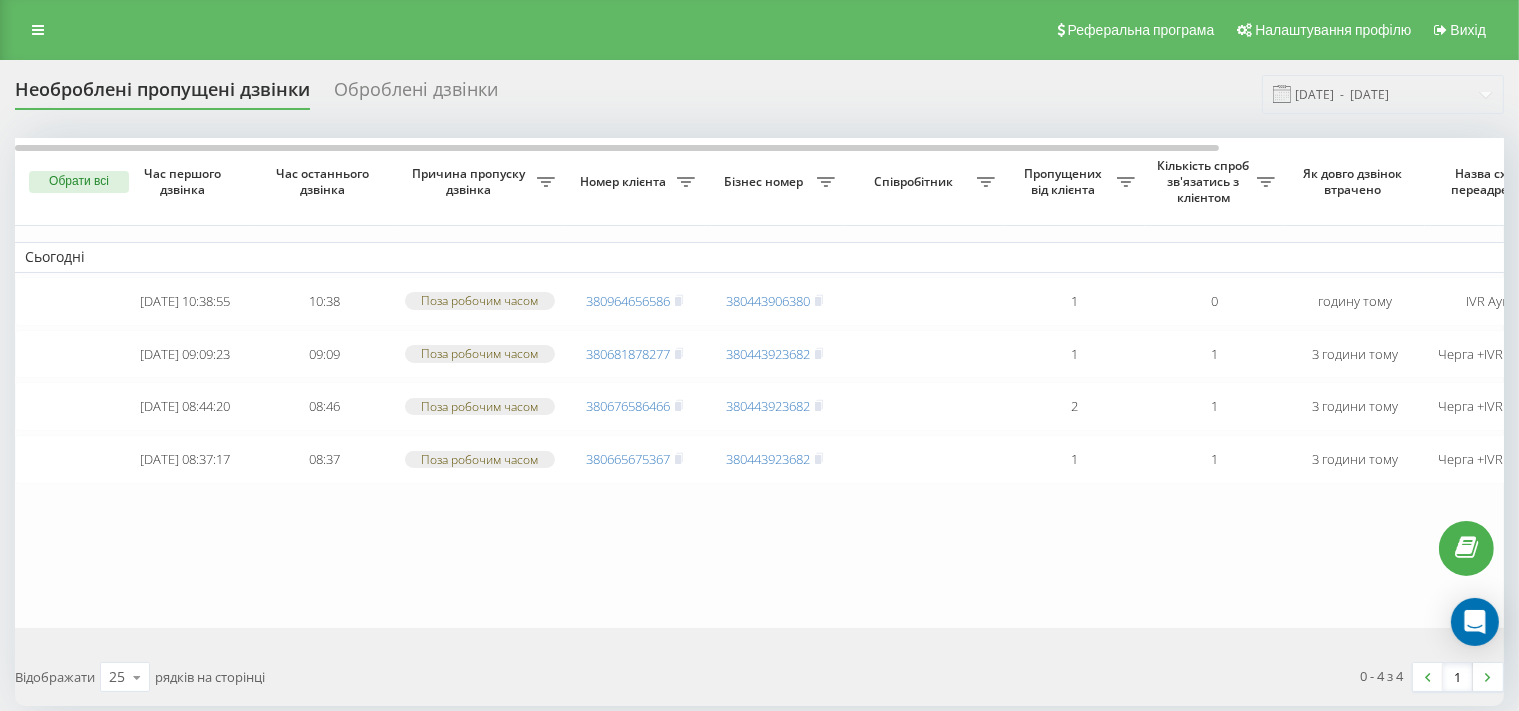 click on "Сьогодні [DATE] 10:38:55 10:38 Поза робочим часом 380964656586 380443906380 1 0 годину тому IVR Аукціони Обробити Не вдалося зв'язатися Зв'язався з клієнтом за допомогою іншого каналу Клієнт передзвонив сам з іншого номера Інший варіант [DATE] 09:09:23 09:09 Поза робочим часом 380681878277 380443923682 1 1 3 години тому Черга +IVR Коллцентр Обробити Не вдалося зв'язатися Зв'язався з клієнтом за допомогою іншого каналу Клієнт передзвонив сам з іншого номера Інший варіант [DATE] 08:44:20 08:46 Поза робочим часом 380676586466 380443923682 2 1 3 години тому Черга +IVR Коллцентр Обробити Не вдалося зв'язатися Інший варіант 1 1" at bounding box center (935, 383) 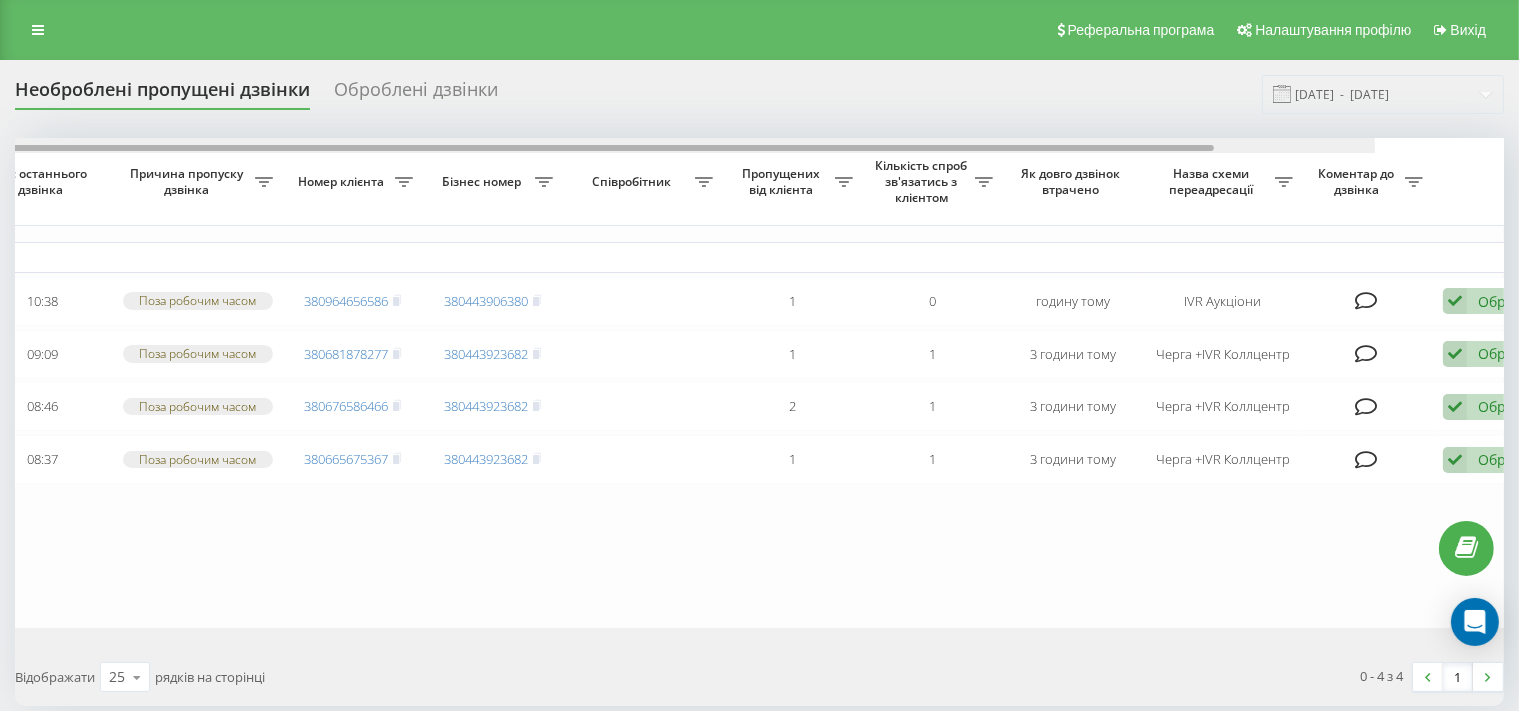 scroll, scrollTop: 0, scrollLeft: 351, axis: horizontal 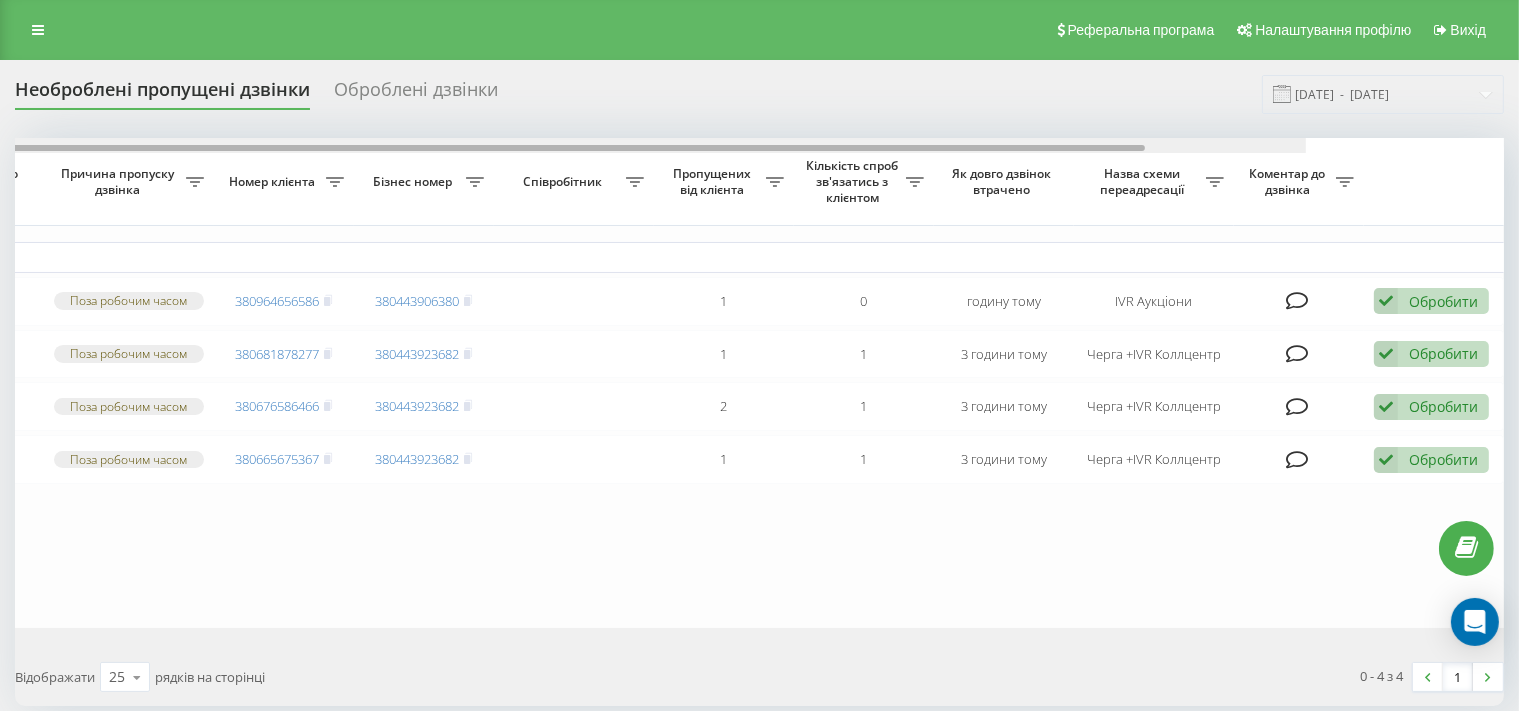 drag, startPoint x: 1182, startPoint y: 146, endPoint x: 1508, endPoint y: 164, distance: 326.49655 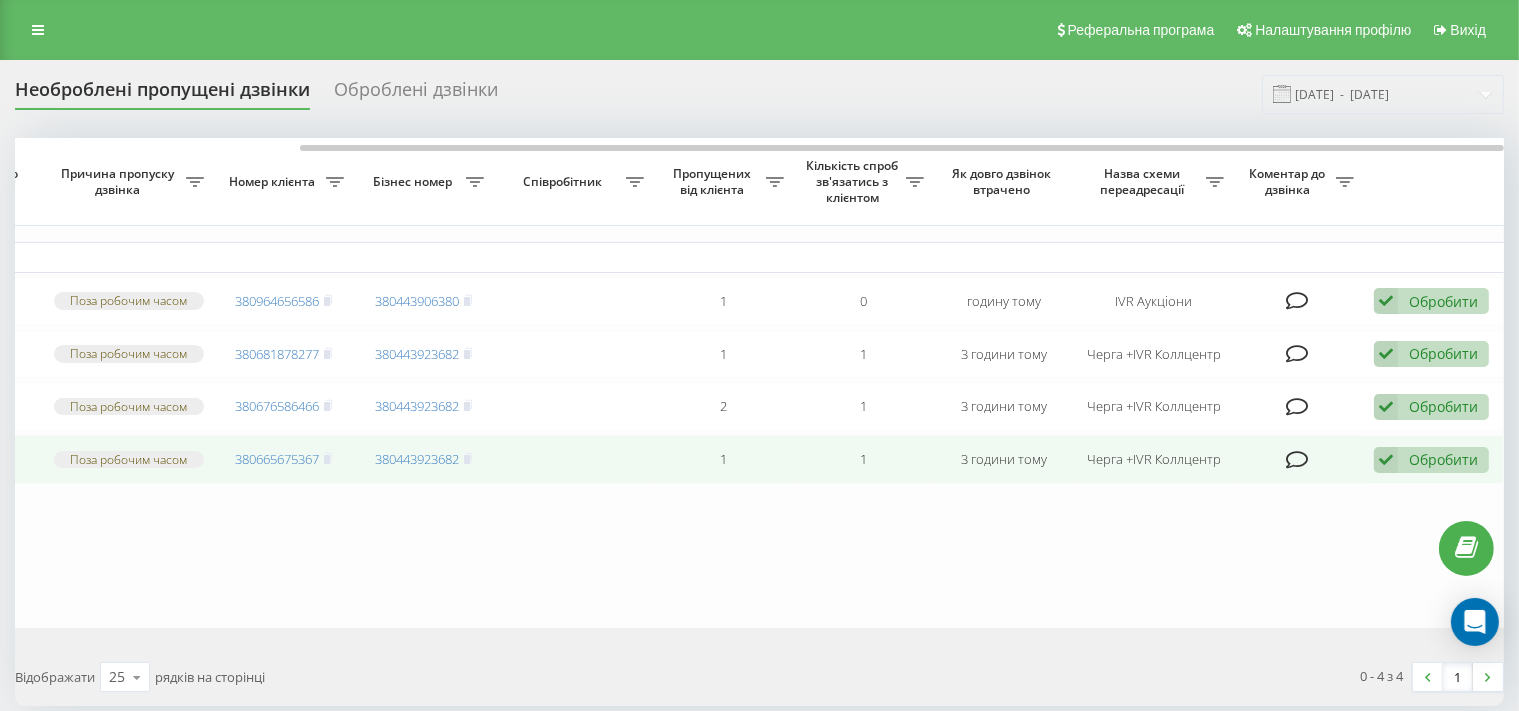 click at bounding box center [1386, 460] 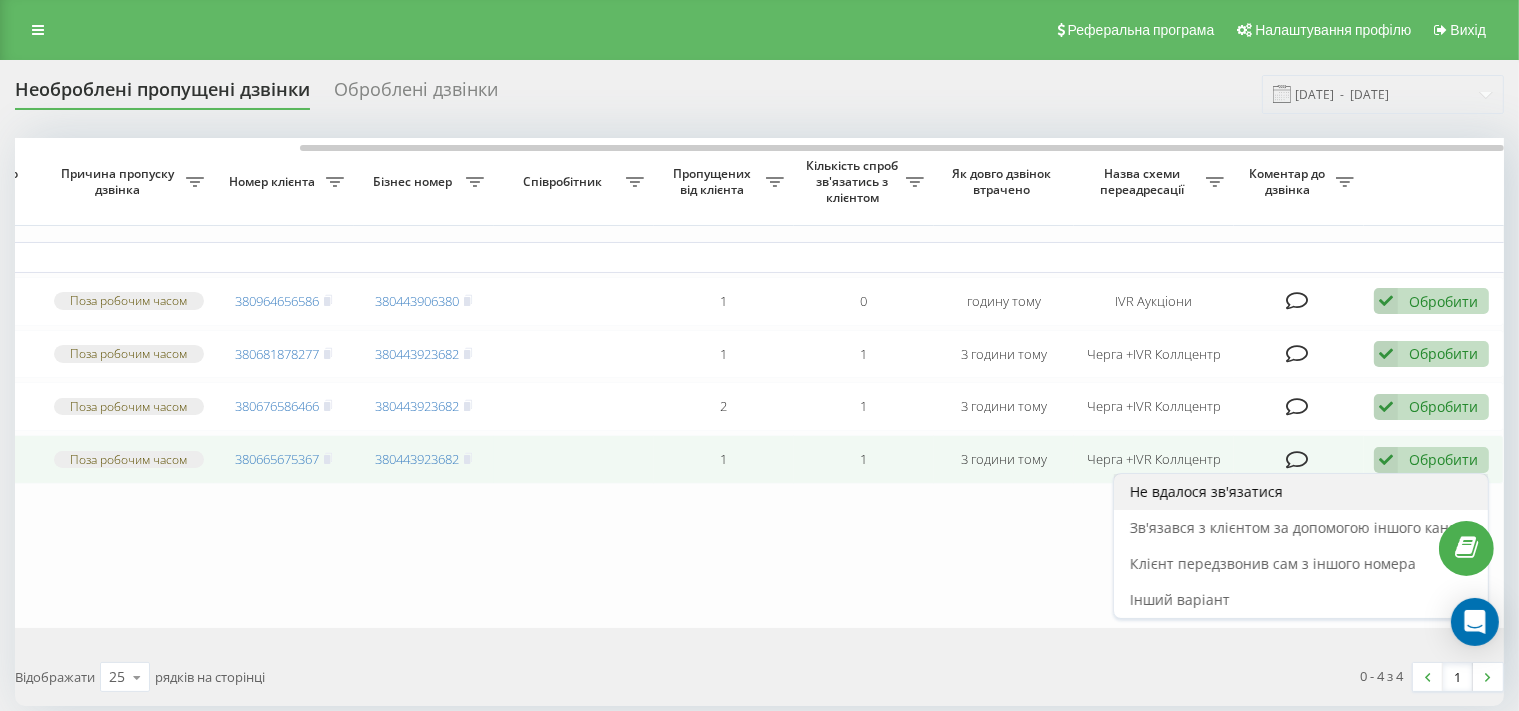 click on "Не вдалося зв'язатися" at bounding box center (1206, 491) 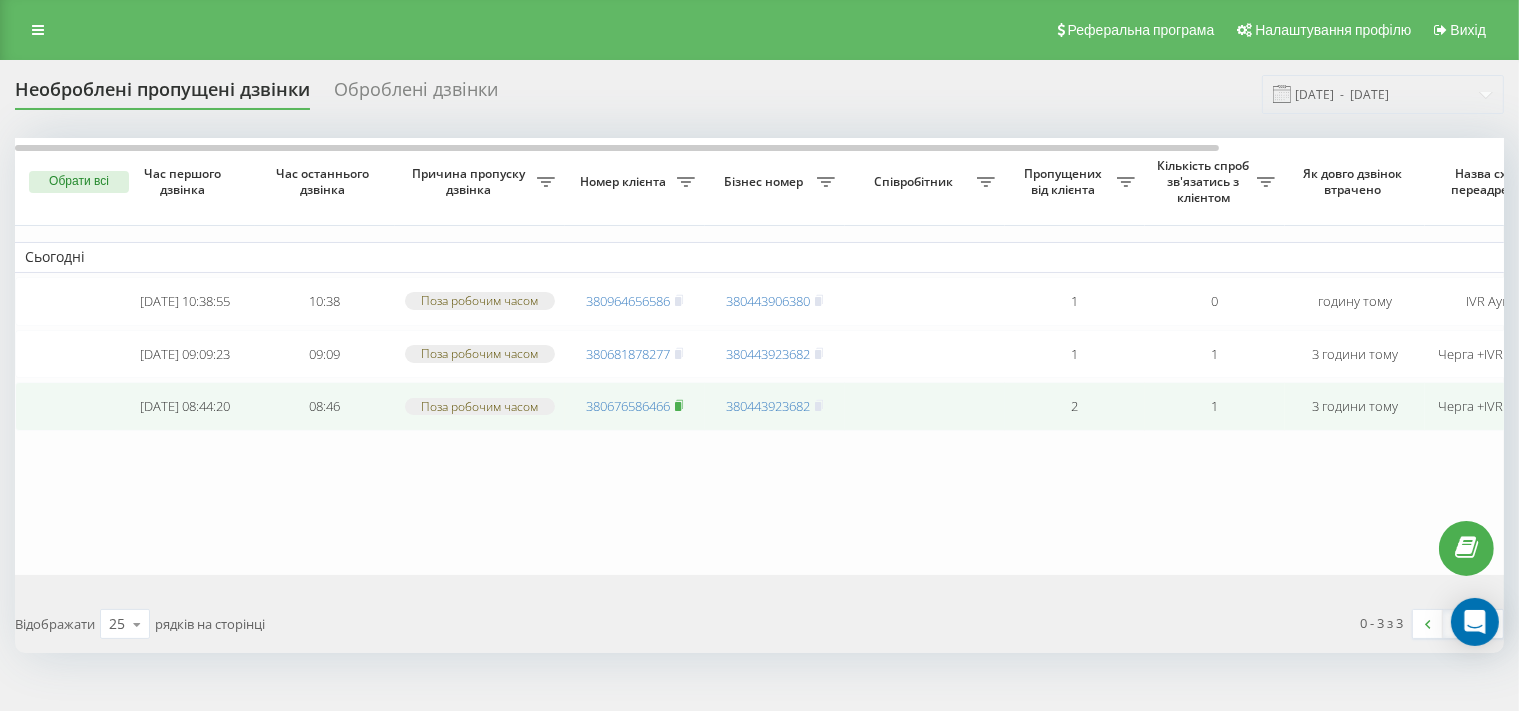 click 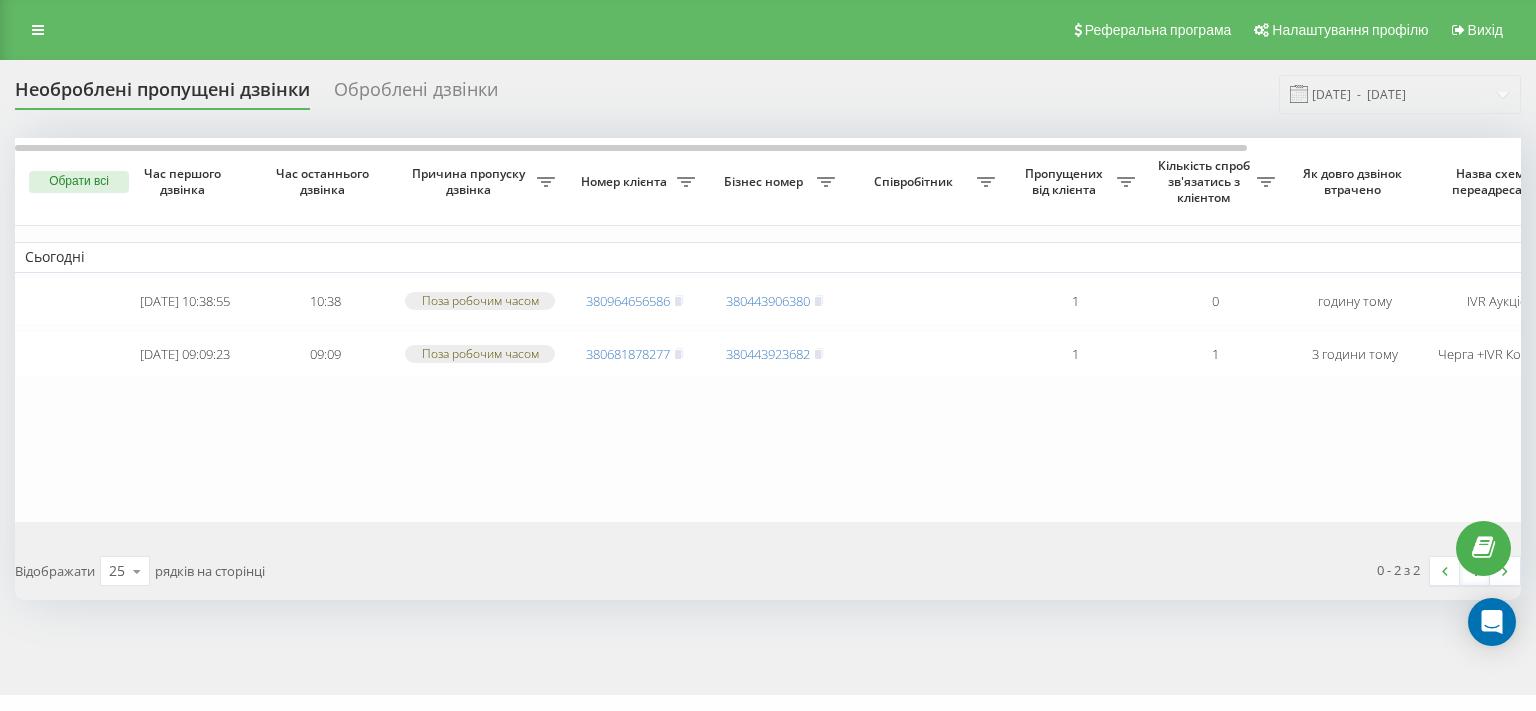 scroll, scrollTop: 0, scrollLeft: 0, axis: both 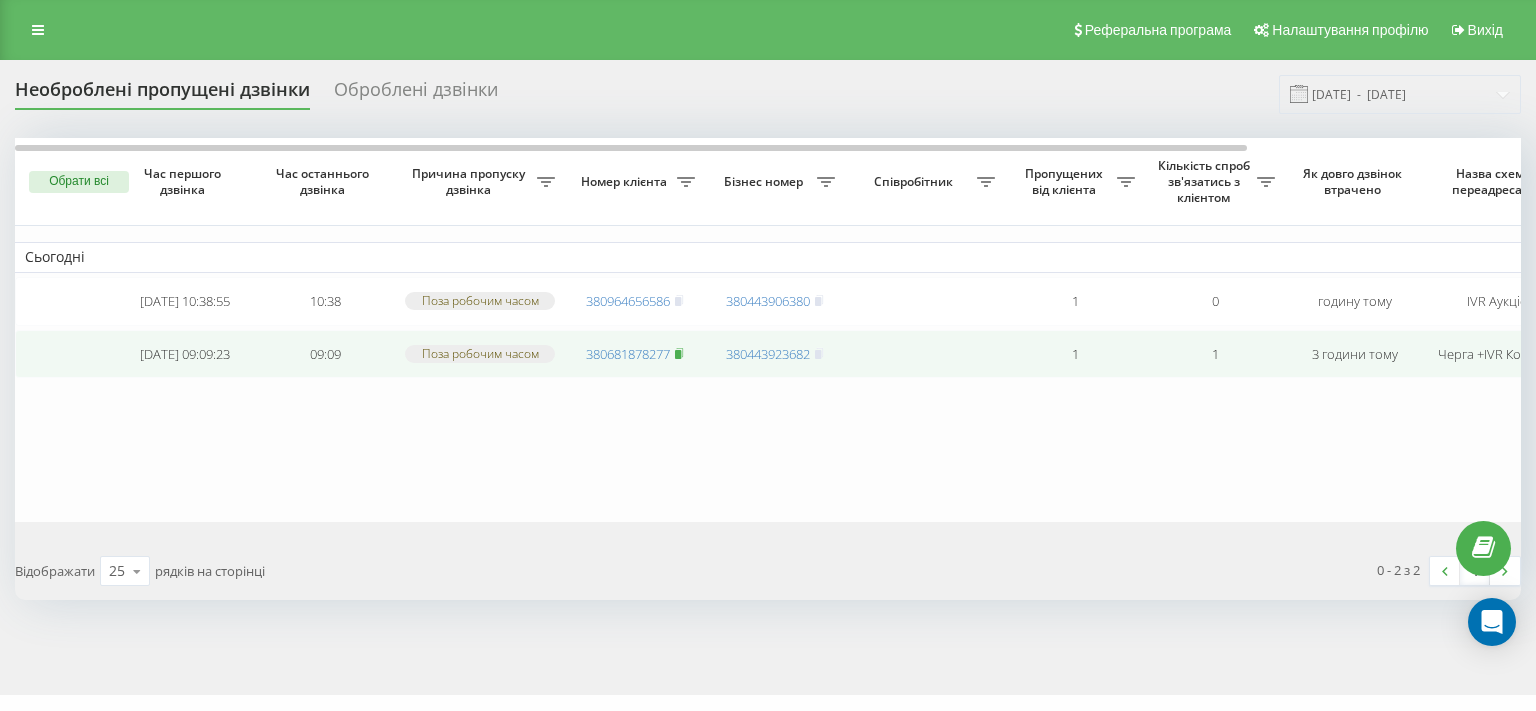 click 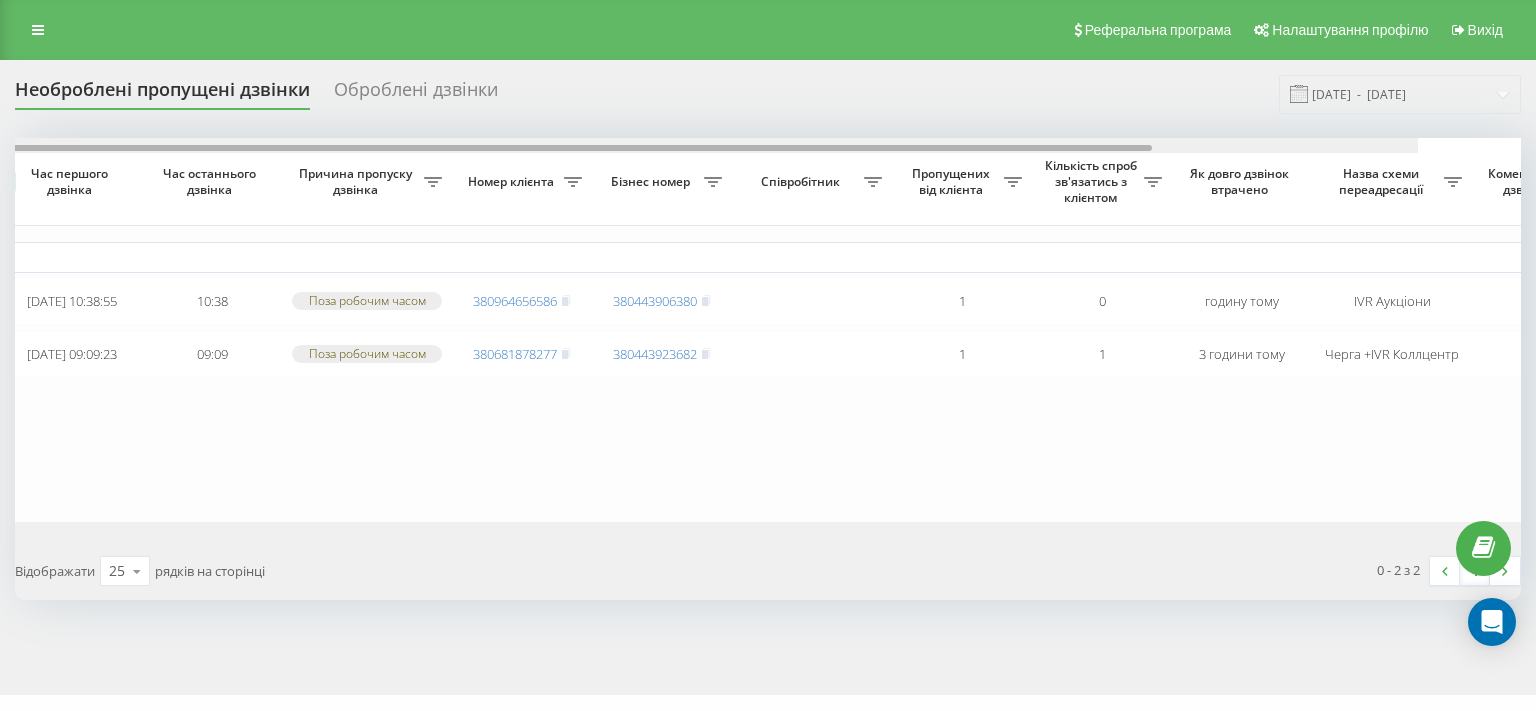 scroll, scrollTop: 0, scrollLeft: 334, axis: horizontal 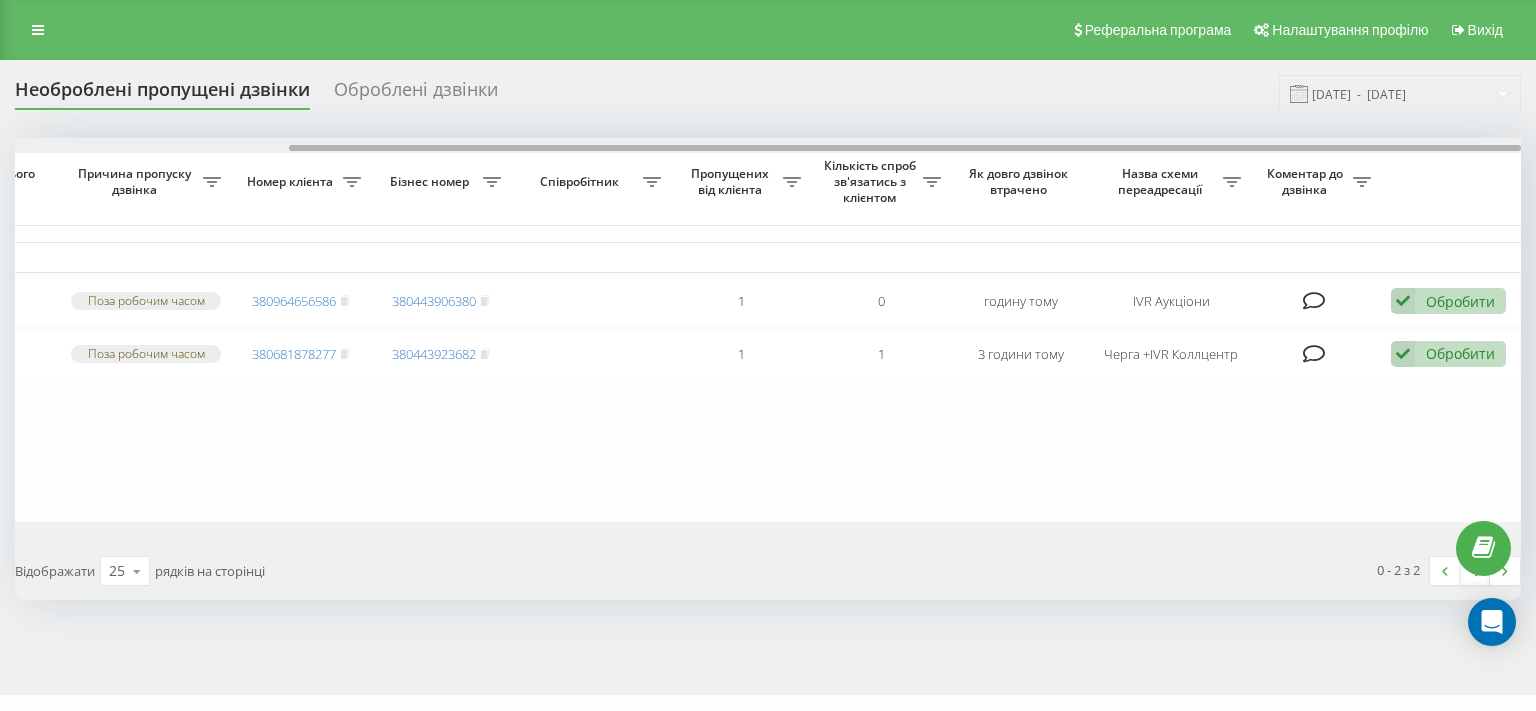 drag, startPoint x: 665, startPoint y: 149, endPoint x: 1122, endPoint y: 154, distance: 457.02734 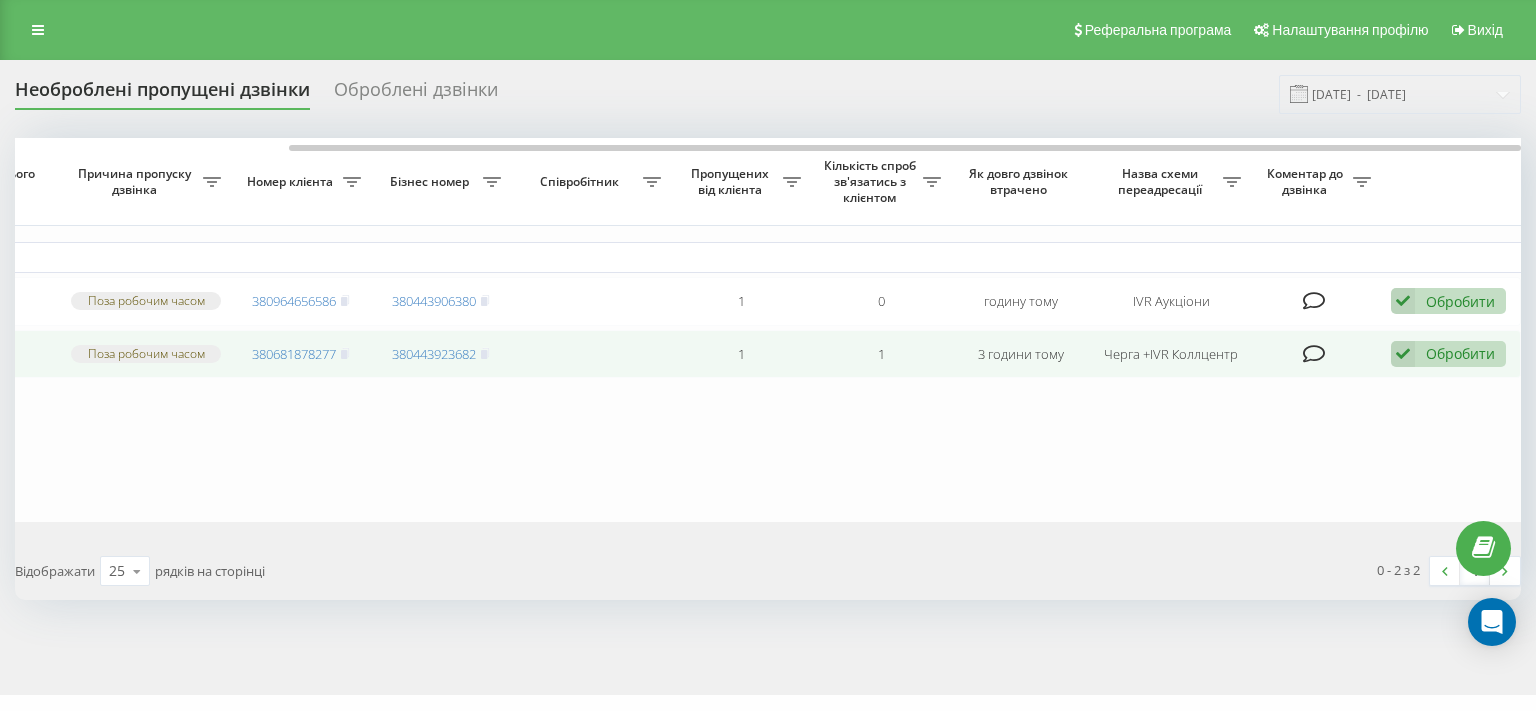 click at bounding box center (1403, 354) 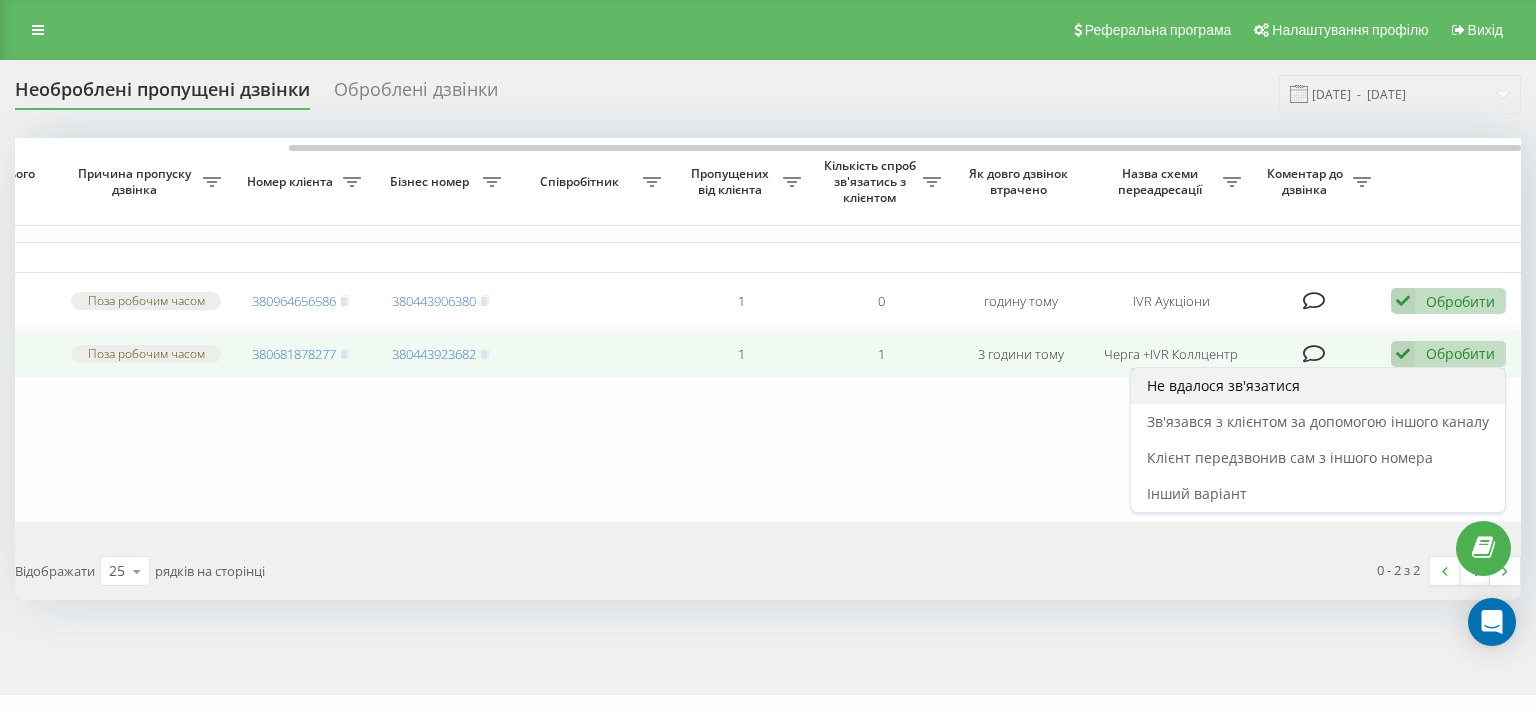 click on "Не вдалося зв'язатися" at bounding box center [1223, 385] 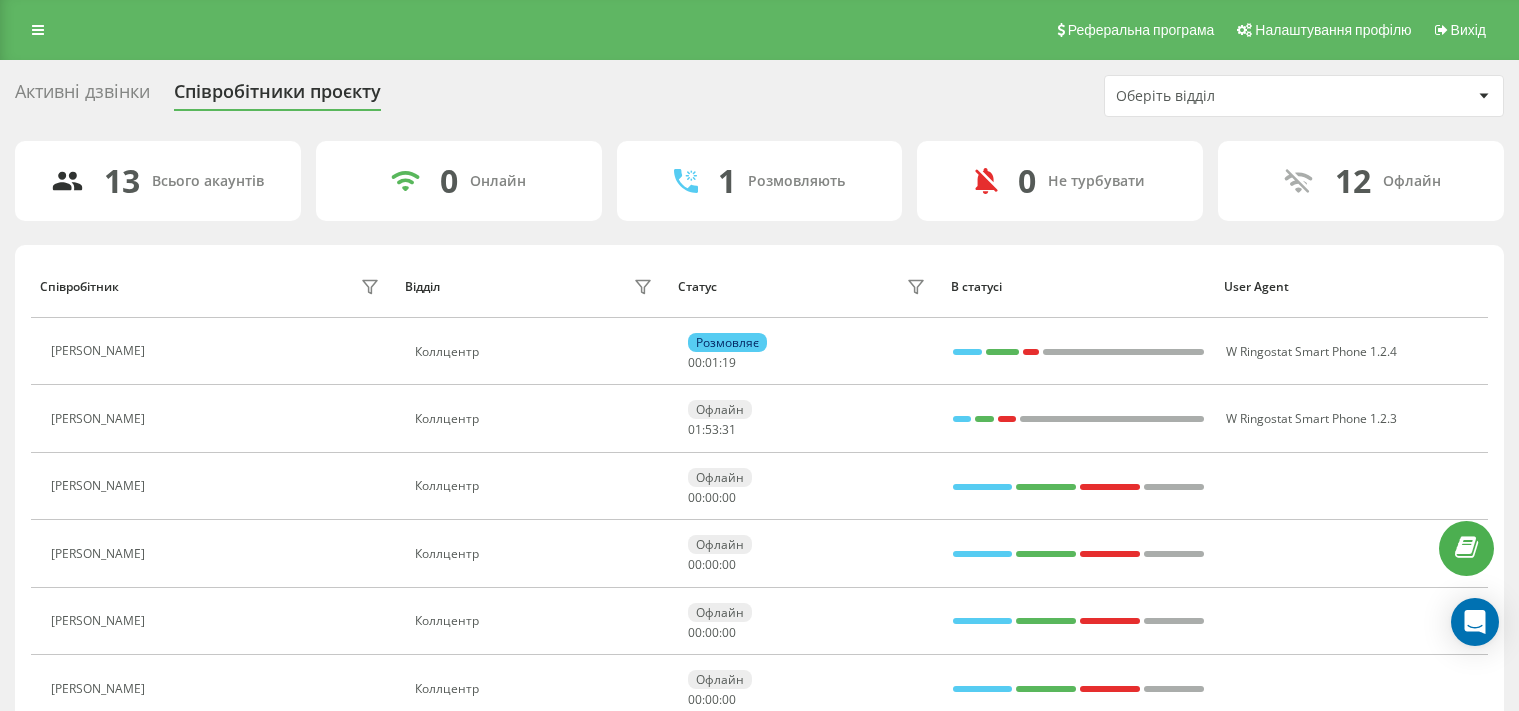 scroll, scrollTop: 0, scrollLeft: 0, axis: both 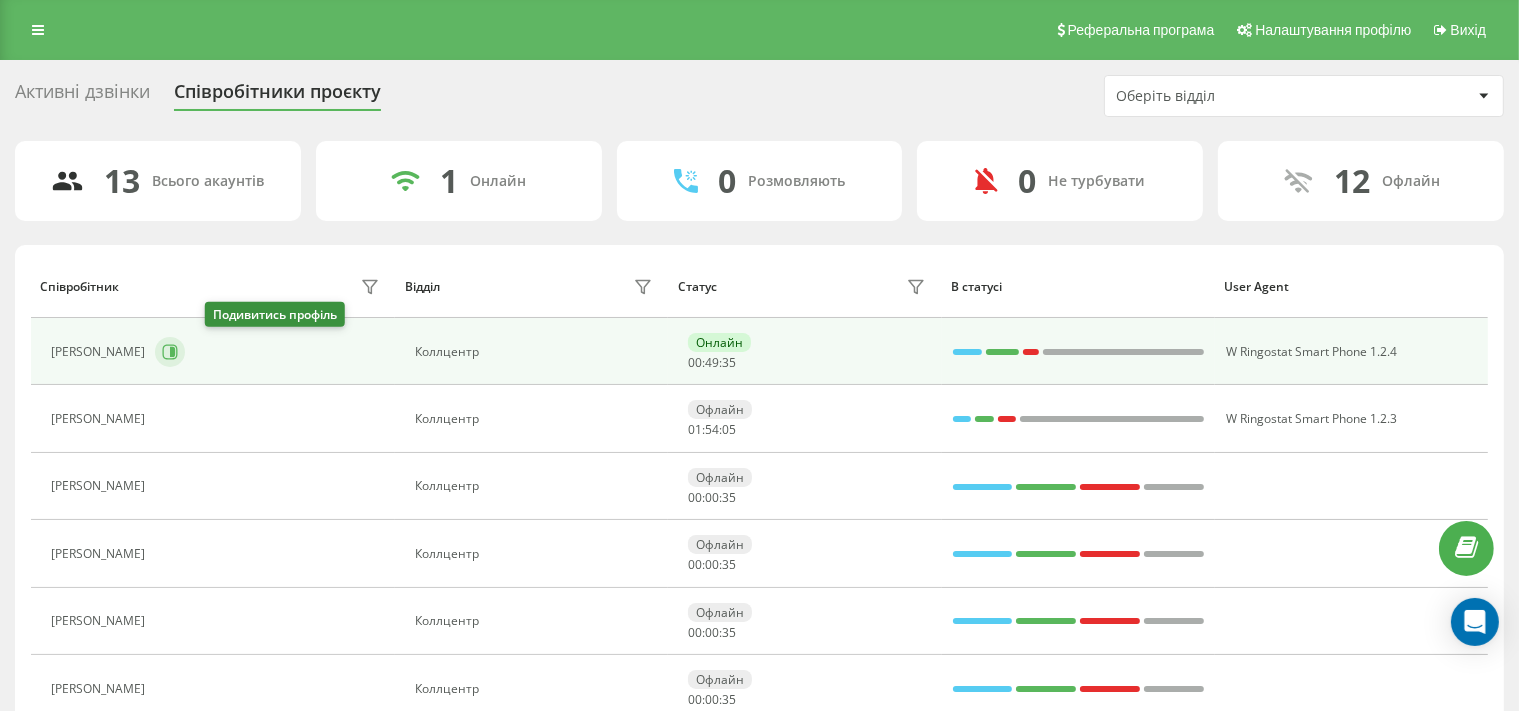click at bounding box center [170, 352] 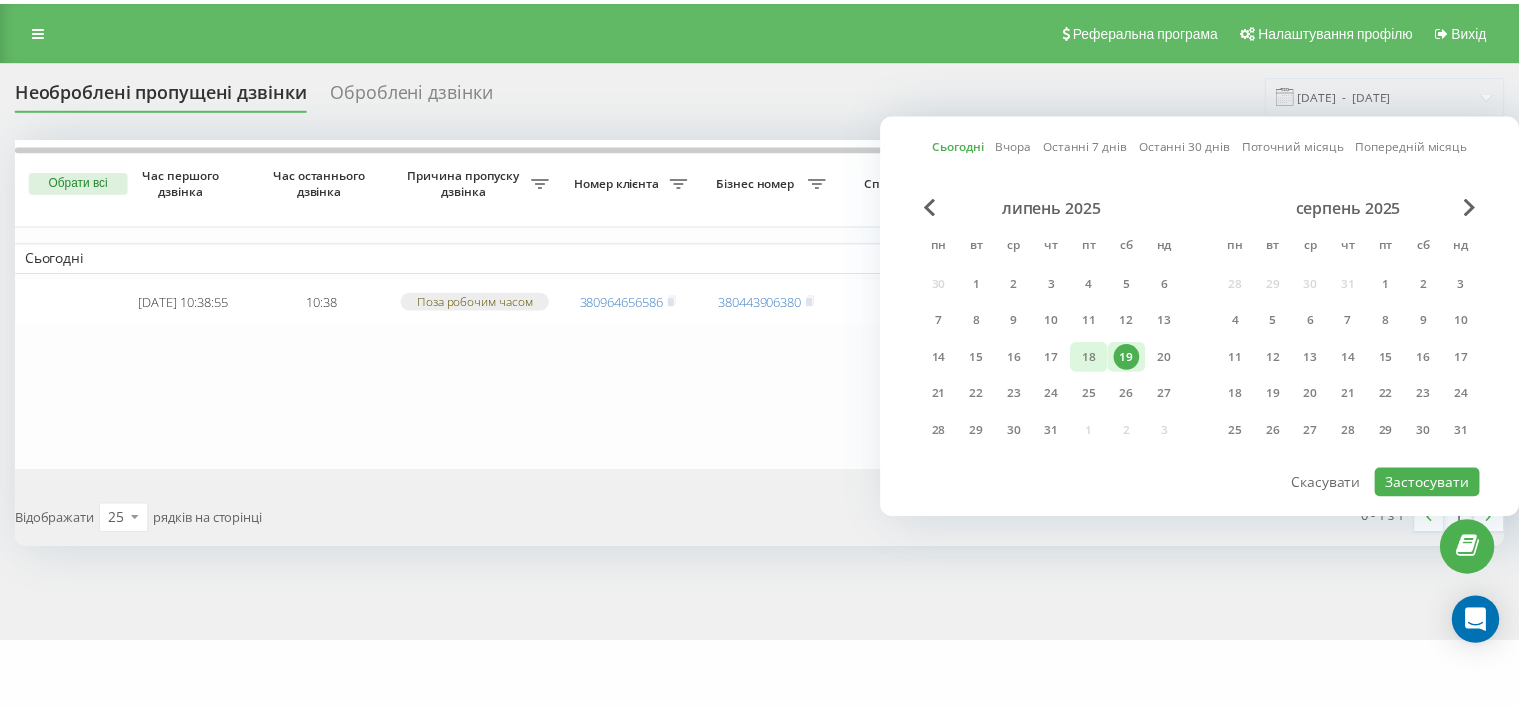 scroll, scrollTop: 0, scrollLeft: 0, axis: both 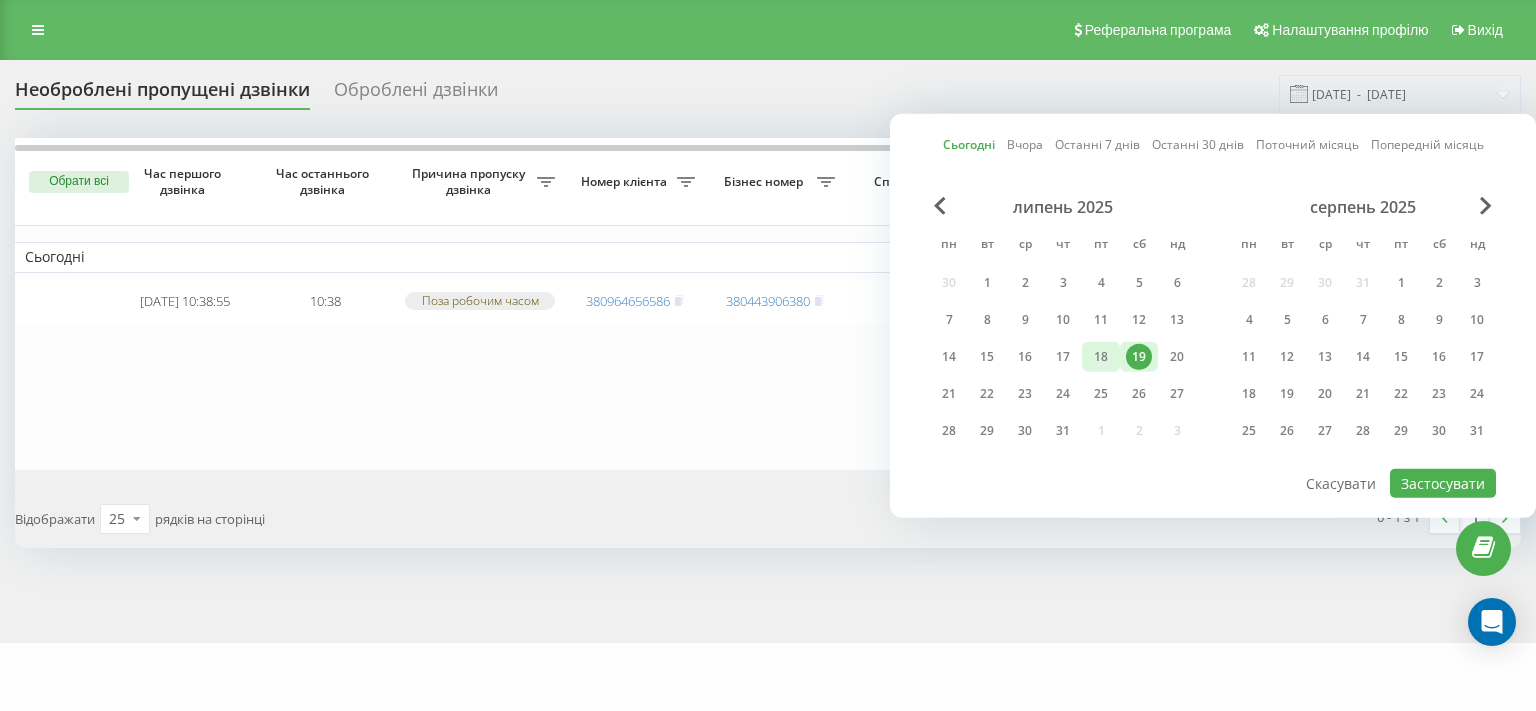 click on "18" at bounding box center [1101, 357] 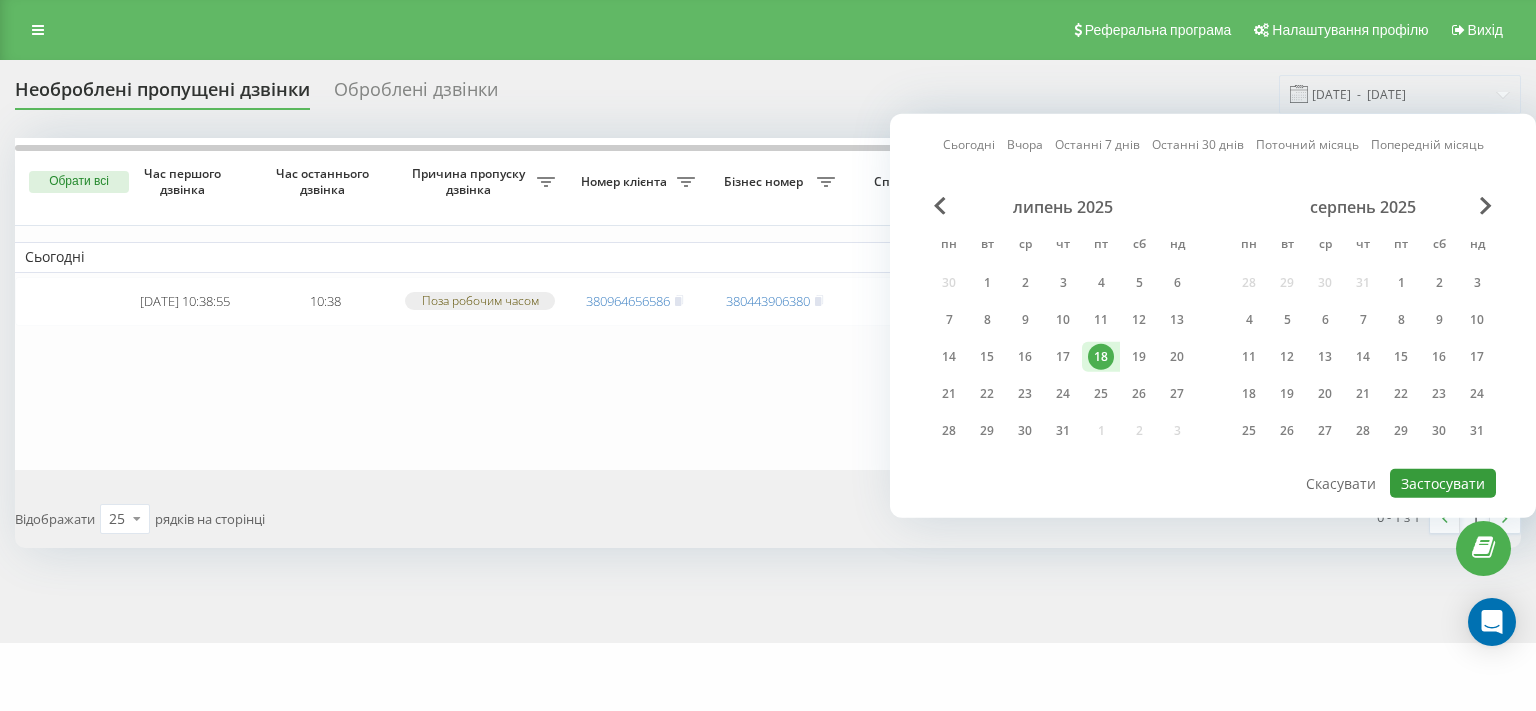 click on "Застосувати" at bounding box center (1443, 483) 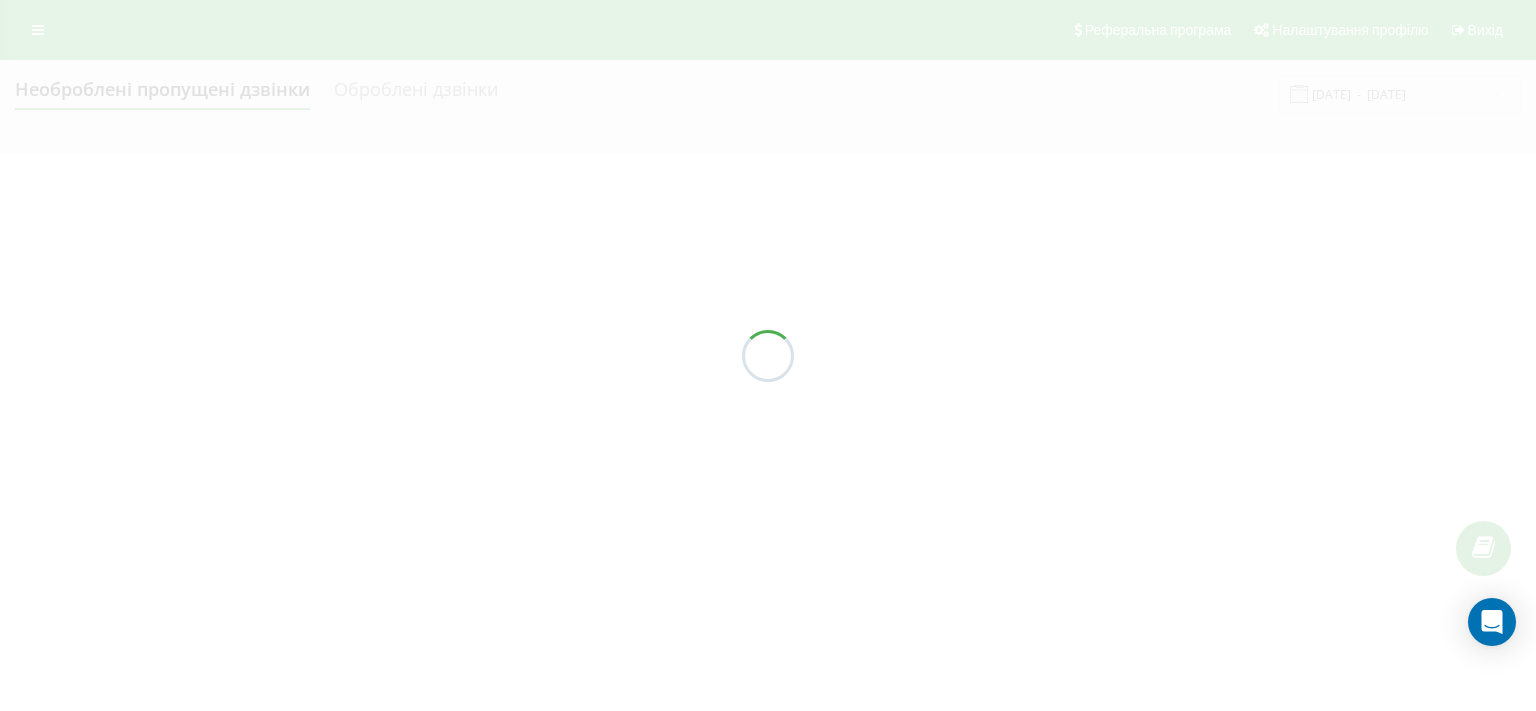 type on "18.07.2025  -  18.07.2025" 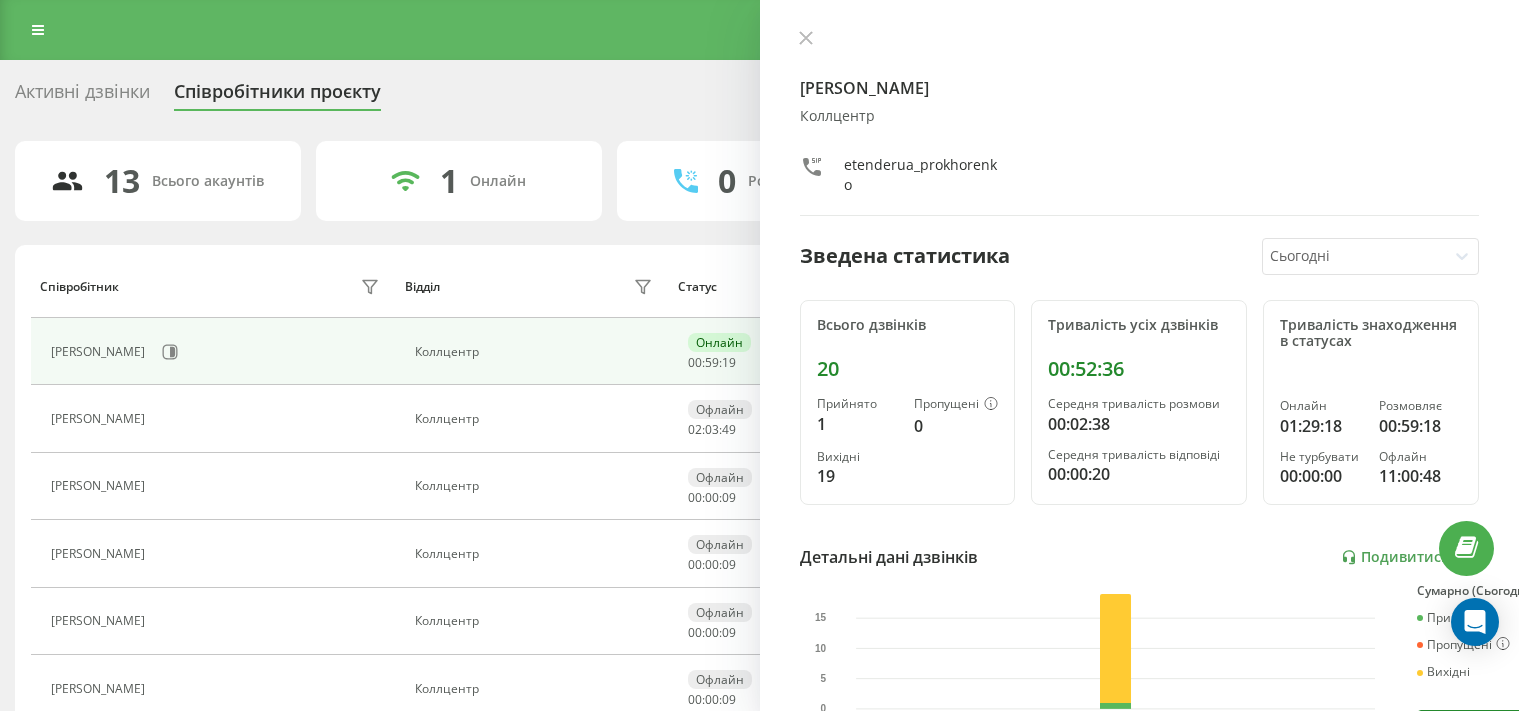 scroll, scrollTop: 0, scrollLeft: 0, axis: both 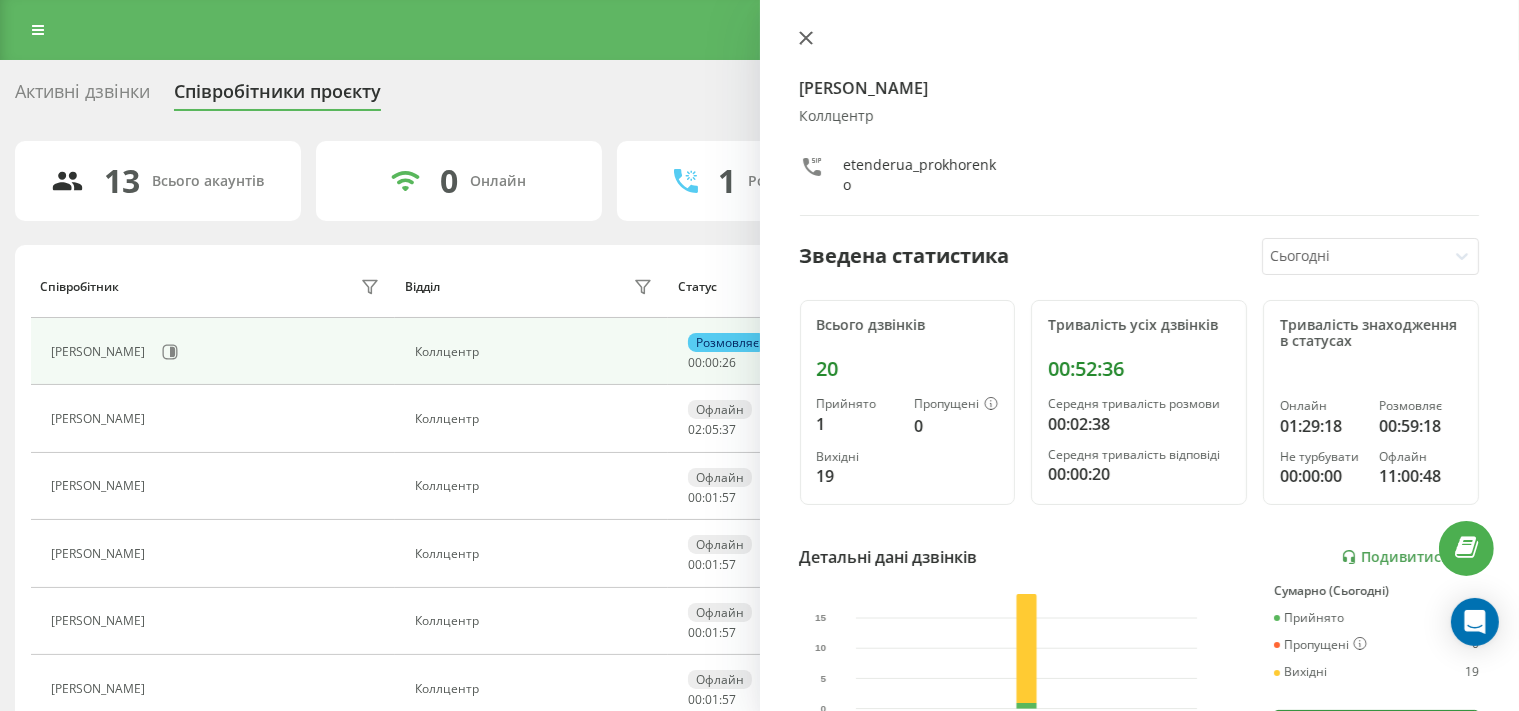 click at bounding box center (806, 39) 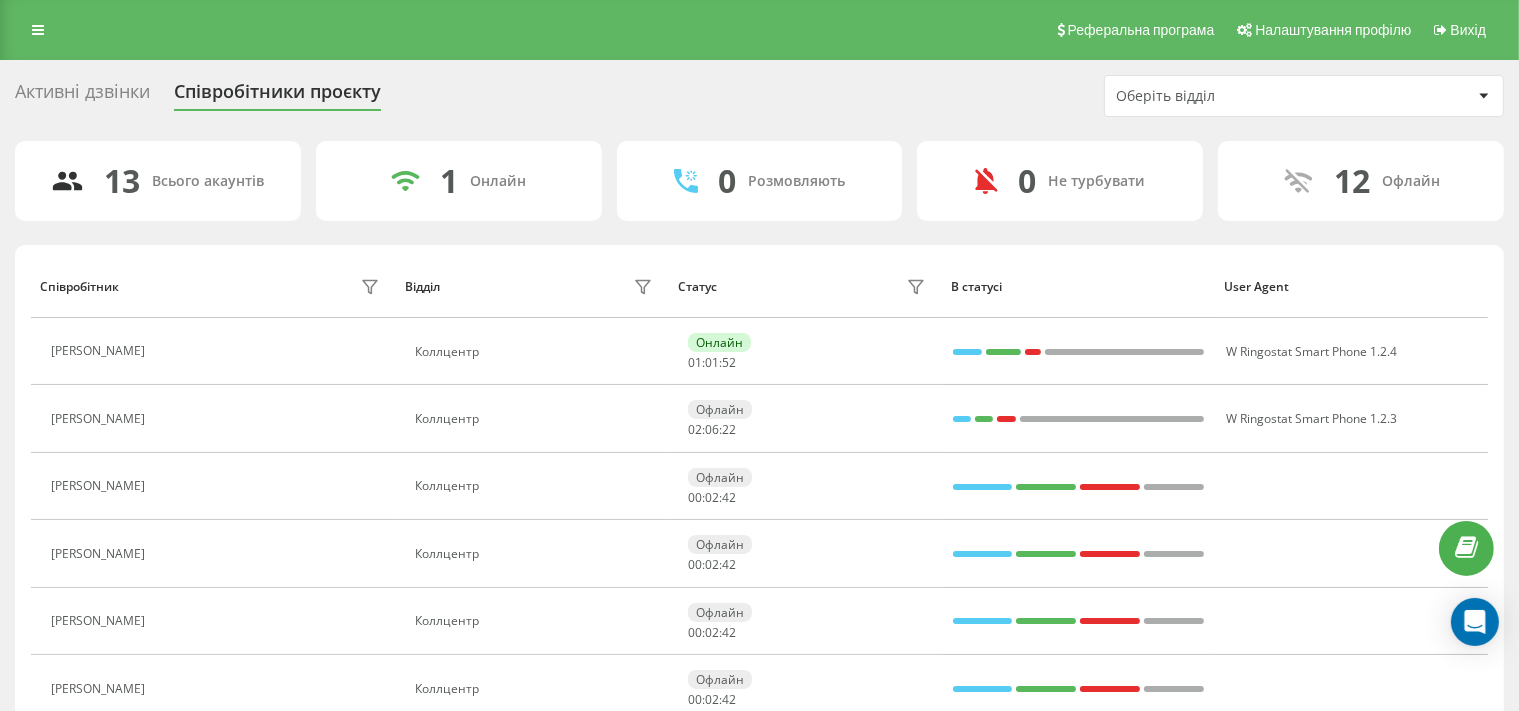 click on "13   Всього акаунтів   1   Онлайн   0   Розмовляють   0   Не турбувати   12   Офлайн Співробітник Відділ Статус В статусі User Agent Владислава Прохоренко Коллцентр Онлайн 01 : 01 : 52 W Ringostat Smart Phone 1.2.4 Телеуця Марія Коллцентр Офлайн 02 : 06 : 22 W Ringostat Smart Phone 1.2.3 Кристина Базан Коллцентр Офлайн 00 : 02 : 42 Марія Сперкач Коллцентр Офлайн 00 : 02 : 42 Ксенія Карамишева Коллцентр Офлайн 00 : 02 : 42 Ярослав Тригубов Коллцентр Офлайн 00 : 02 : 42 Світлана Коллцентр Офлайн 00 : 02 : 42 Владислав Мошковський Аукціони Офлайн 00 : 02 : 42 Корюкін Віталій Аукціони Офлайн 00 : 02 : 42 Копайгородська Ліна Аукціони Офлайн 00" at bounding box center [759, 697] 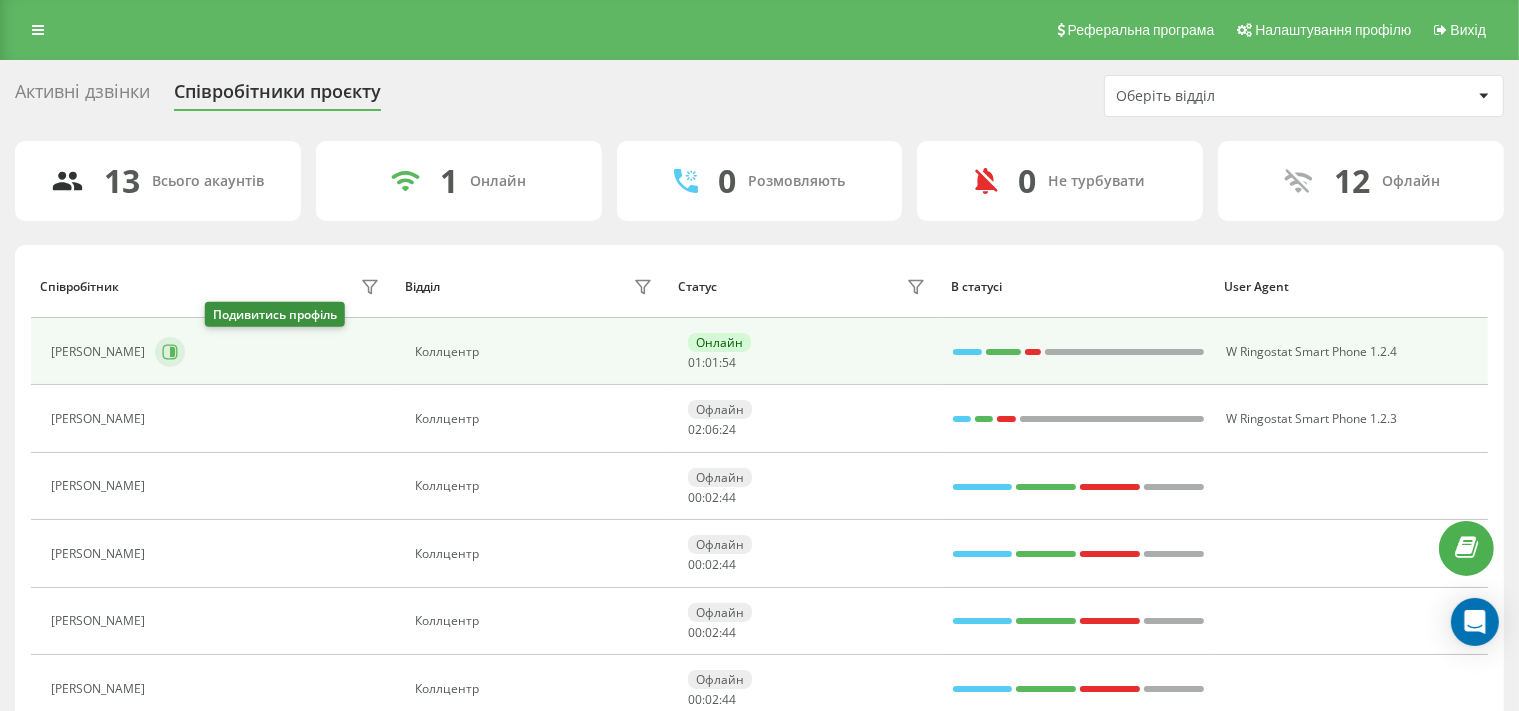 click 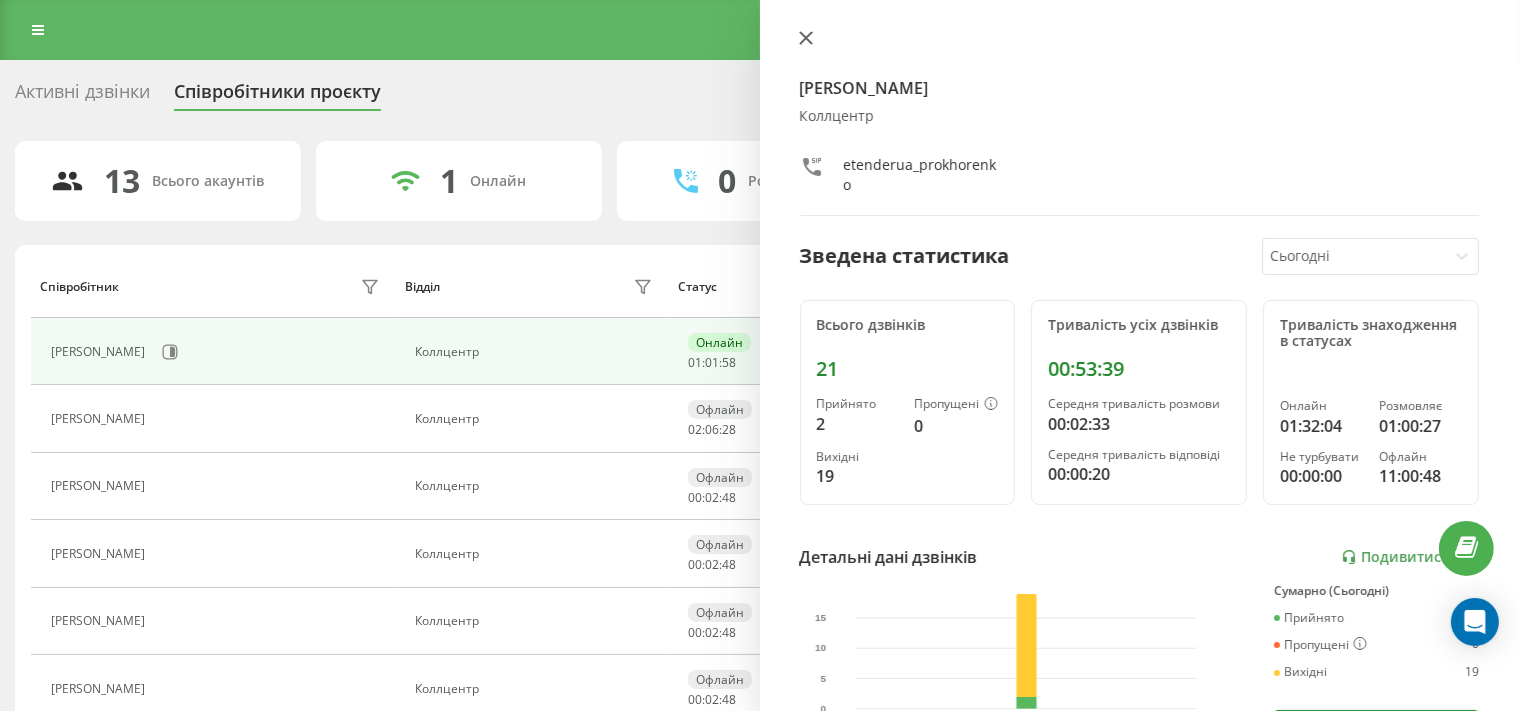 click 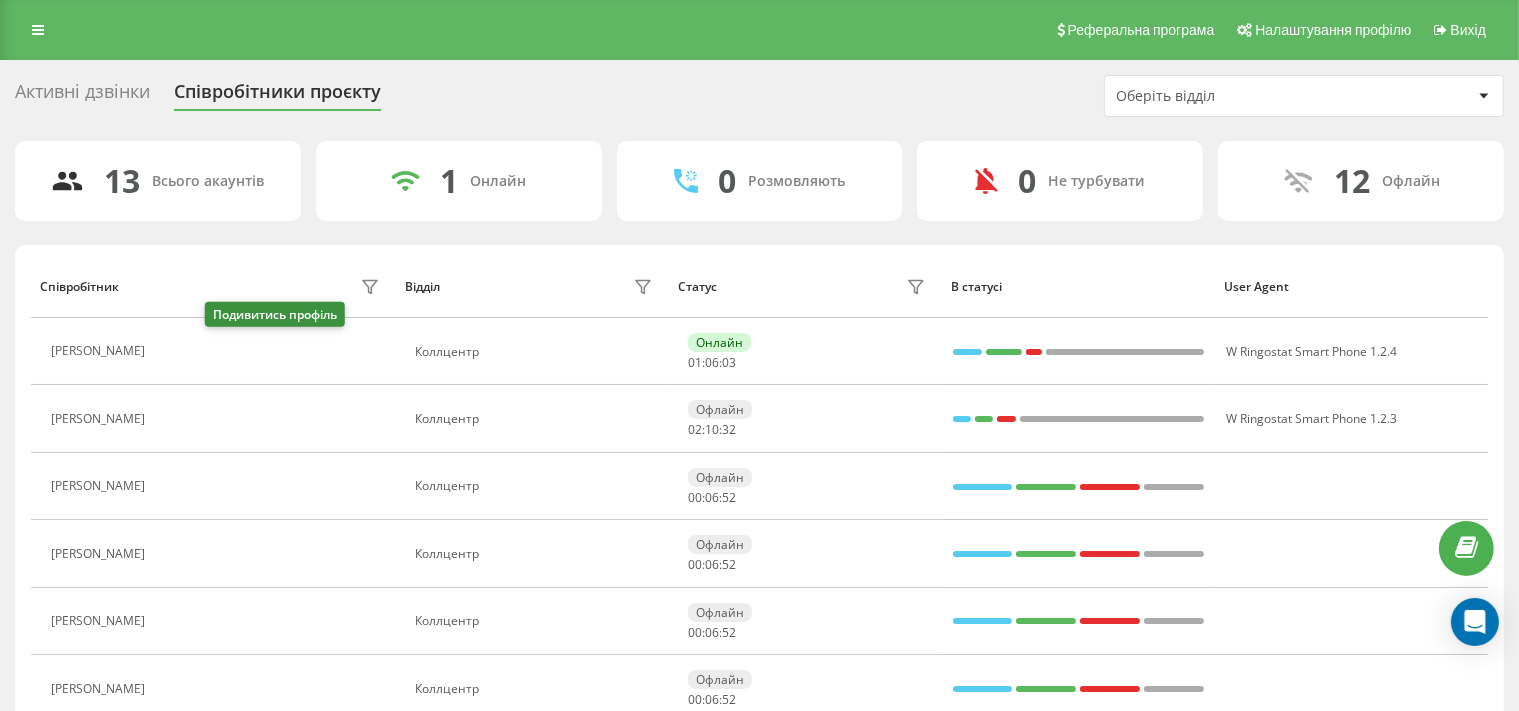 click at bounding box center [167, 354] 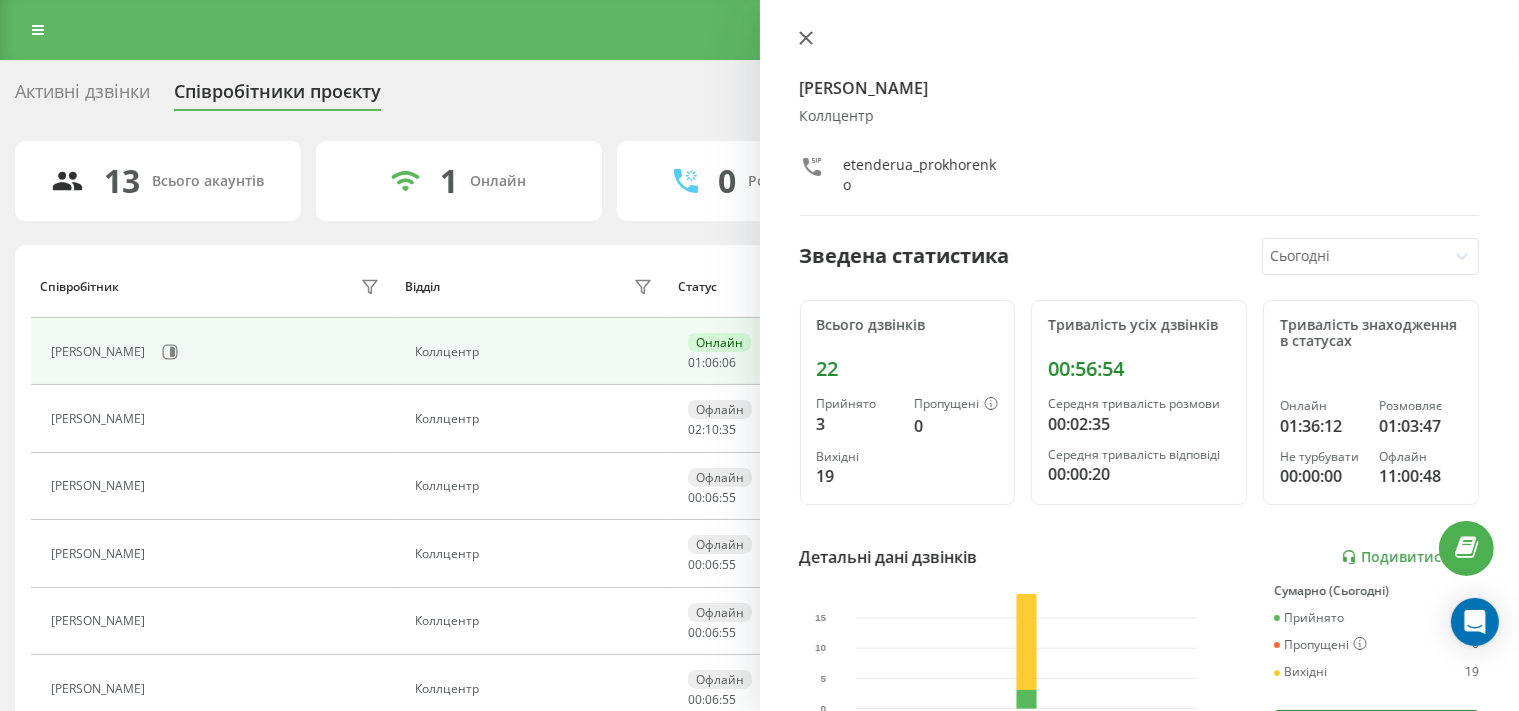 click 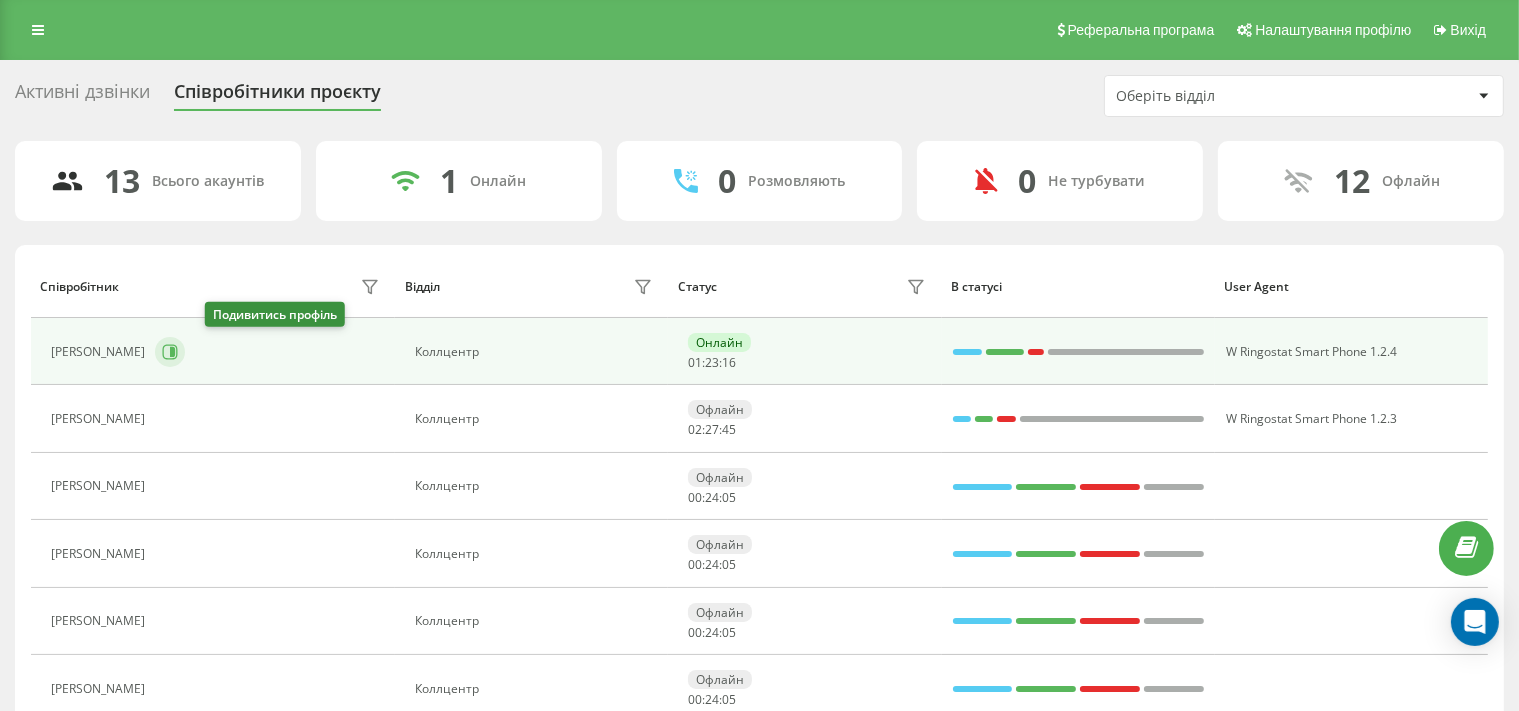 click at bounding box center (170, 352) 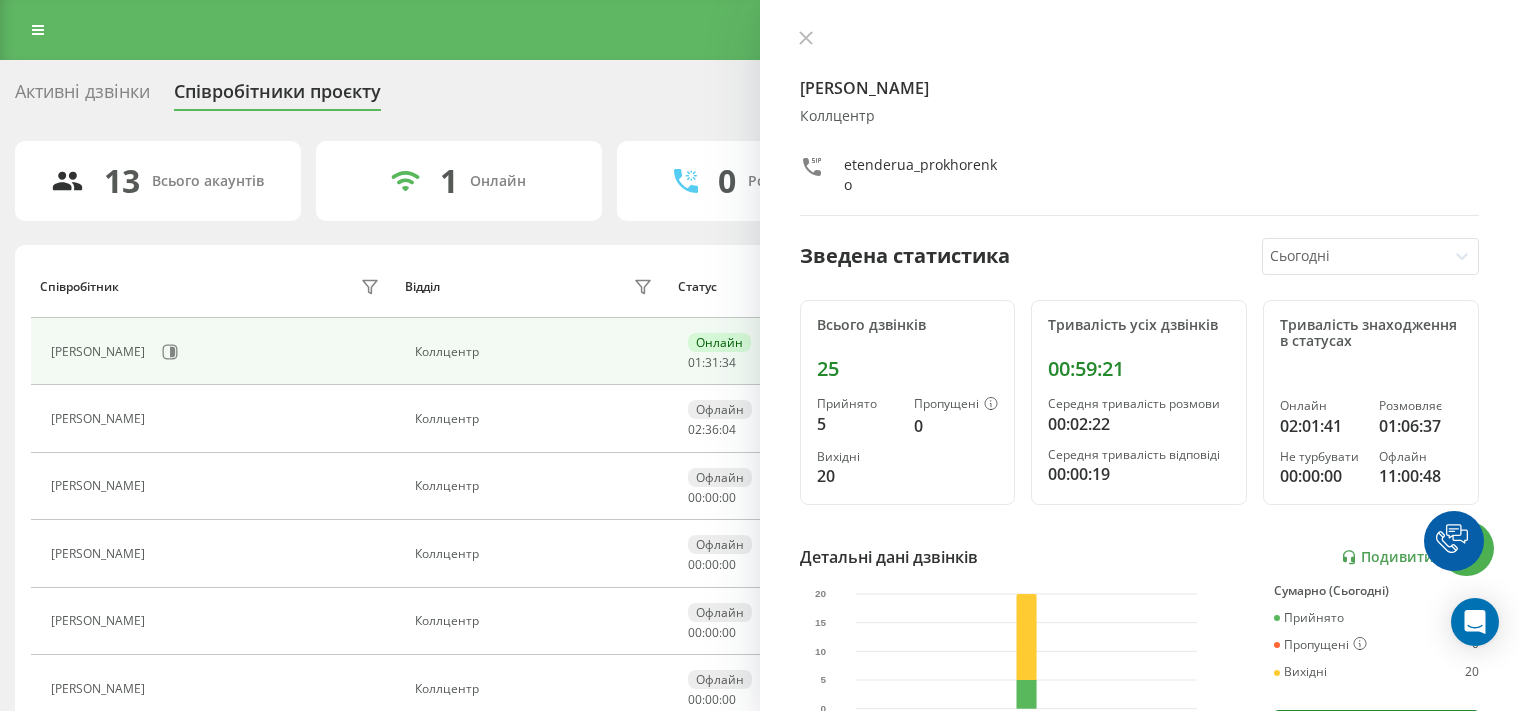 scroll, scrollTop: 0, scrollLeft: 0, axis: both 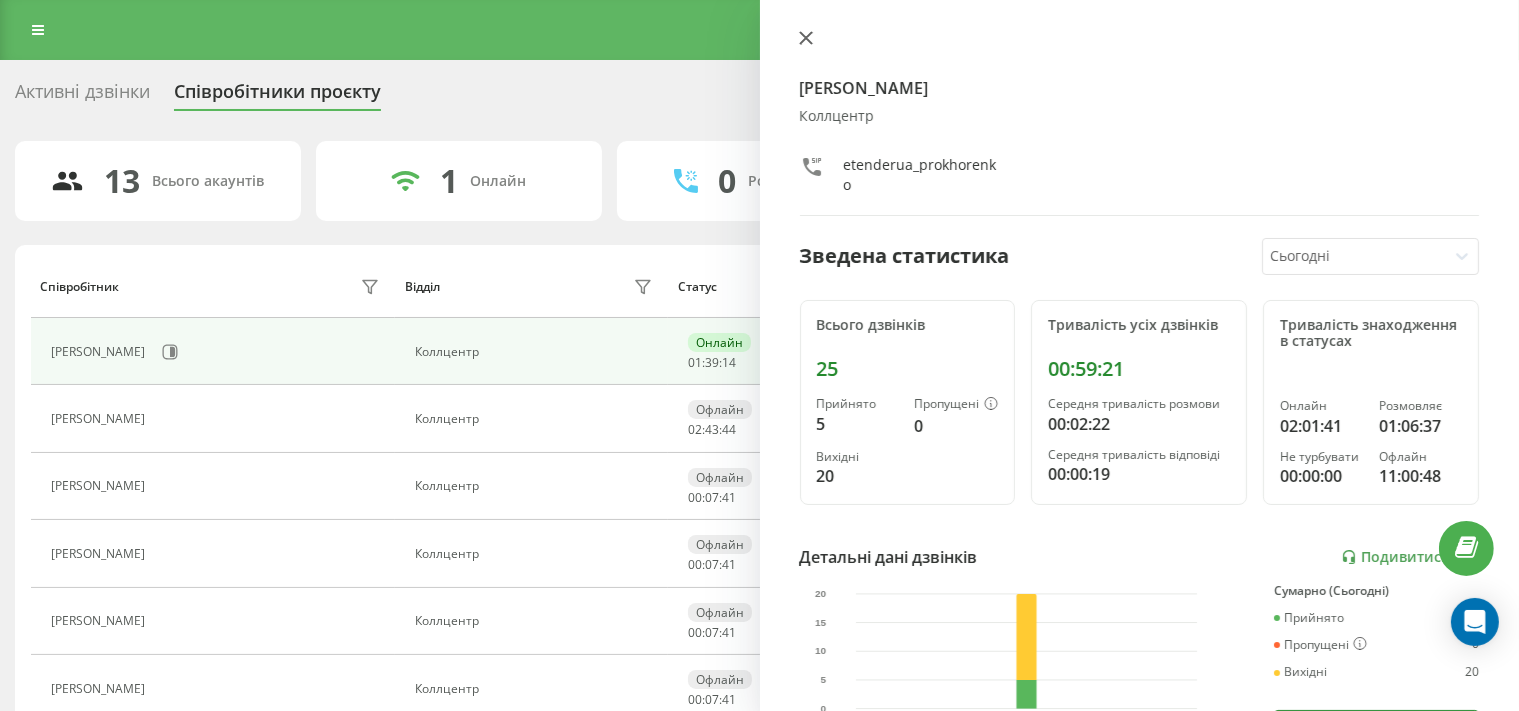 click 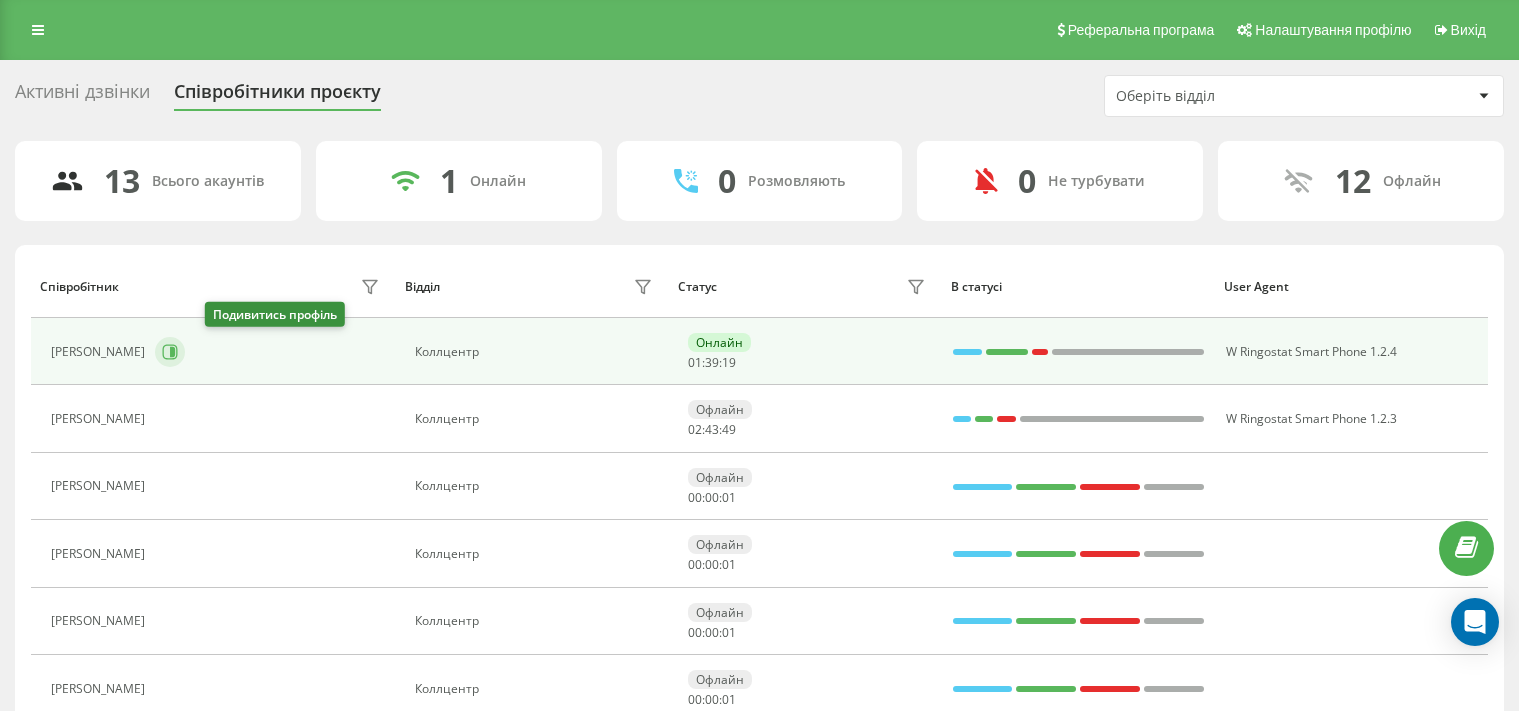 scroll, scrollTop: 0, scrollLeft: 0, axis: both 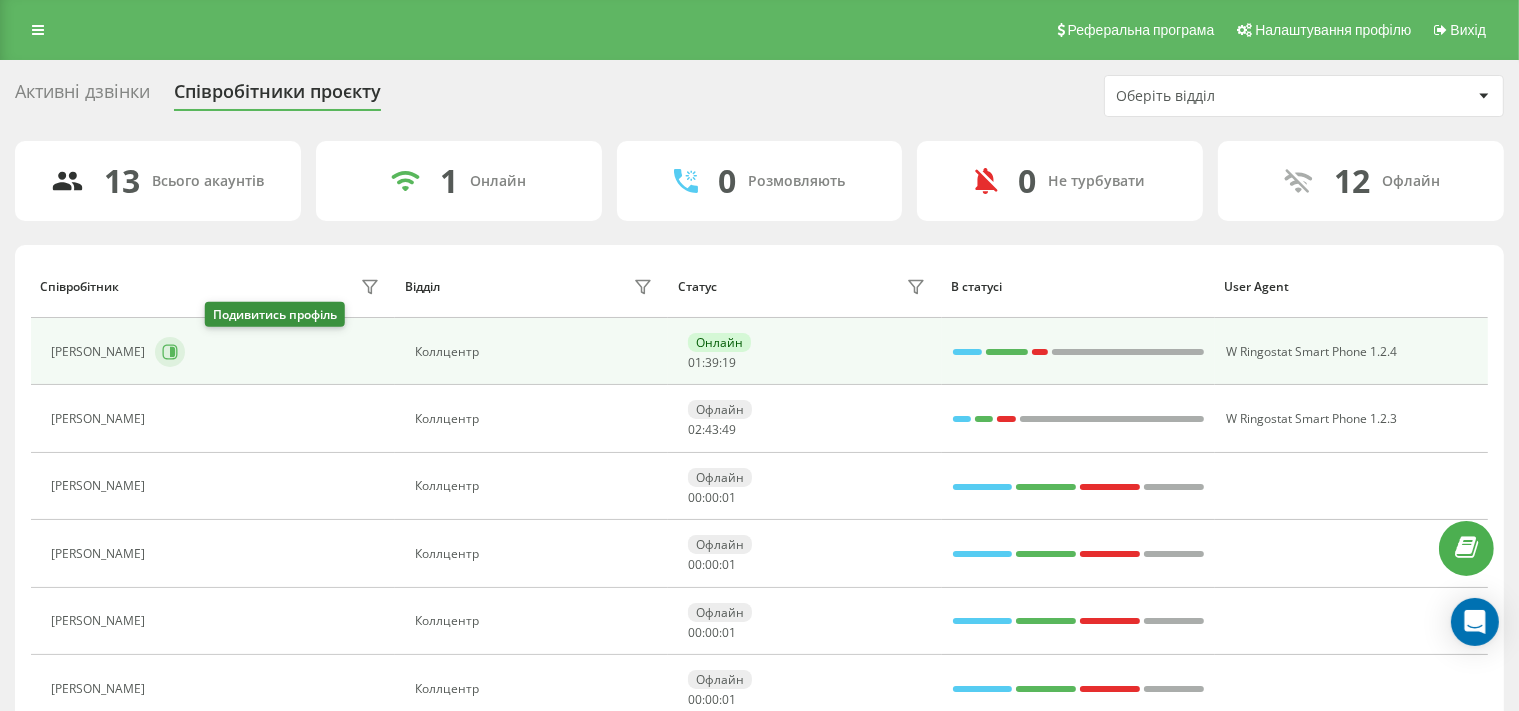 click 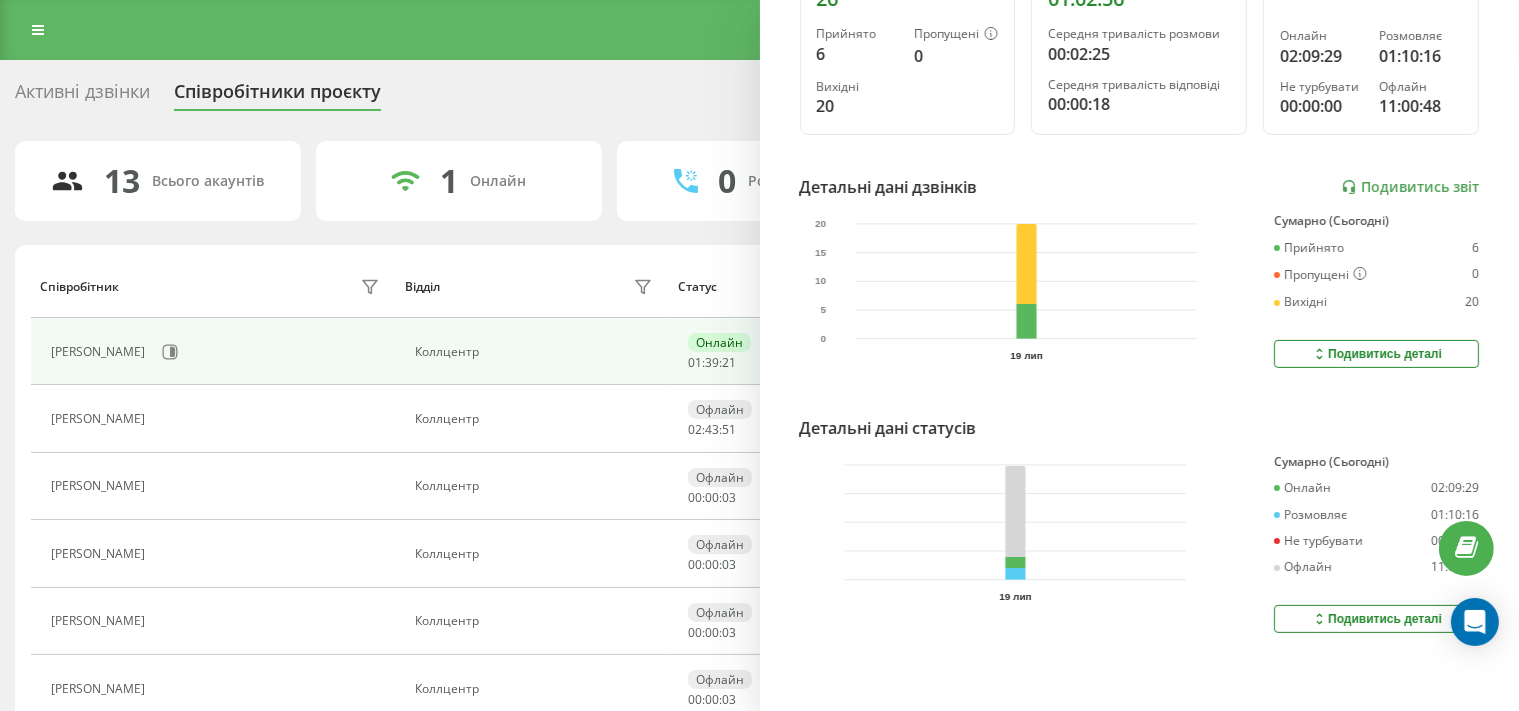 scroll, scrollTop: 0, scrollLeft: 0, axis: both 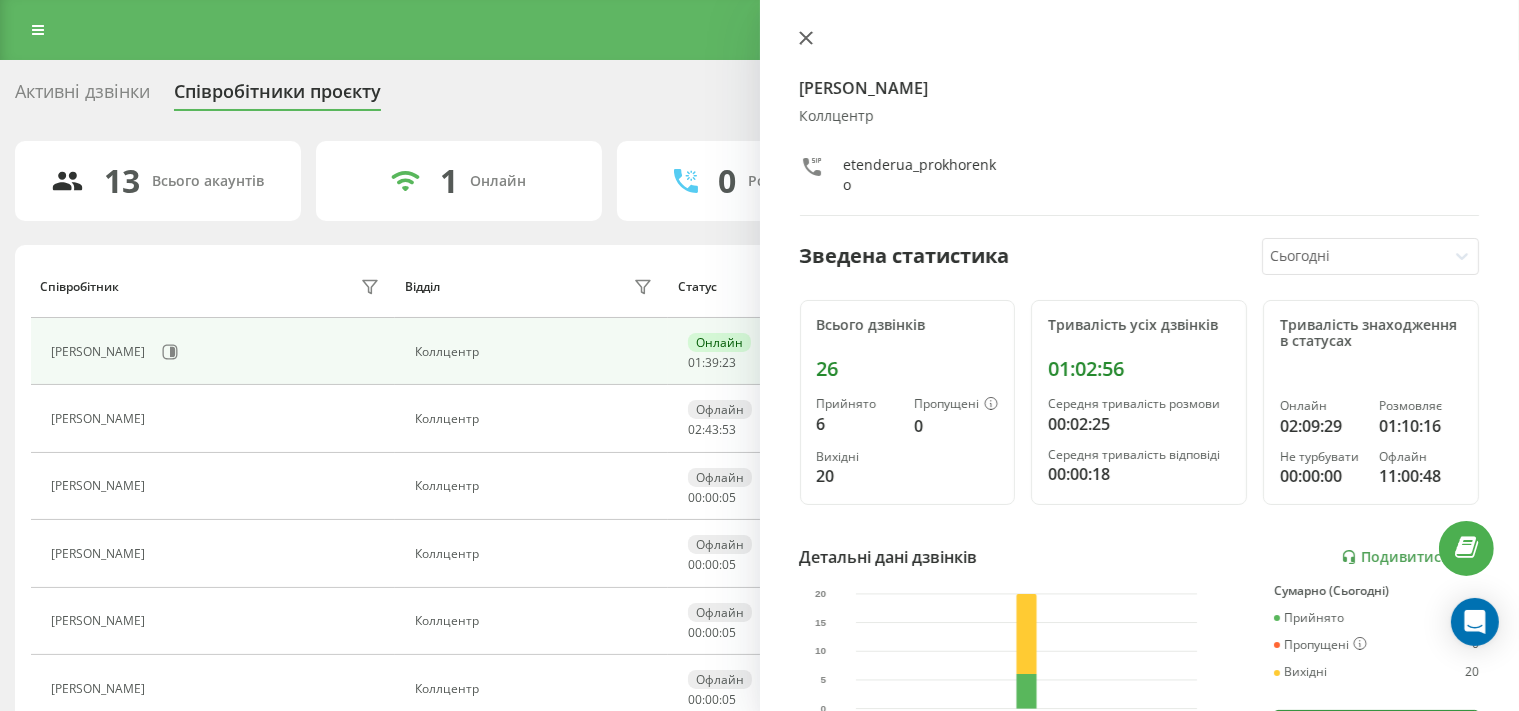 click 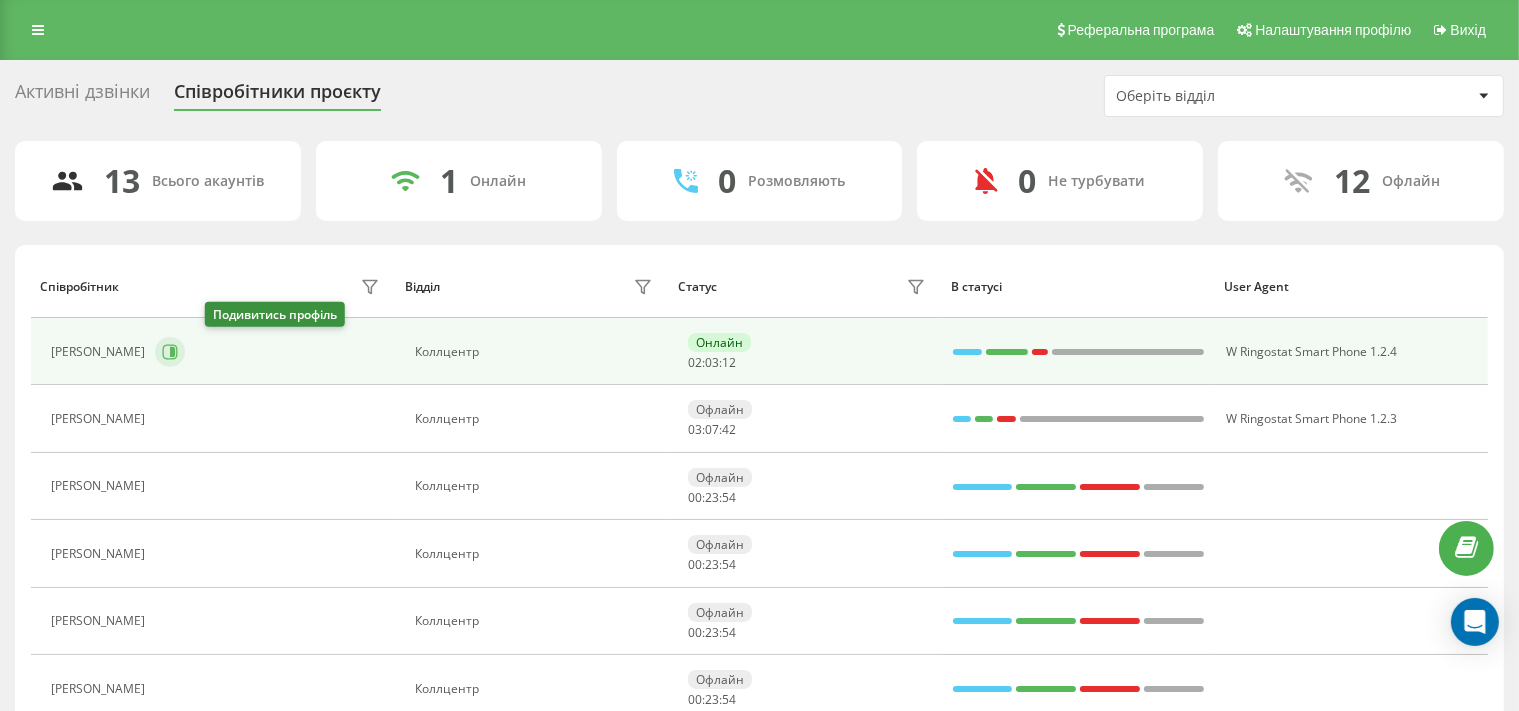 click at bounding box center [170, 352] 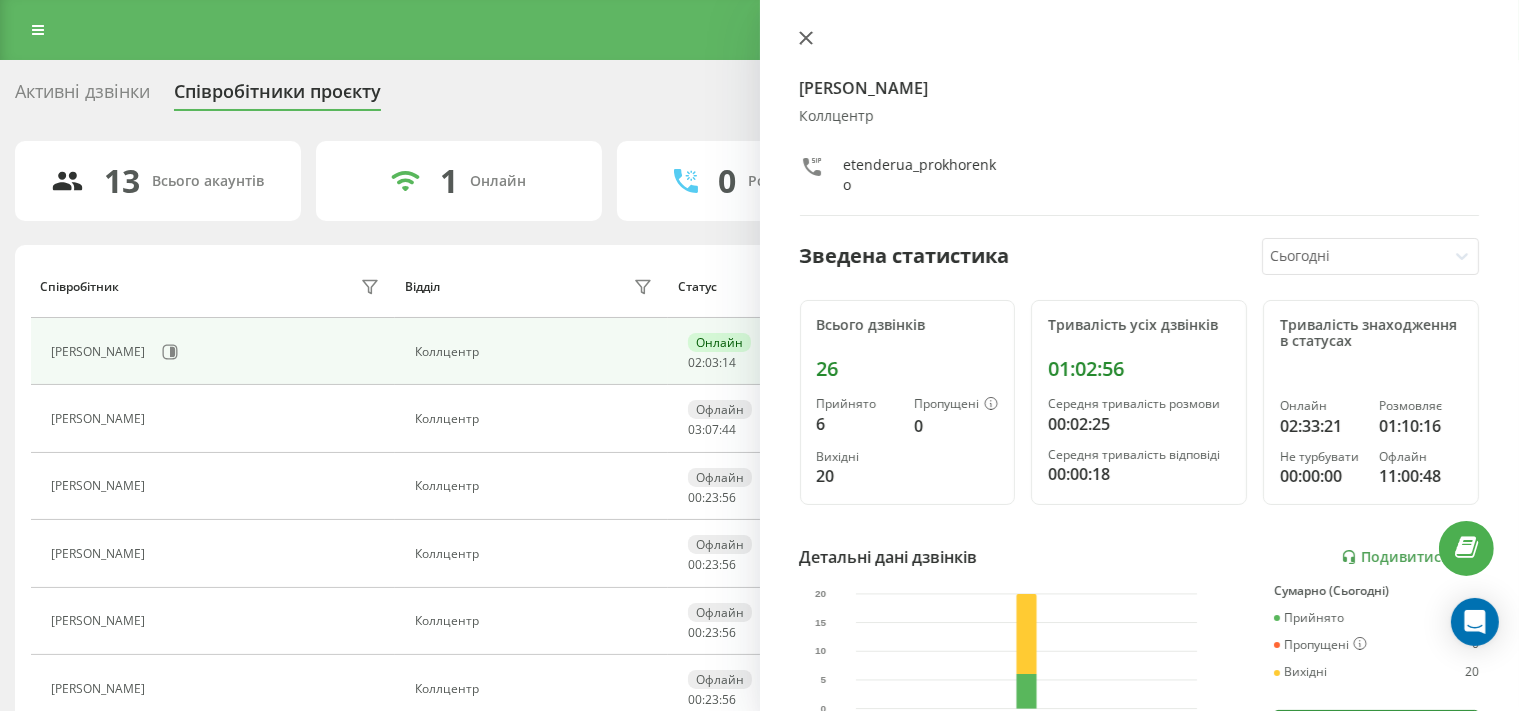 click 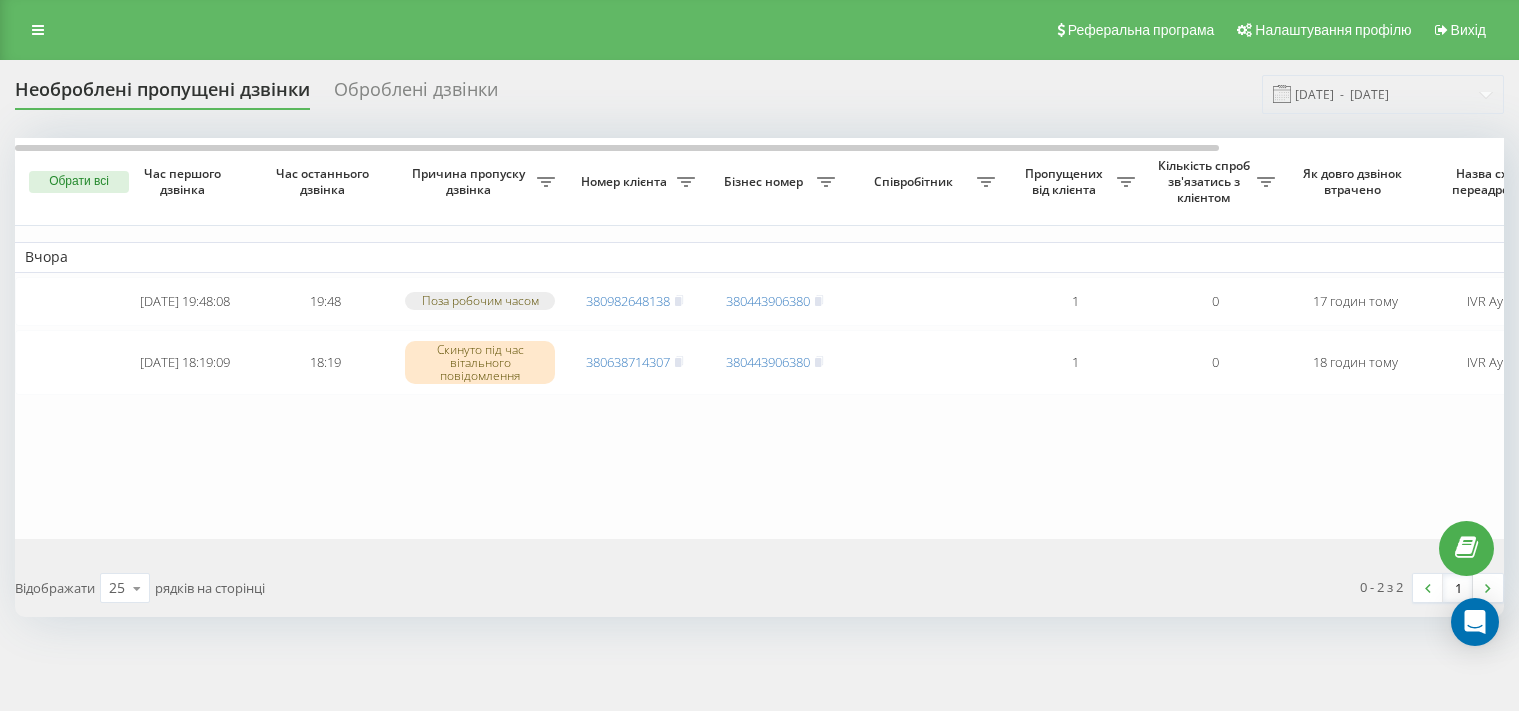 scroll, scrollTop: 0, scrollLeft: 0, axis: both 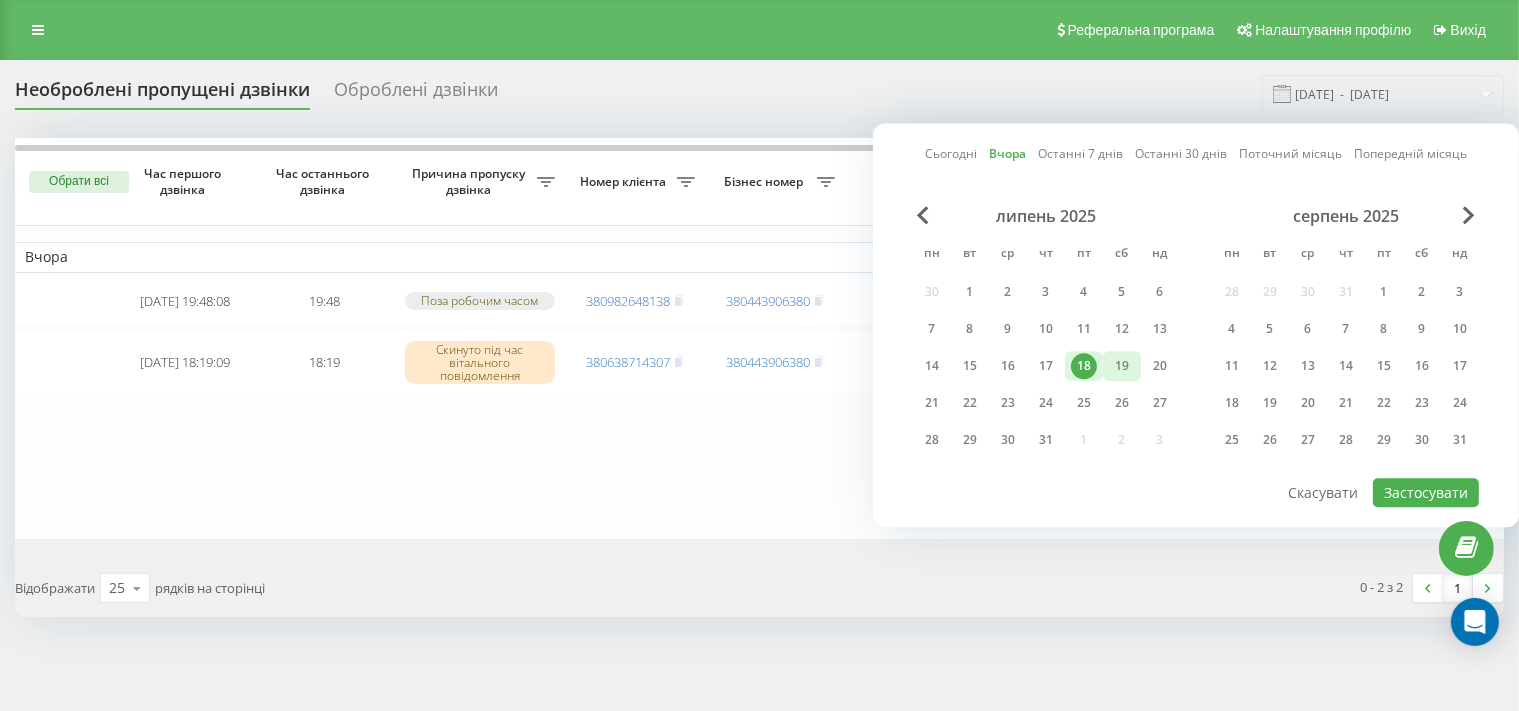 click on "19" at bounding box center (1122, 366) 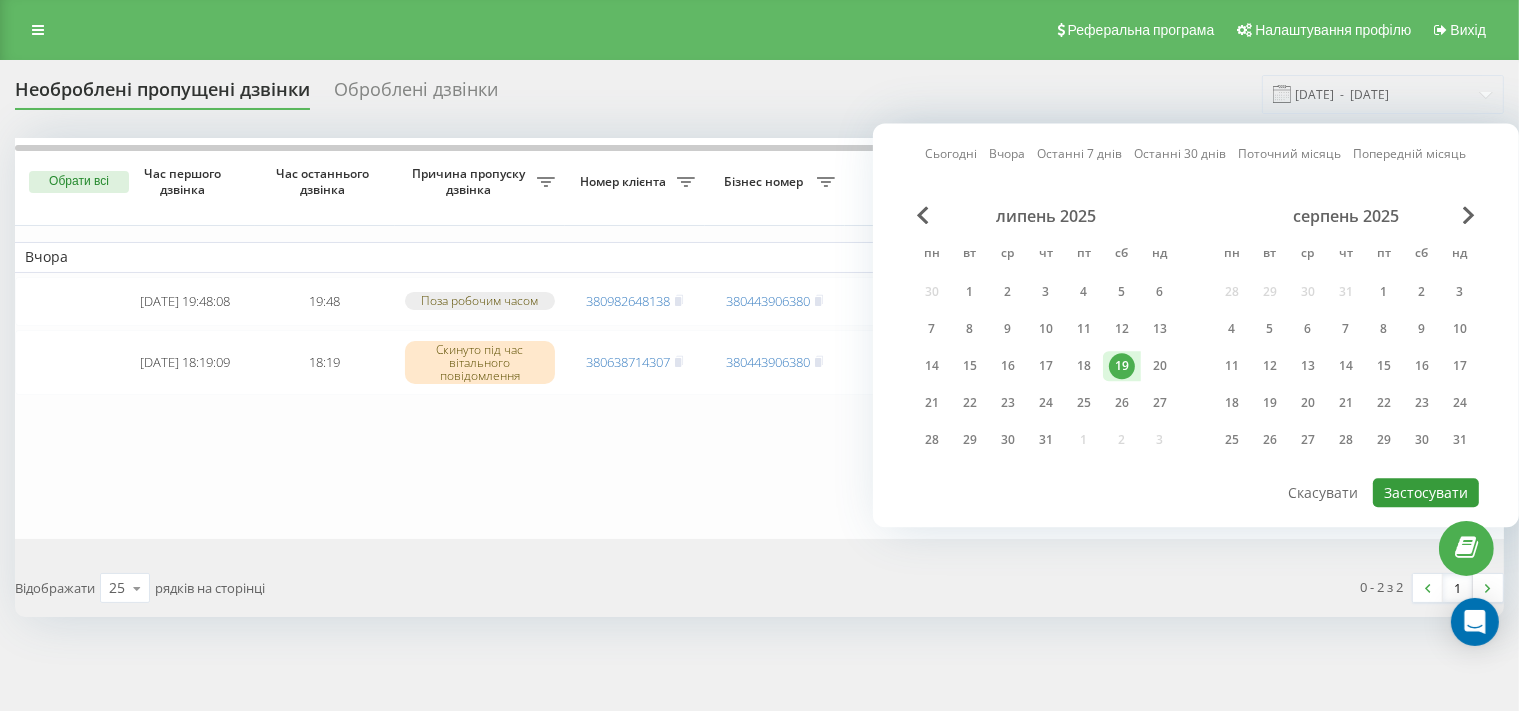click on "Застосувати" at bounding box center (1426, 492) 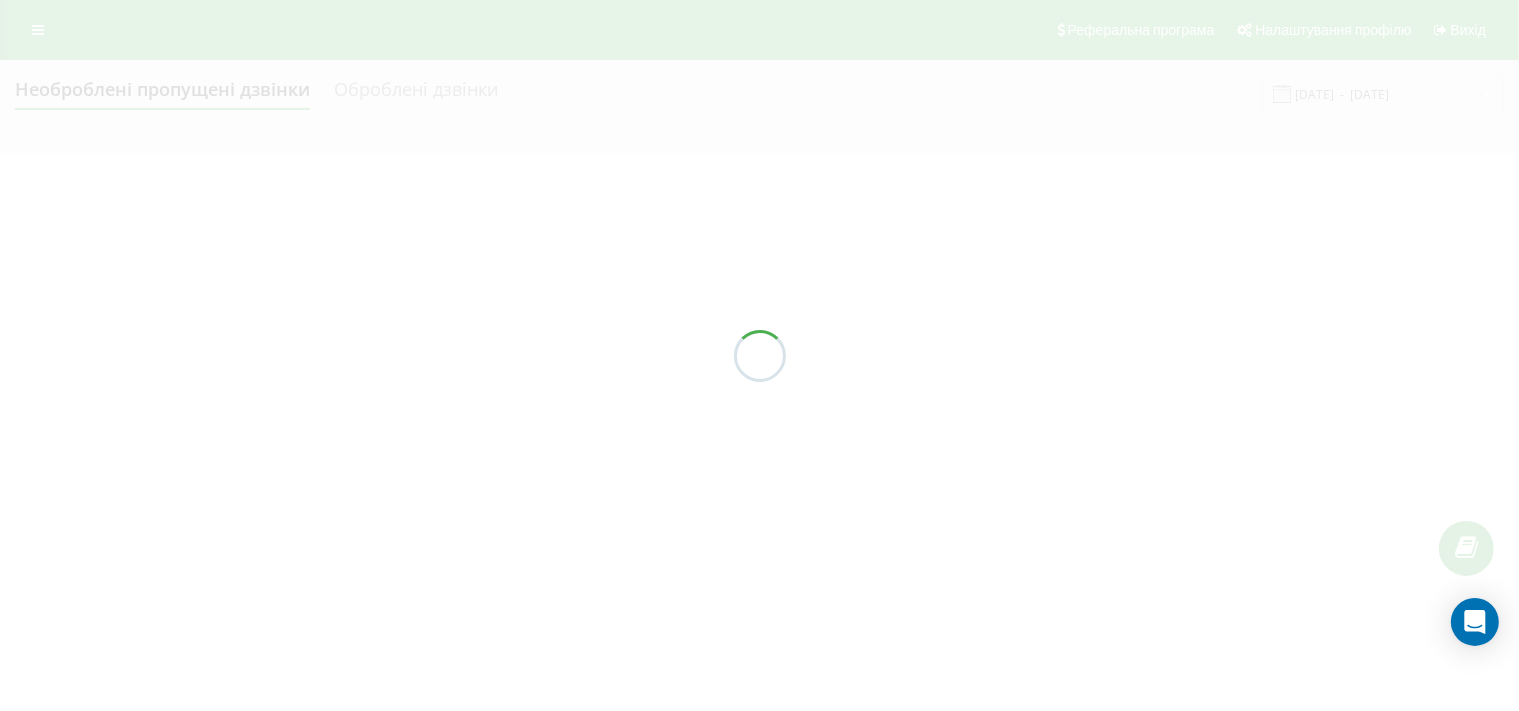 type on "[DATE]  -  [DATE]" 